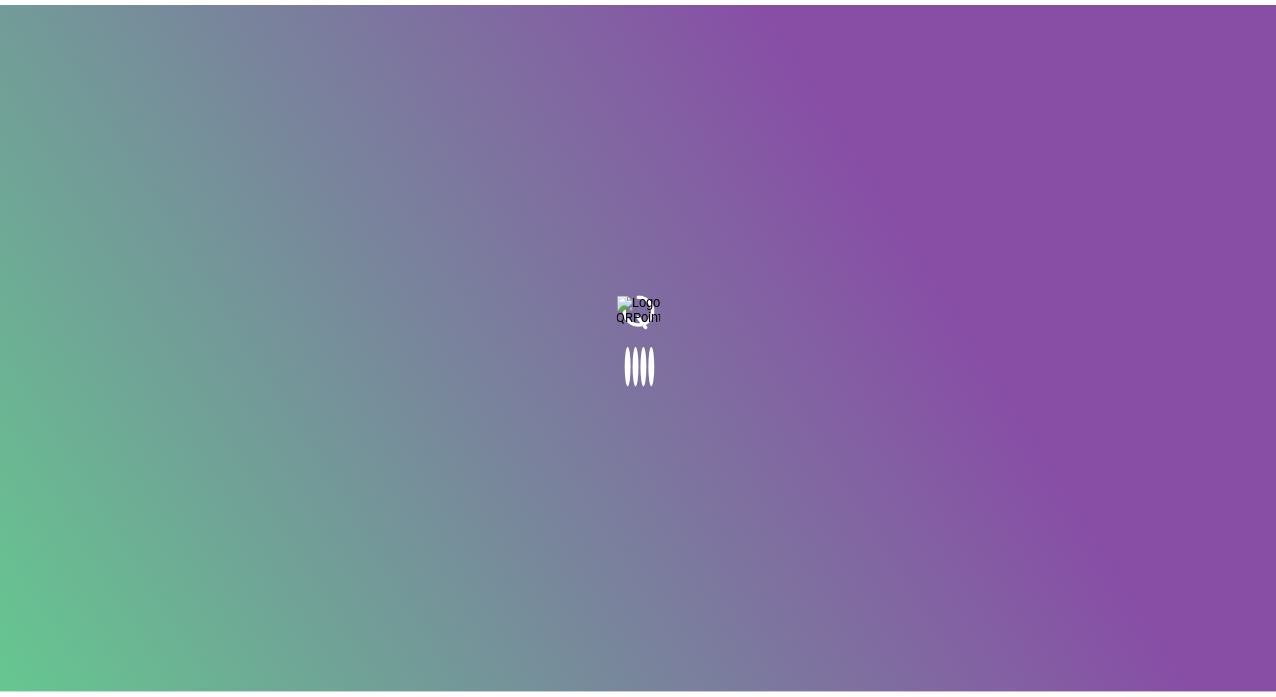 scroll, scrollTop: 0, scrollLeft: 0, axis: both 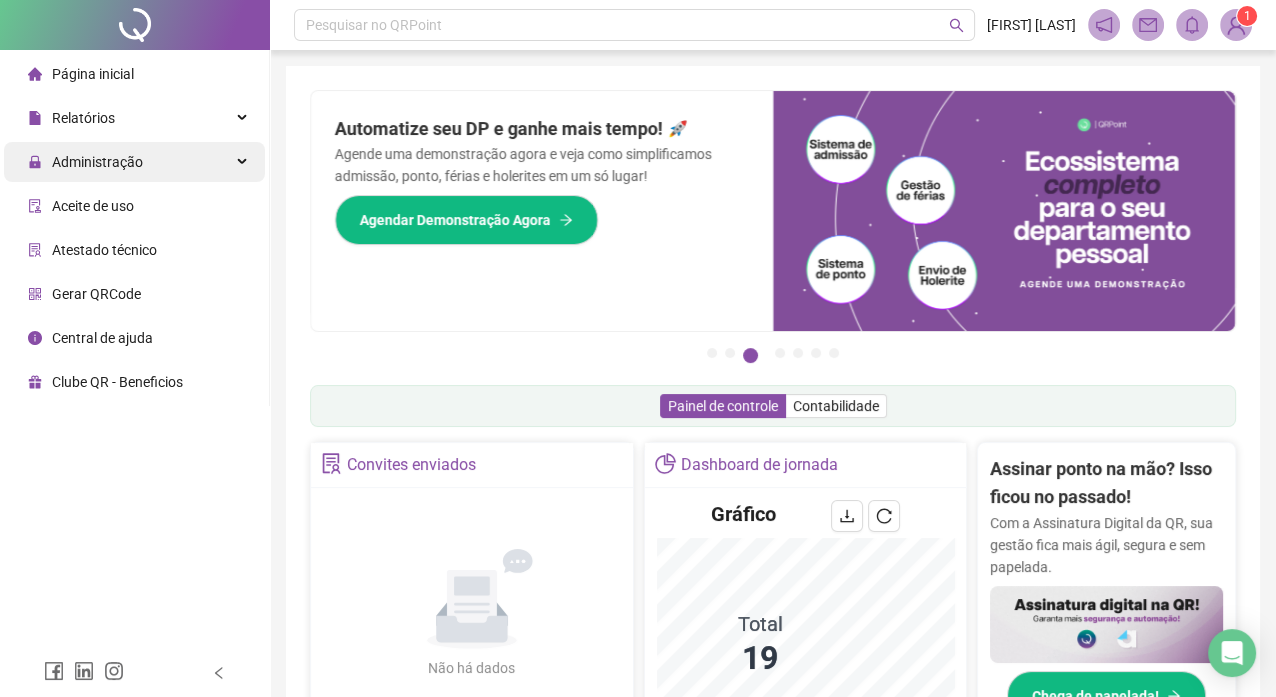 click on "Administração" at bounding box center (85, 162) 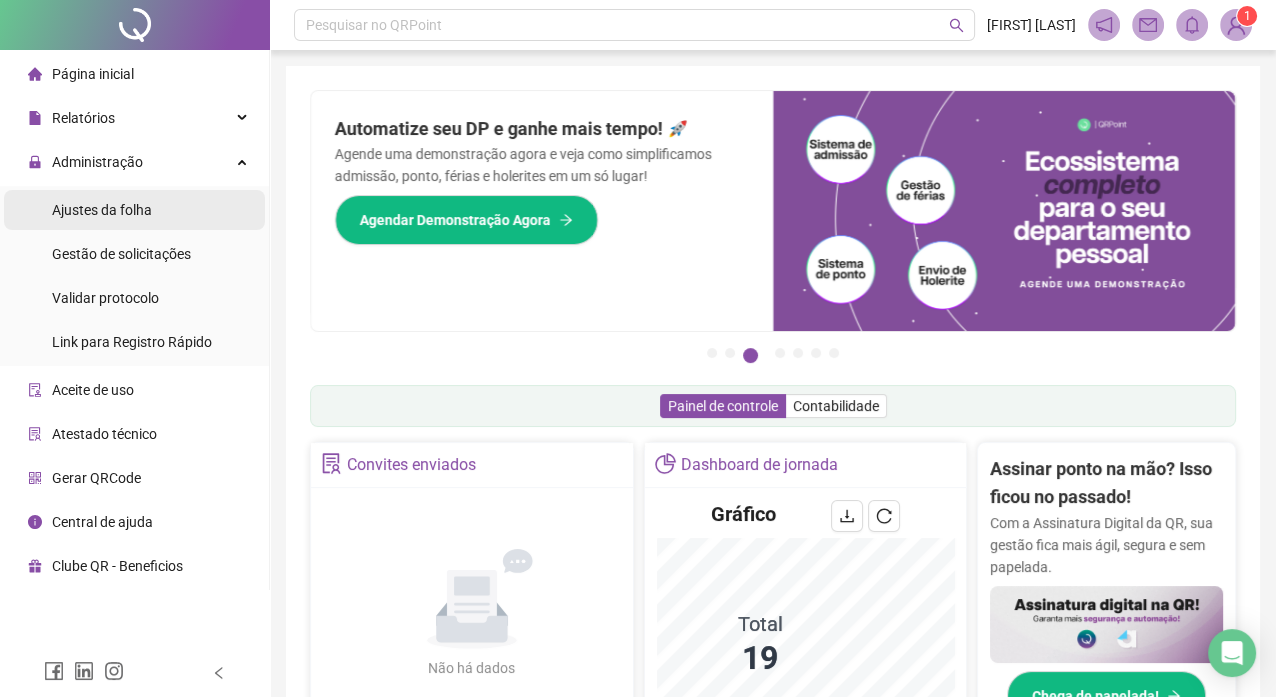 click on "Ajustes da folha" at bounding box center (102, 210) 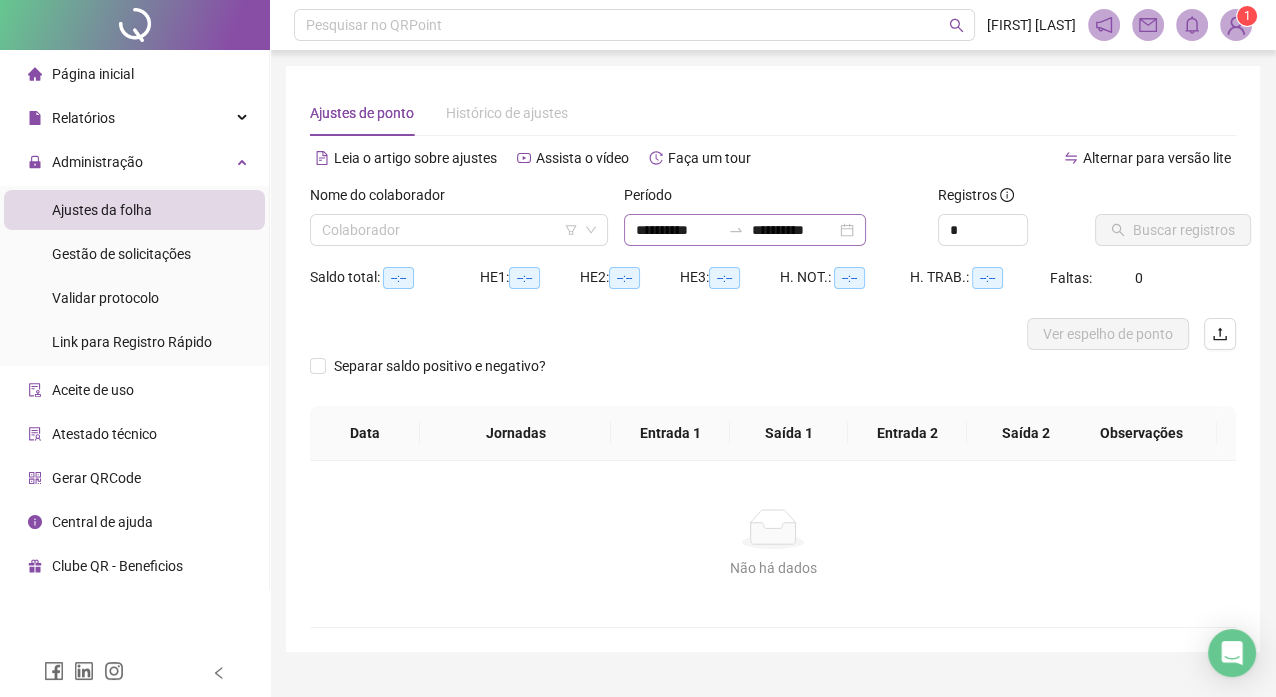 click on "**********" at bounding box center [745, 230] 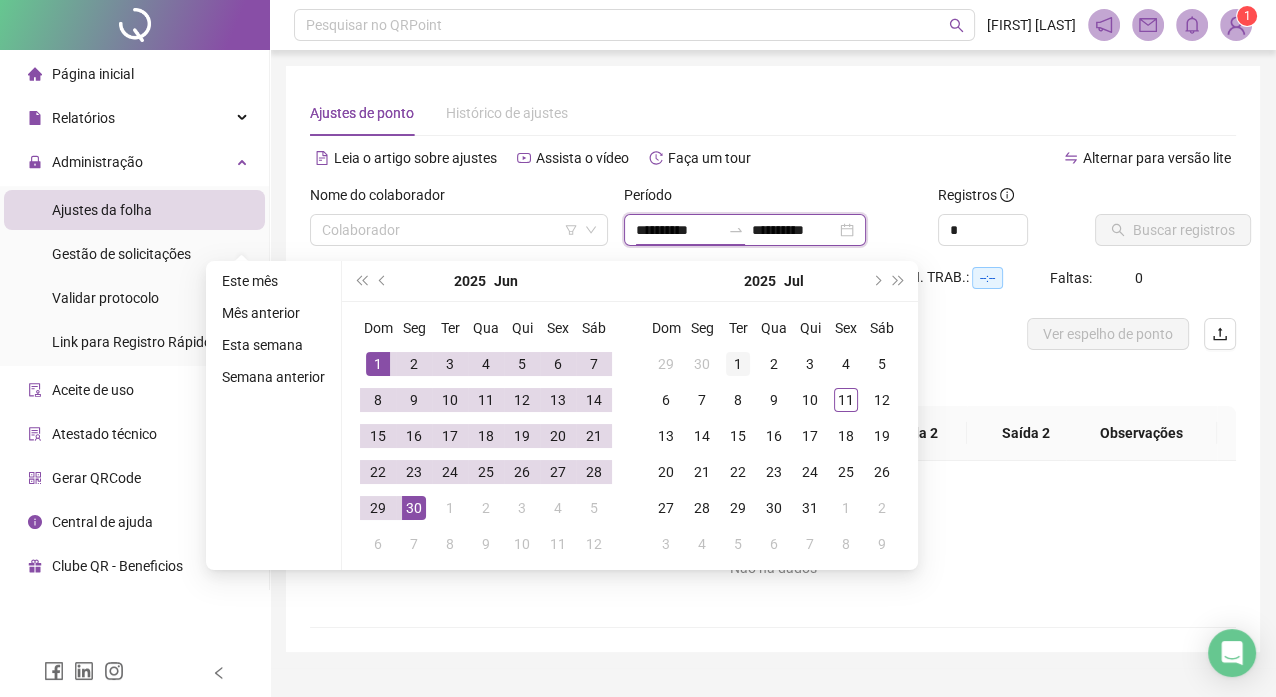 type on "**********" 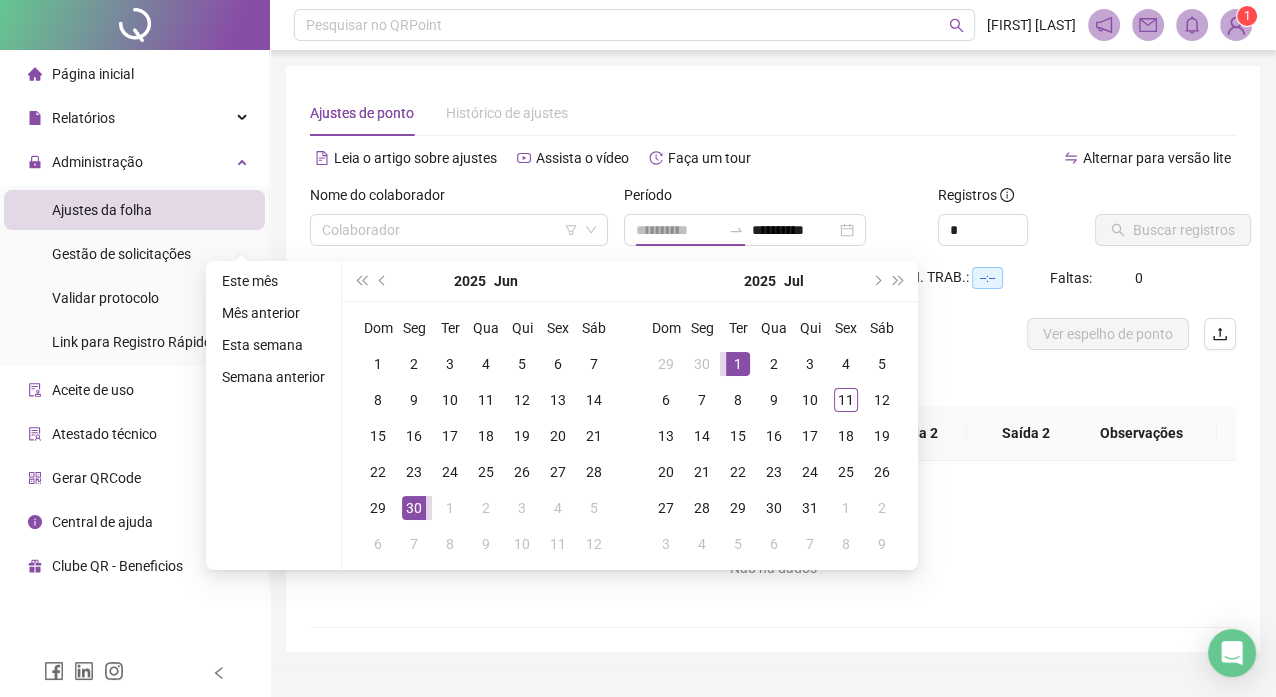 click on "1" at bounding box center (738, 364) 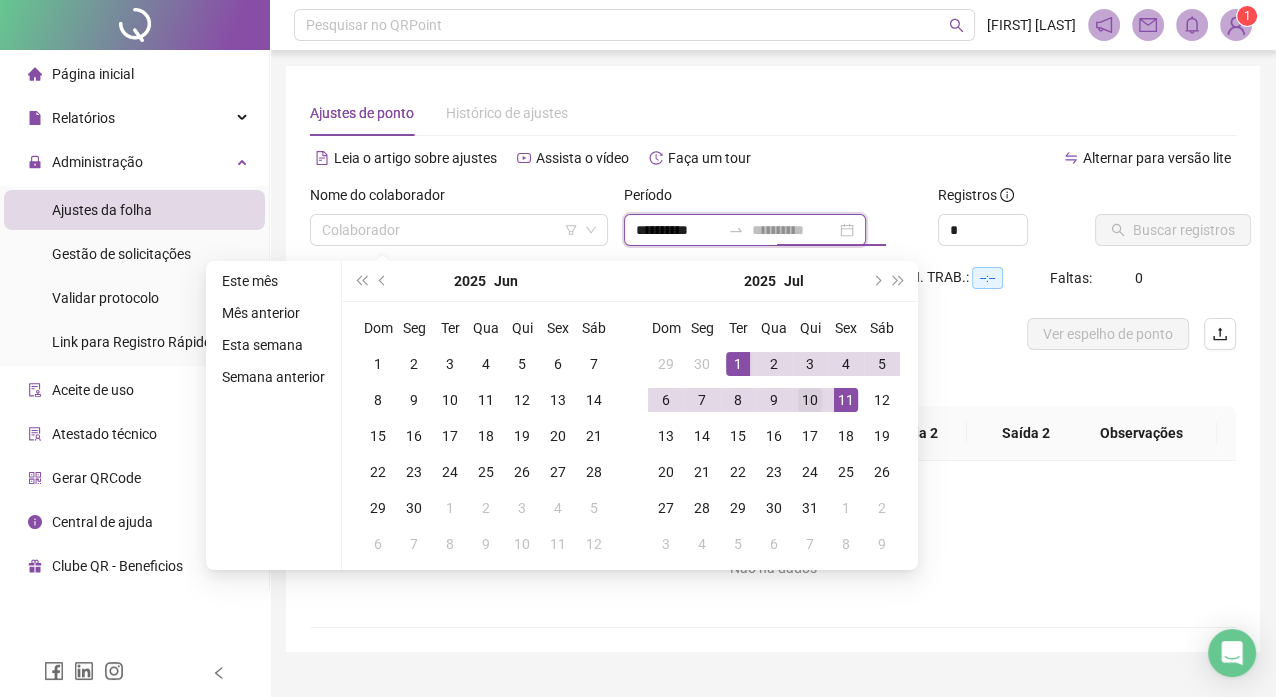 type on "**********" 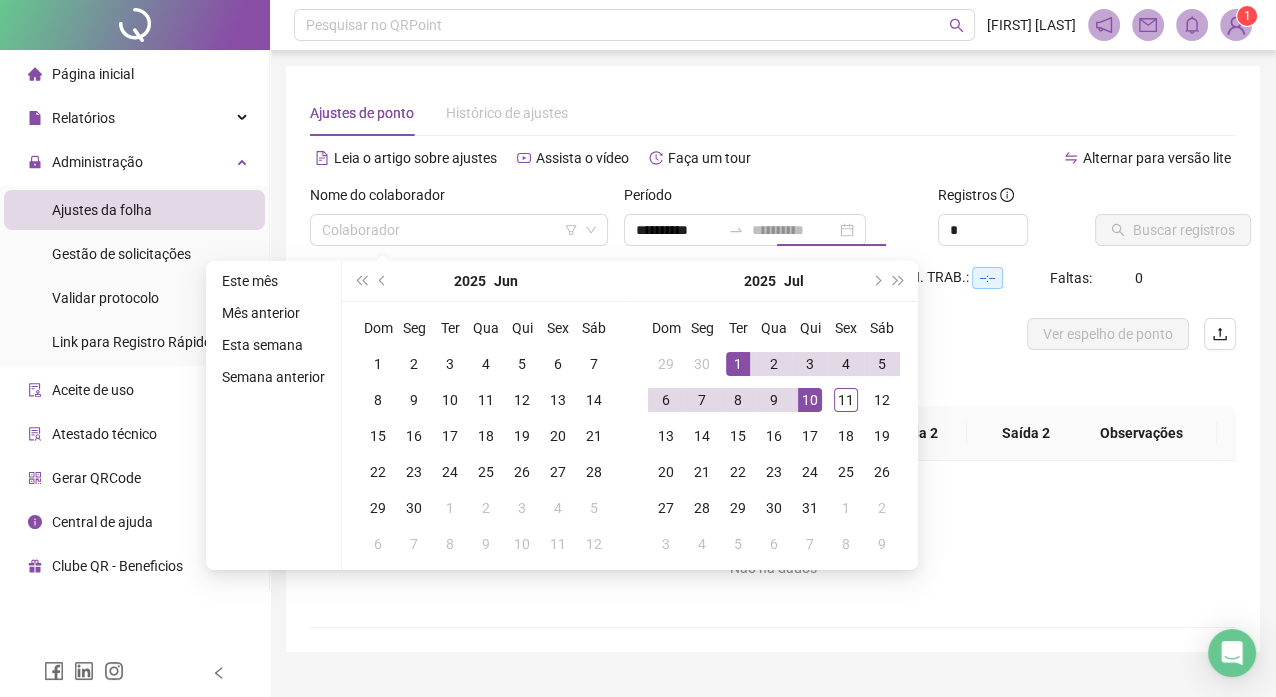 click on "10" at bounding box center [810, 400] 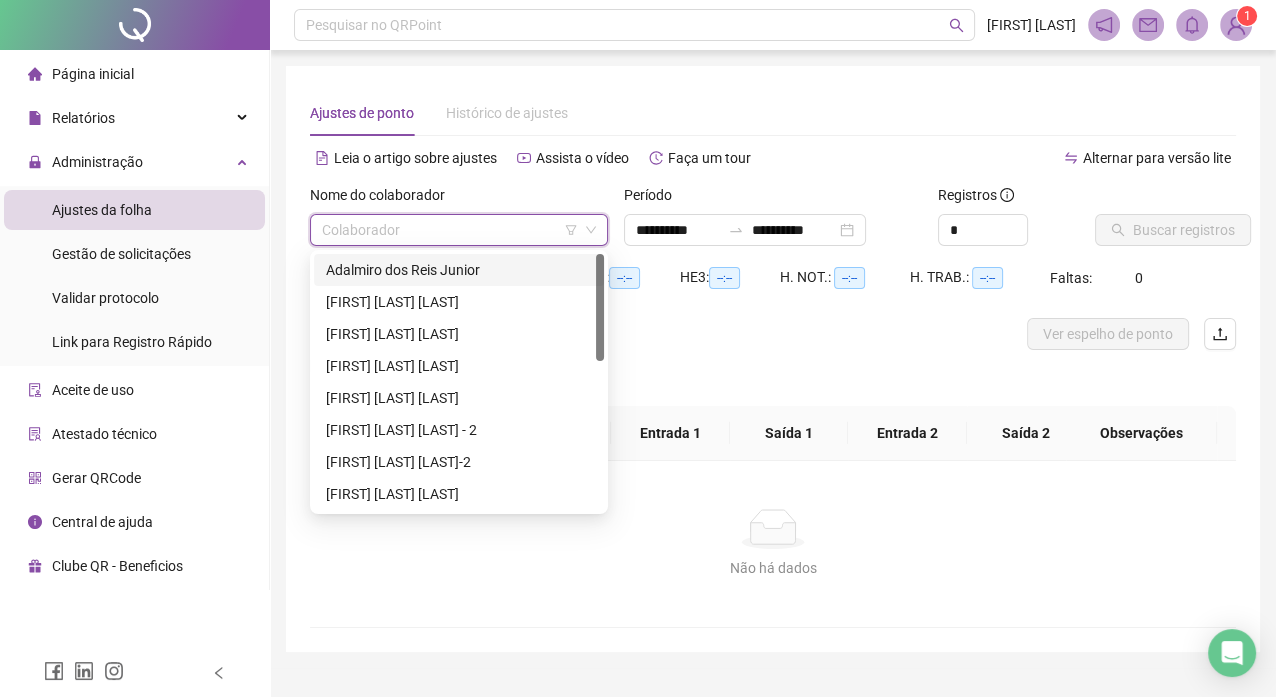 click at bounding box center (453, 230) 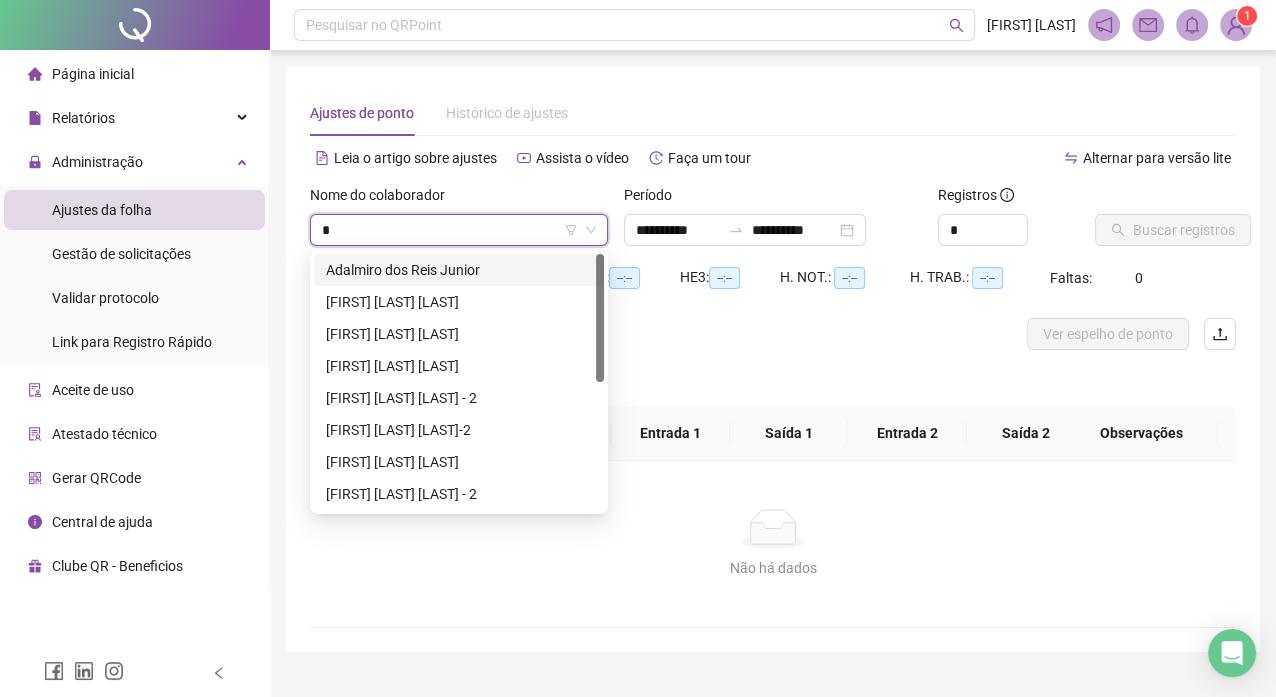type on "**" 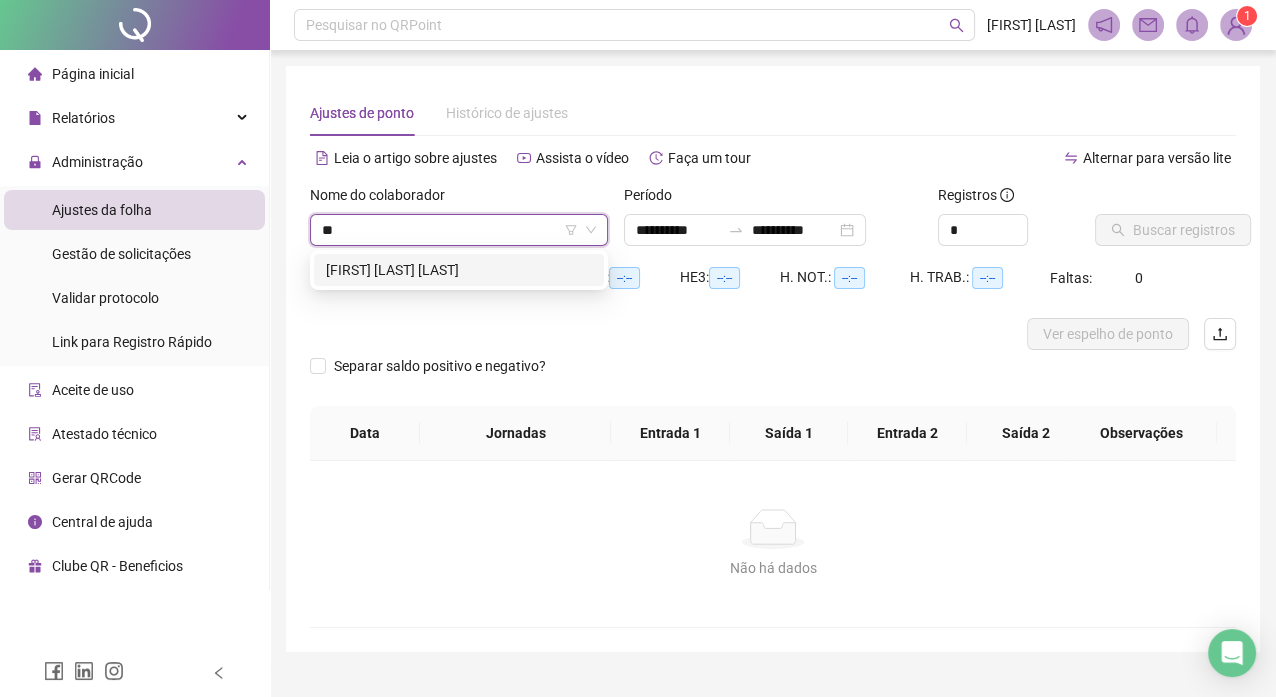 click on "[FIRST] [LAST] [LAST]" at bounding box center (459, 270) 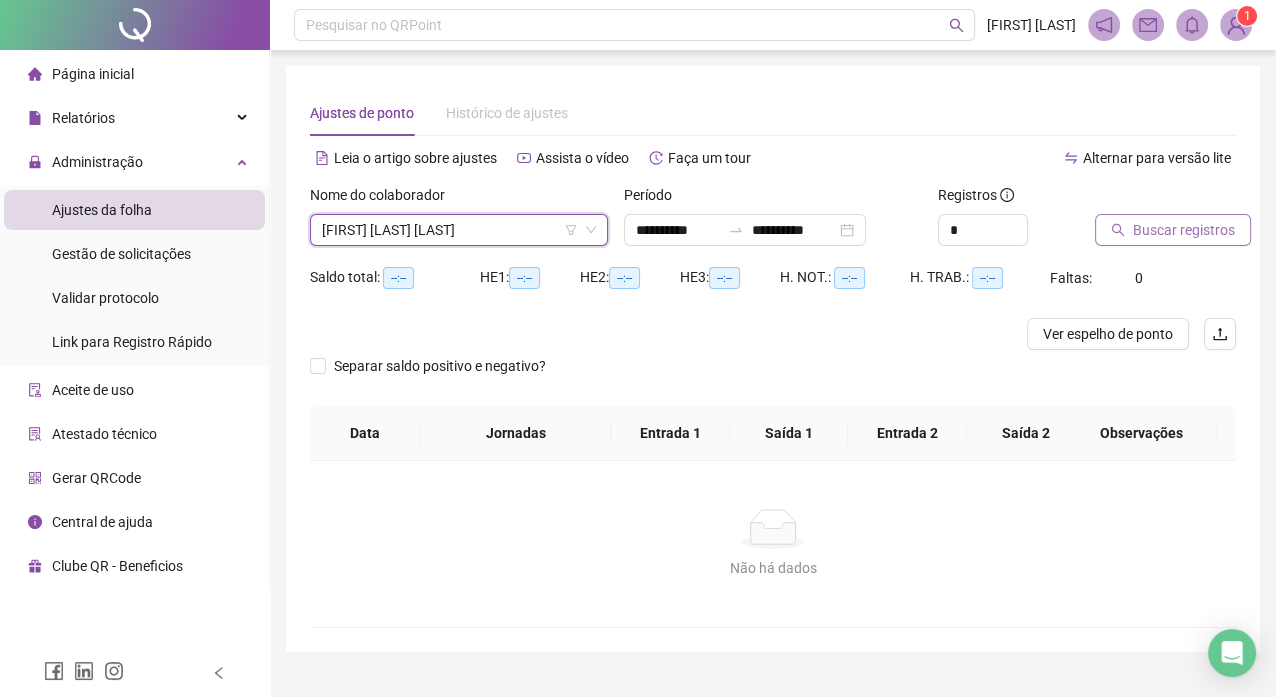 click on "Buscar registros" at bounding box center (1184, 230) 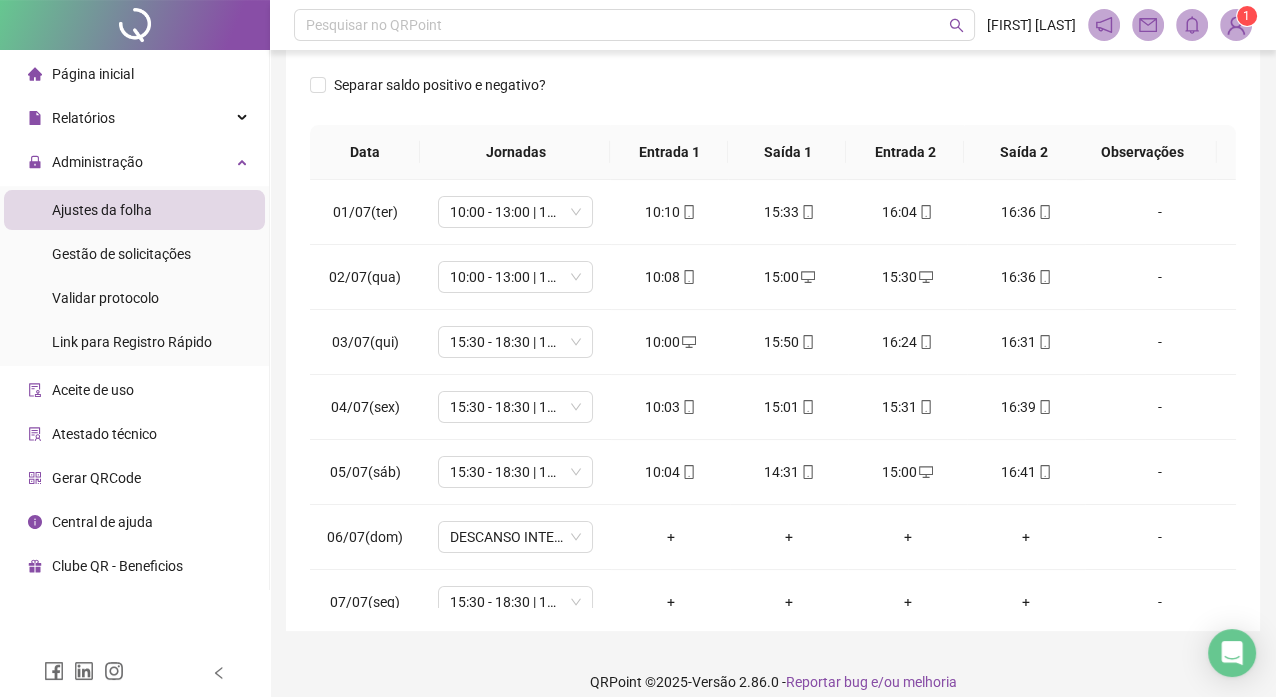 scroll, scrollTop: 320, scrollLeft: 0, axis: vertical 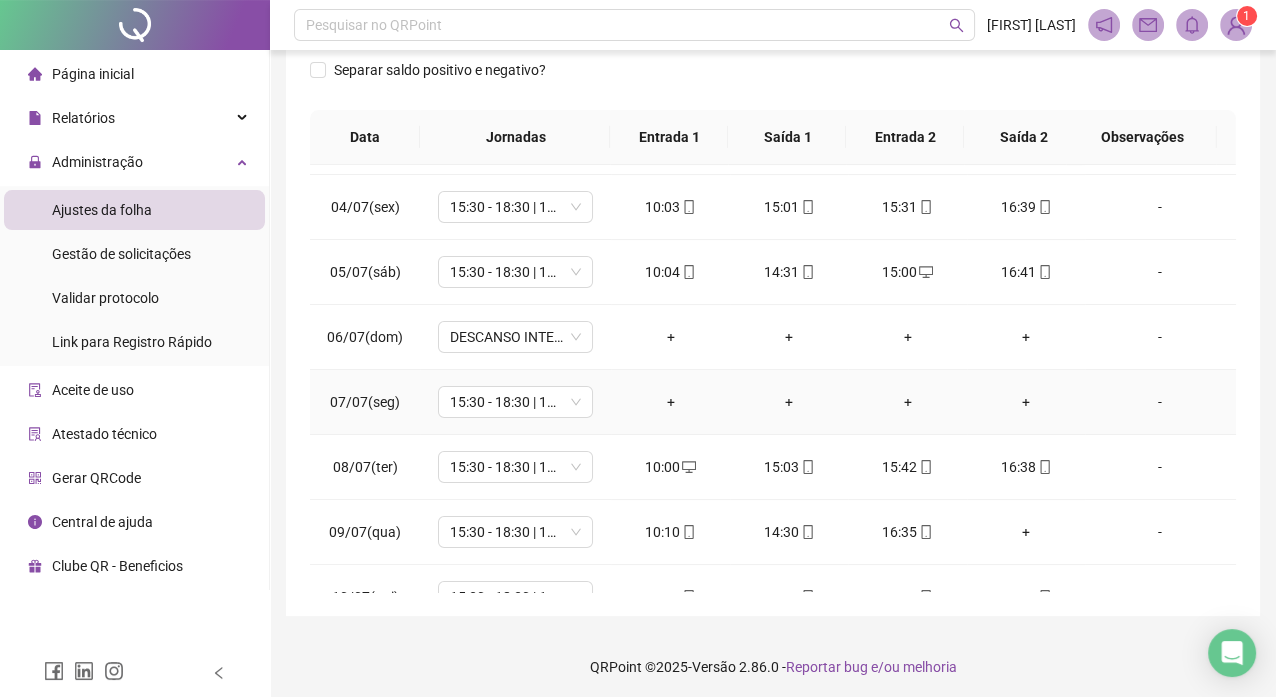 click on "-" at bounding box center [1160, 402] 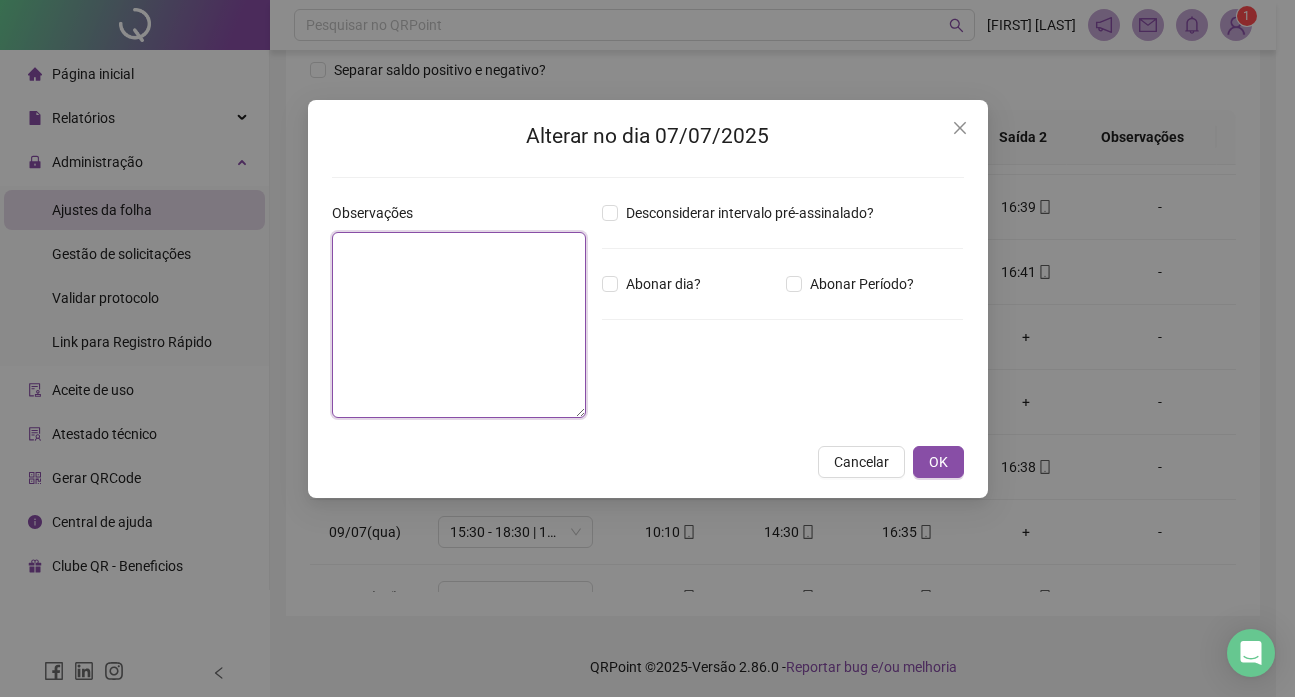 click at bounding box center [459, 325] 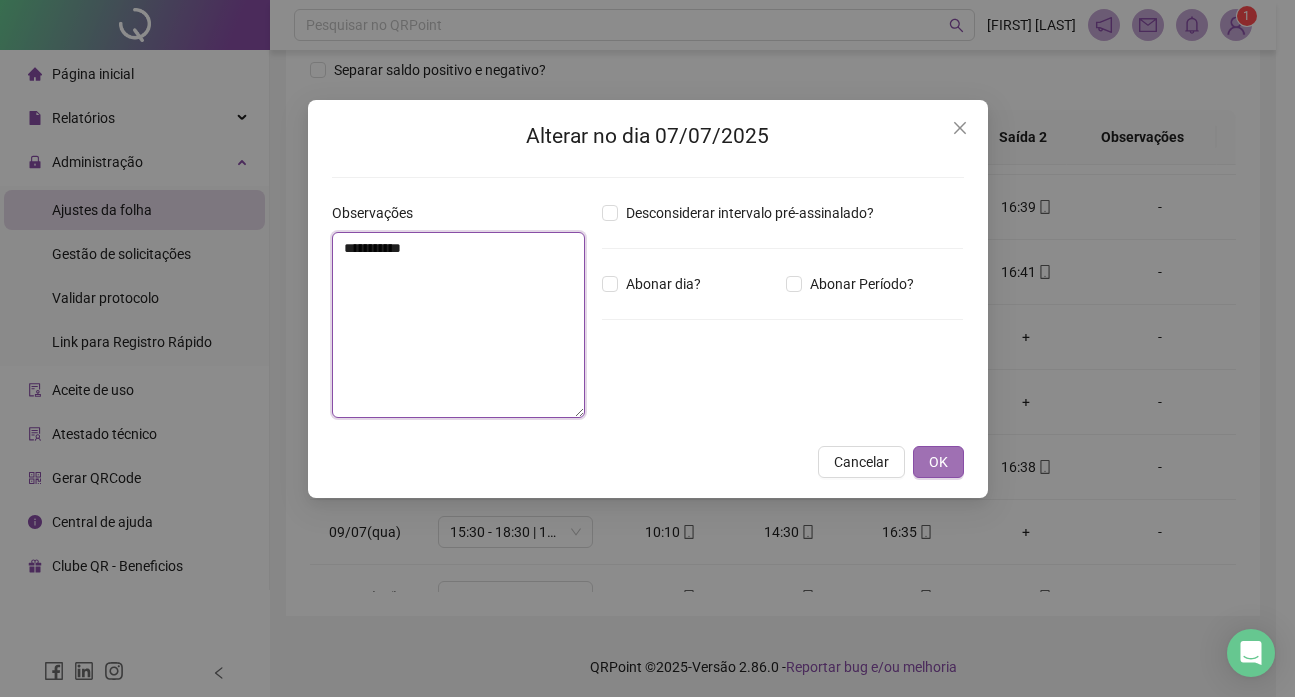 type on "**********" 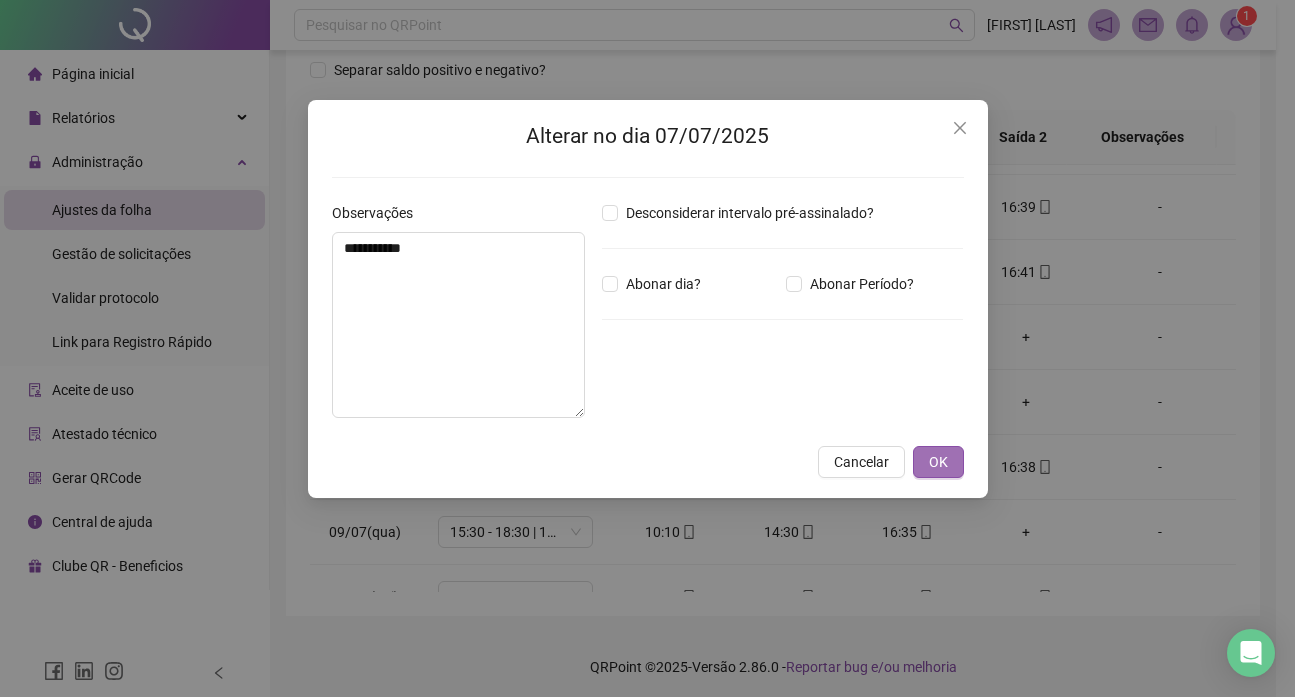 click on "OK" at bounding box center (938, 462) 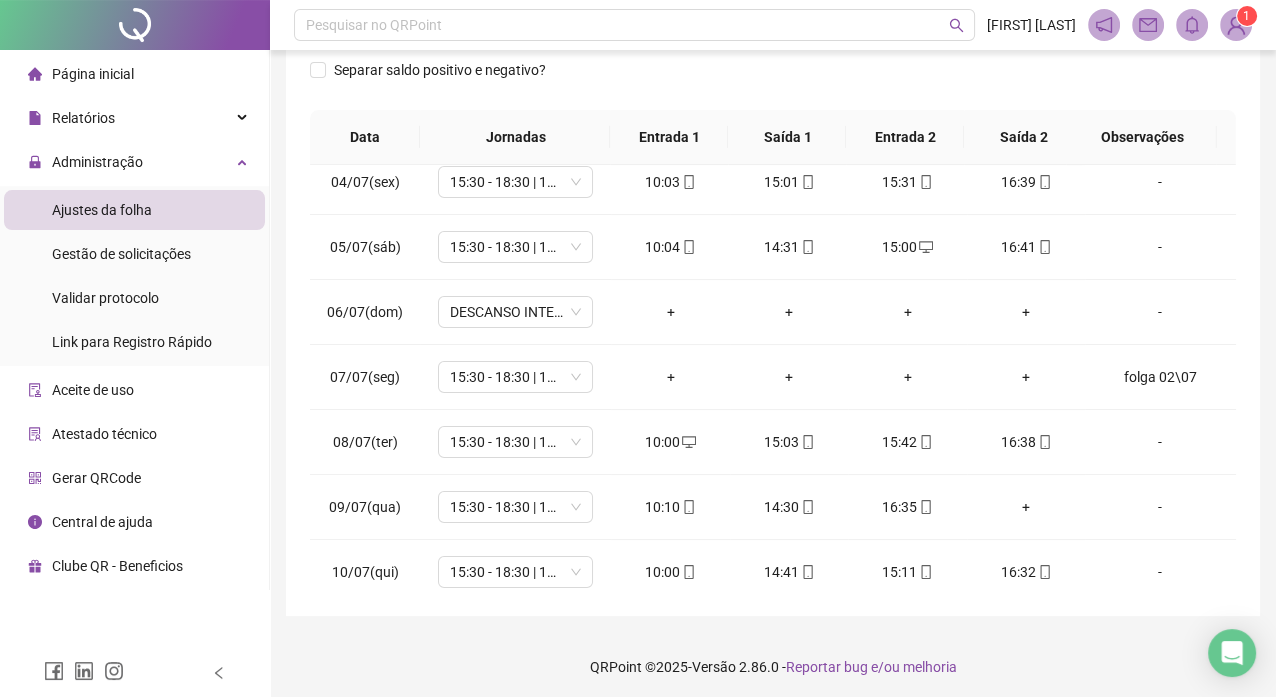 scroll, scrollTop: 220, scrollLeft: 0, axis: vertical 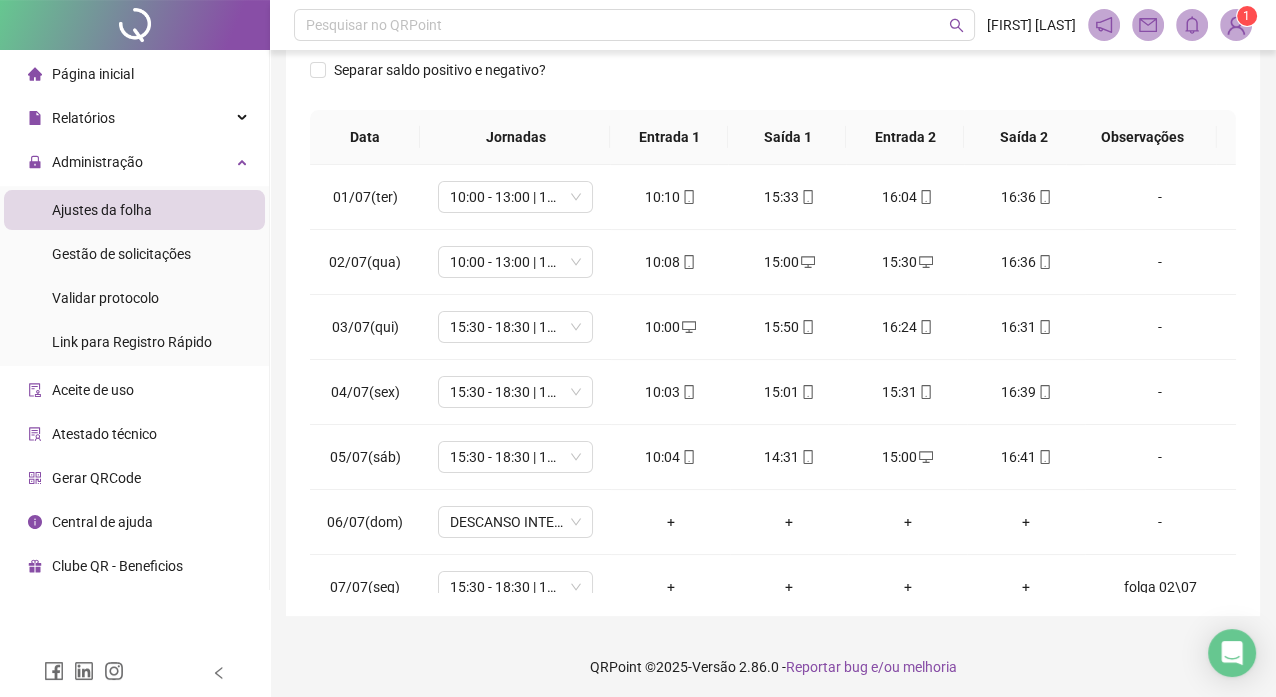 click on "Ajustes da folha" at bounding box center [134, 210] 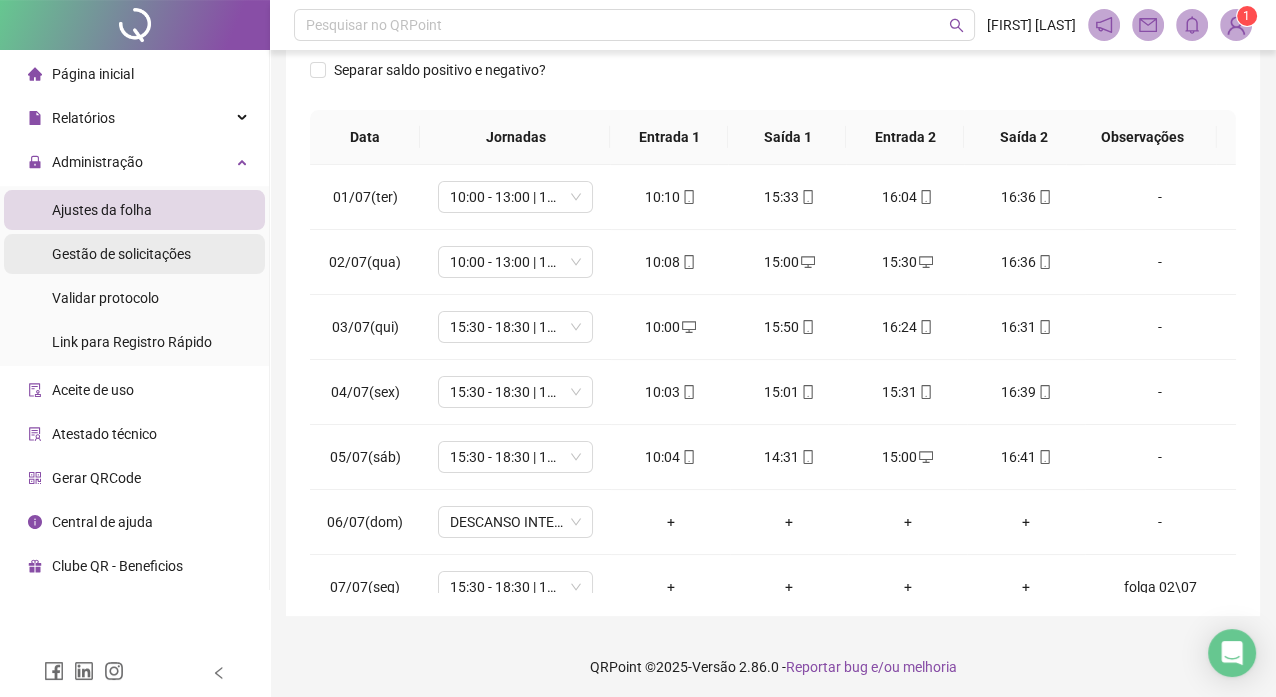 click on "Gestão de solicitações" at bounding box center (121, 254) 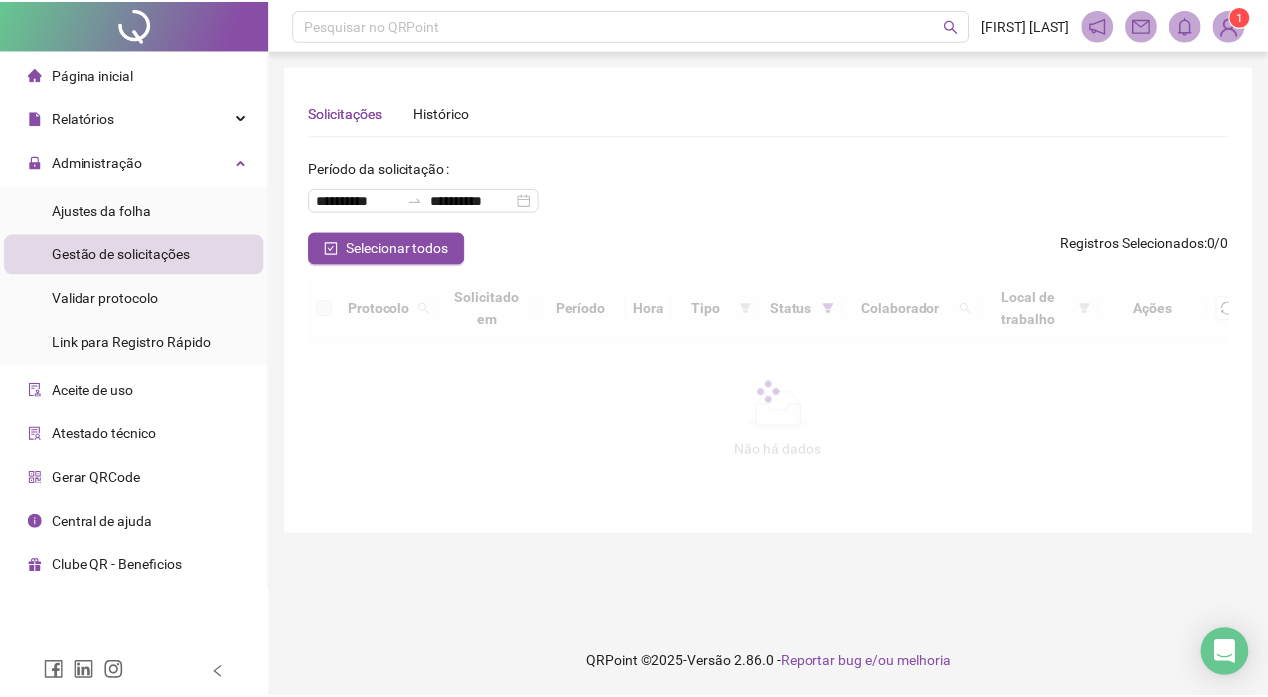 scroll, scrollTop: 0, scrollLeft: 0, axis: both 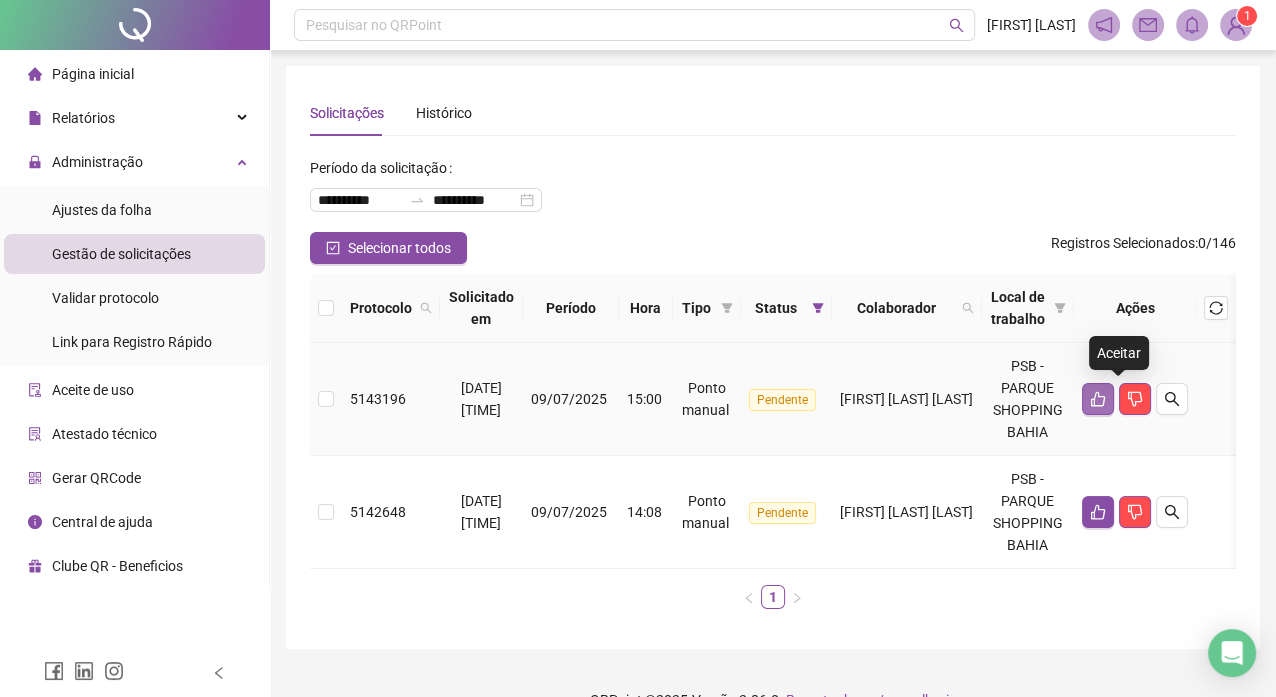 click 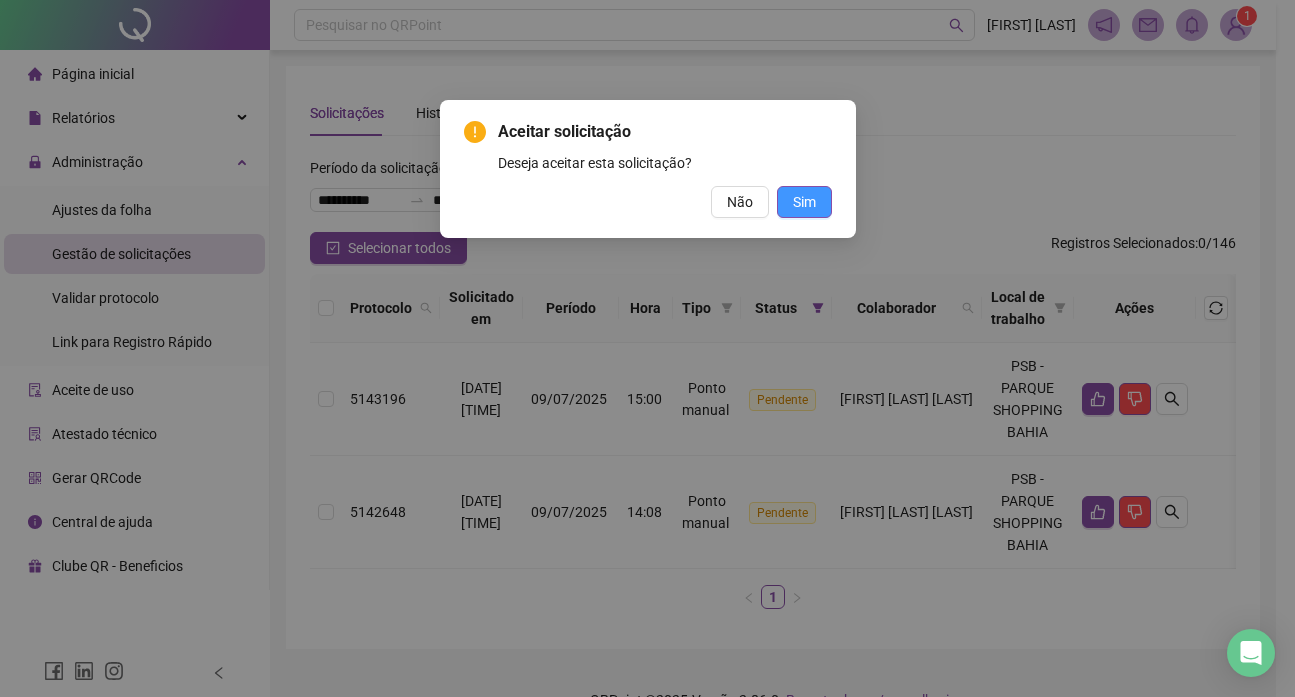 click on "Sim" at bounding box center [804, 202] 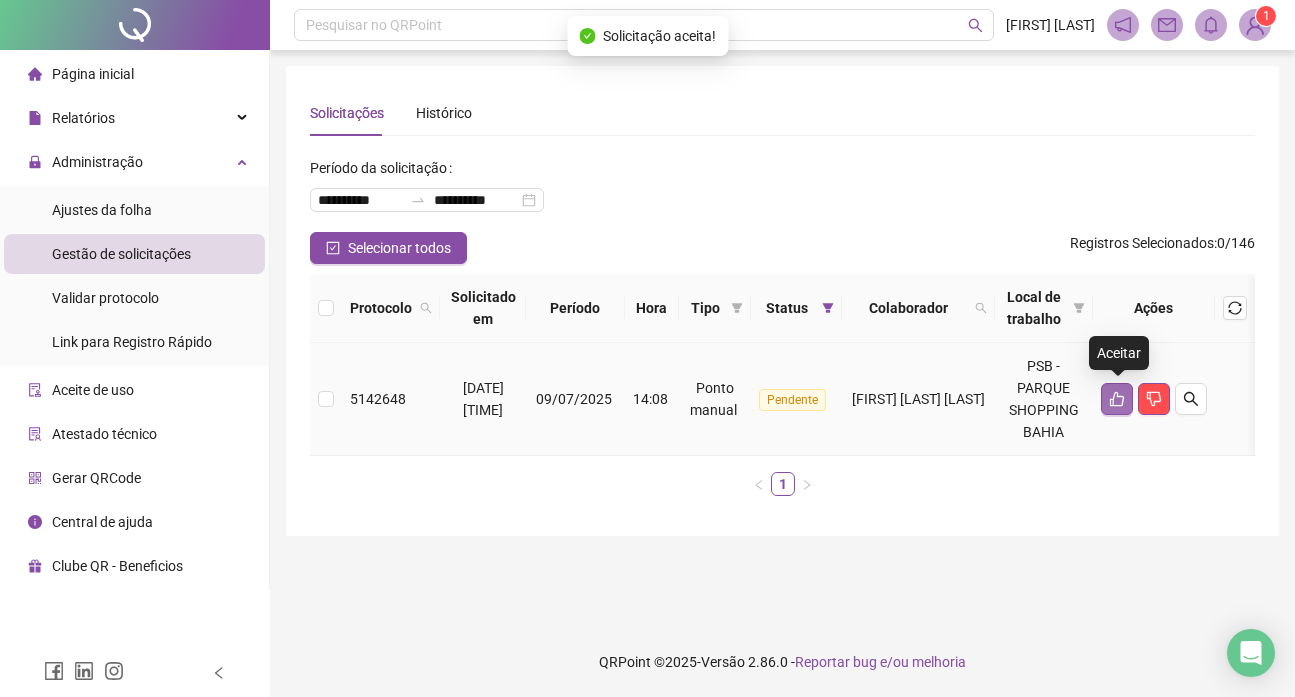 click 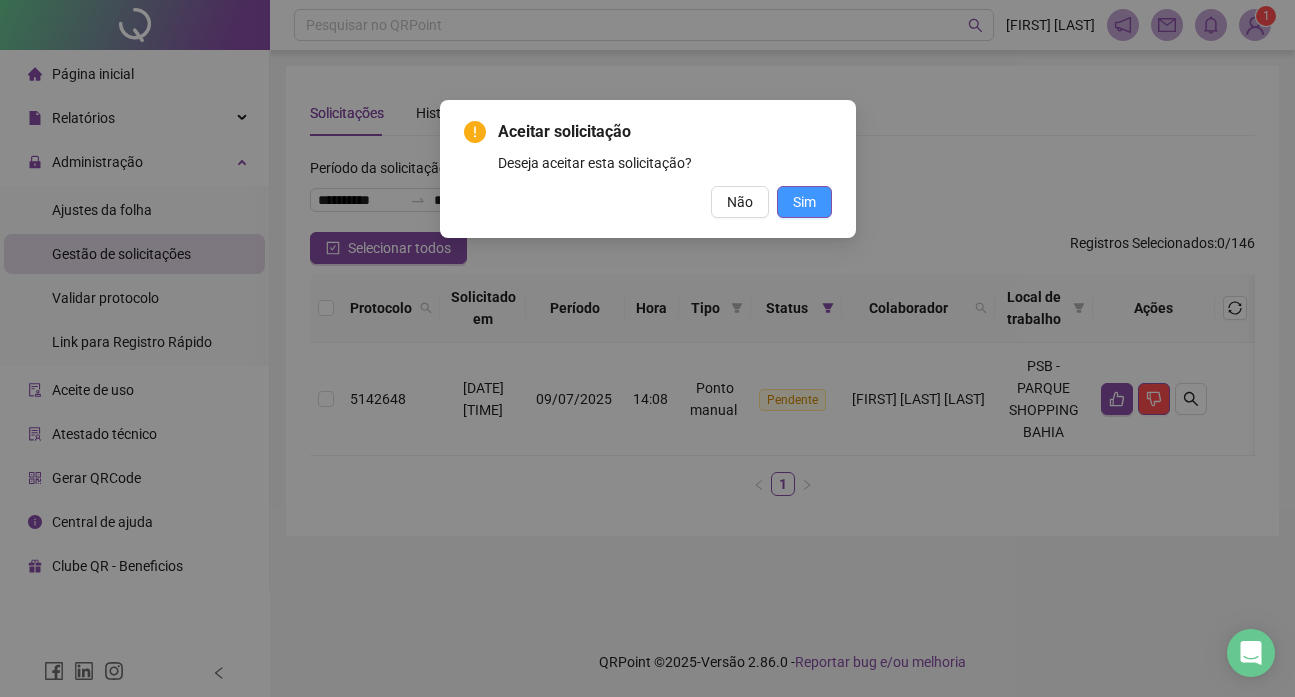 click on "Sim" at bounding box center (804, 202) 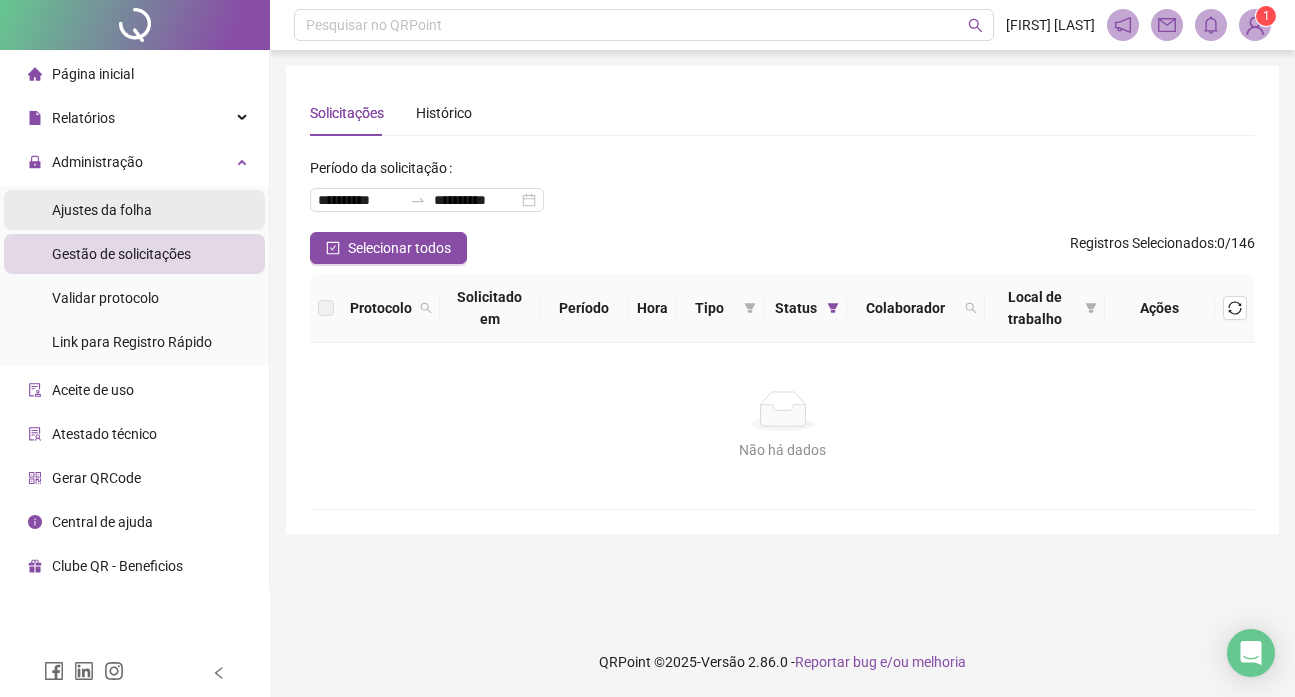 click on "Ajustes da folha" at bounding box center [102, 210] 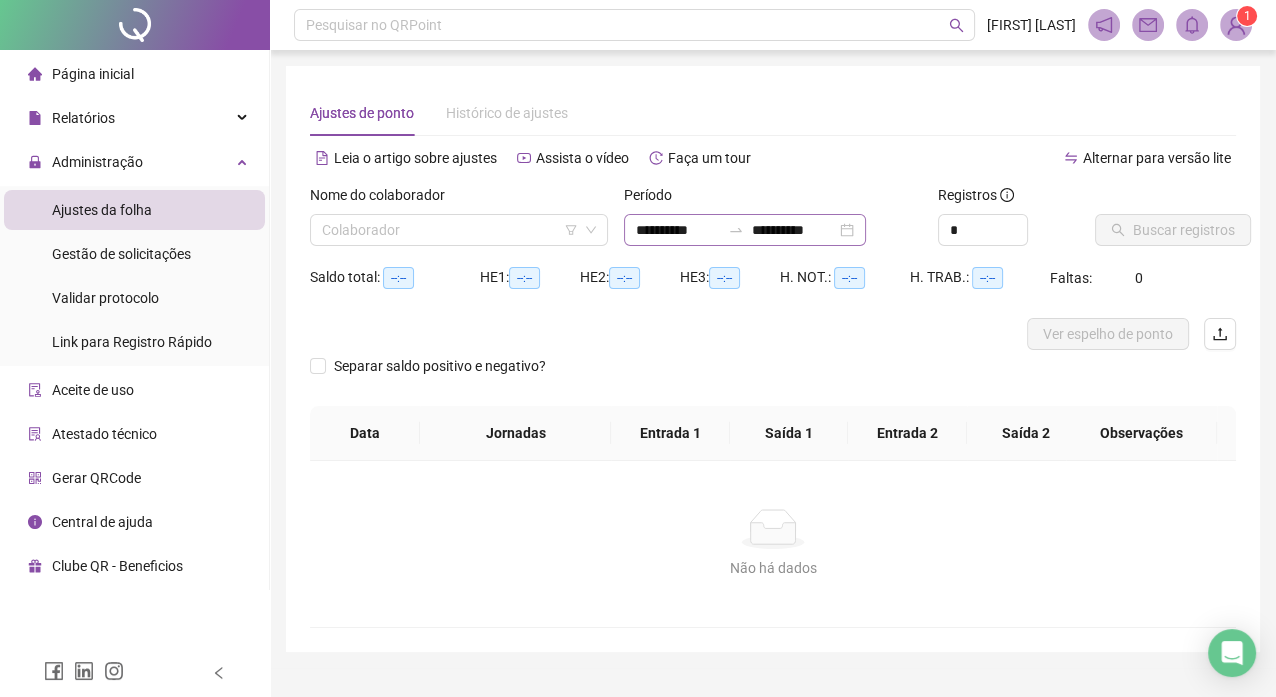 click on "**********" at bounding box center [745, 230] 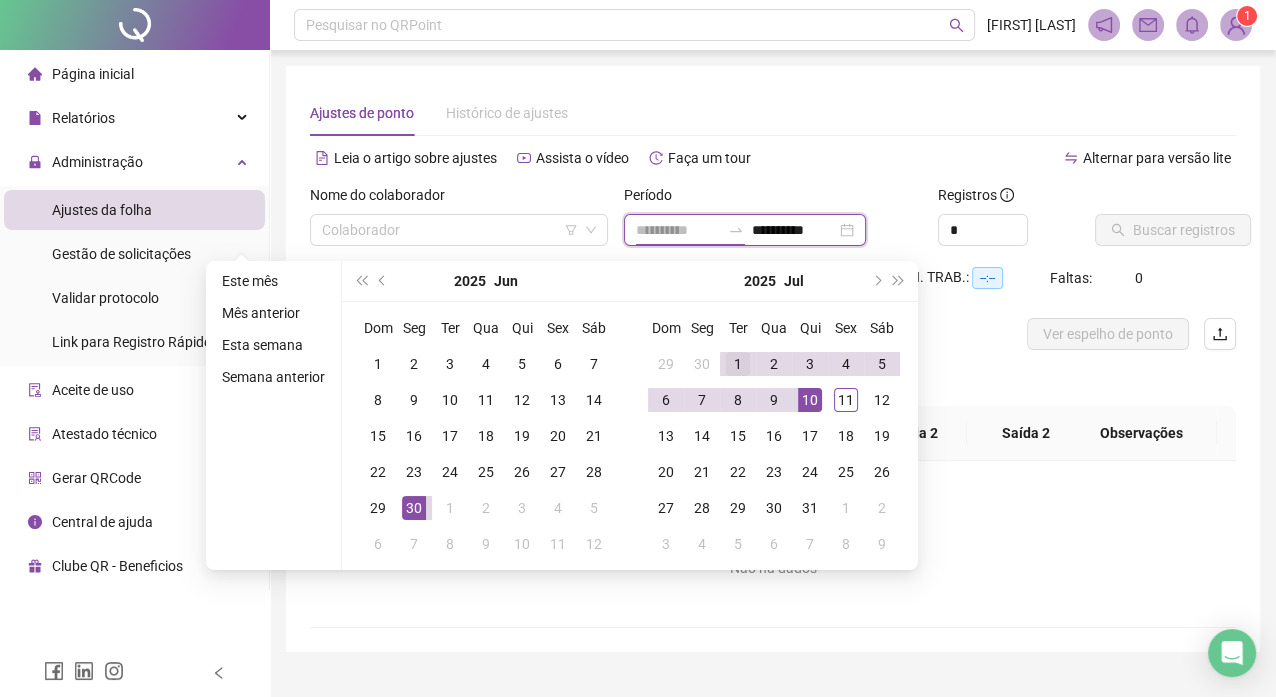 type on "**********" 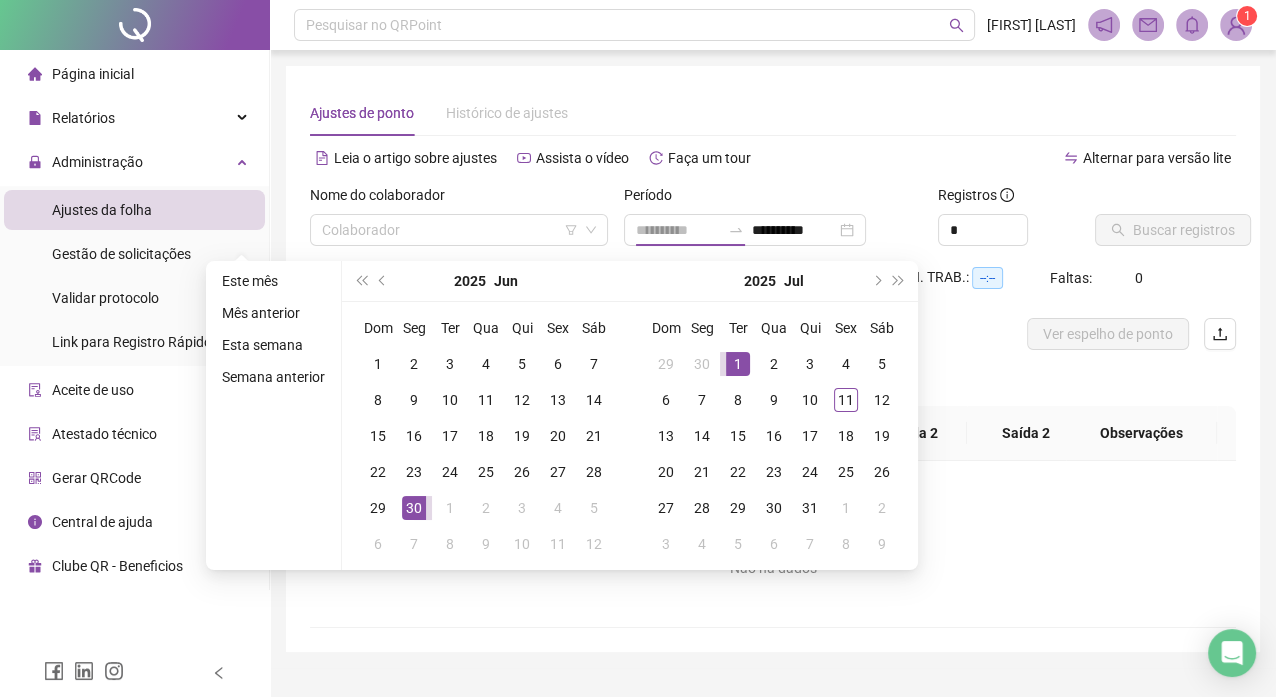 click on "1" at bounding box center (738, 364) 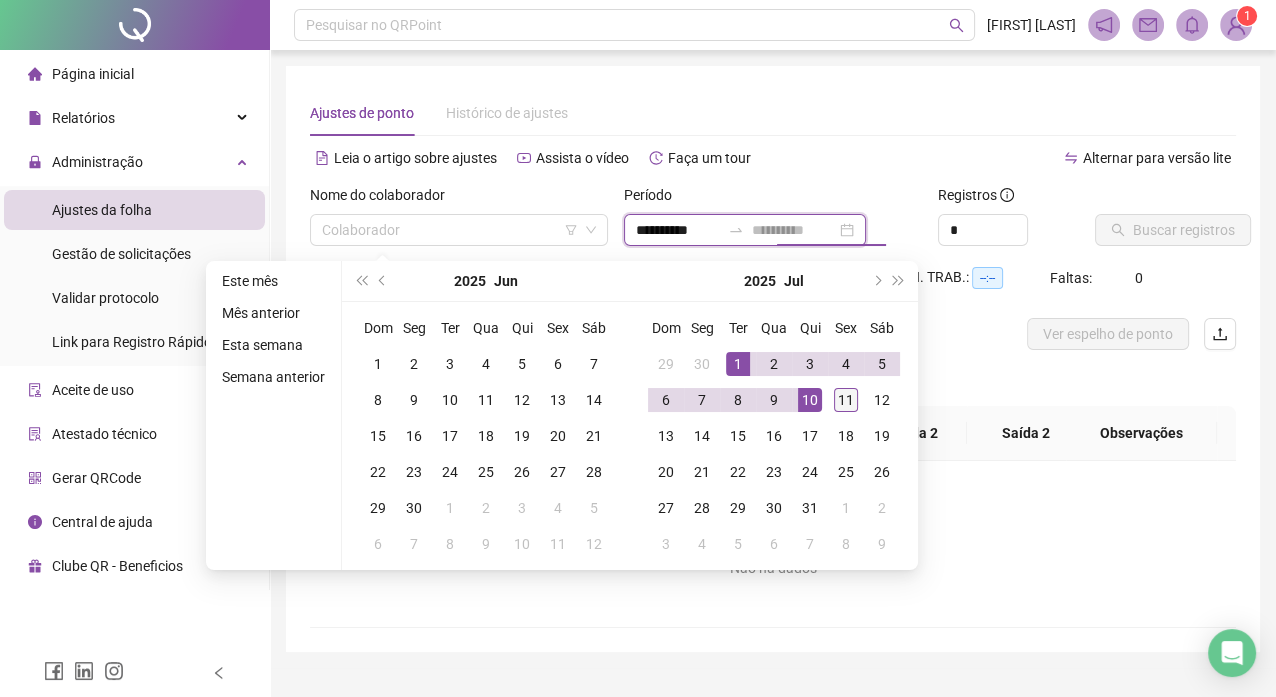 type on "**********" 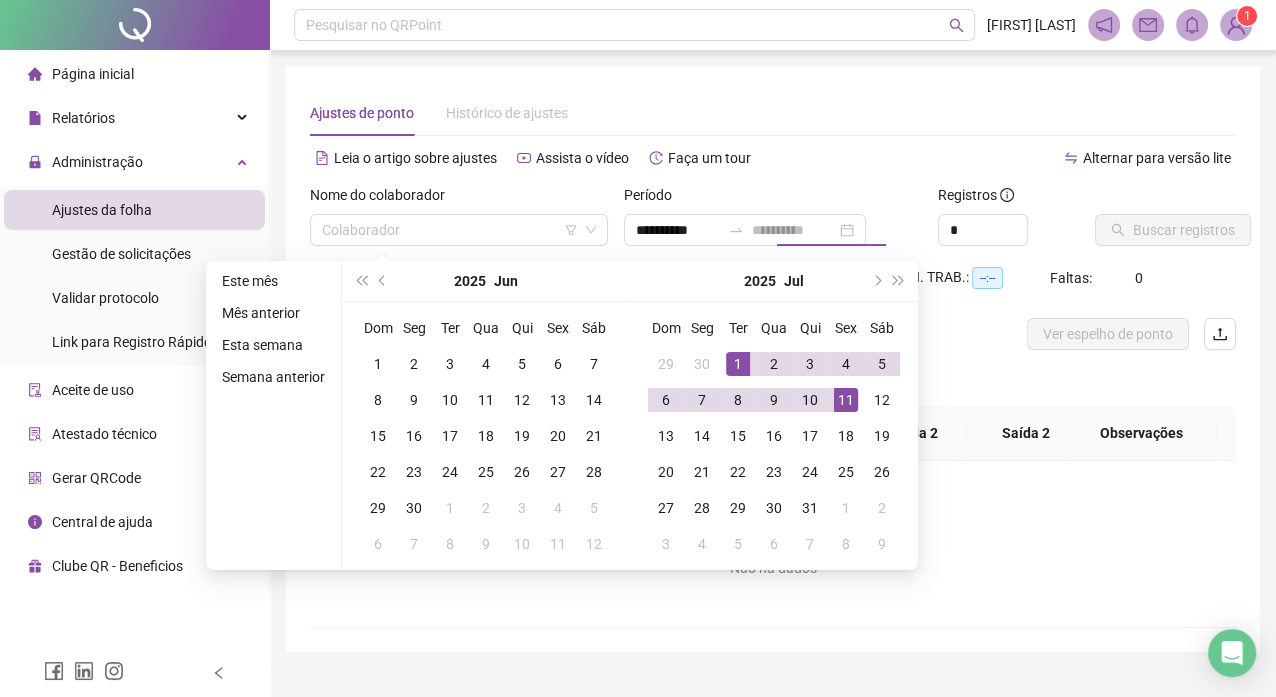 click on "11" at bounding box center (846, 400) 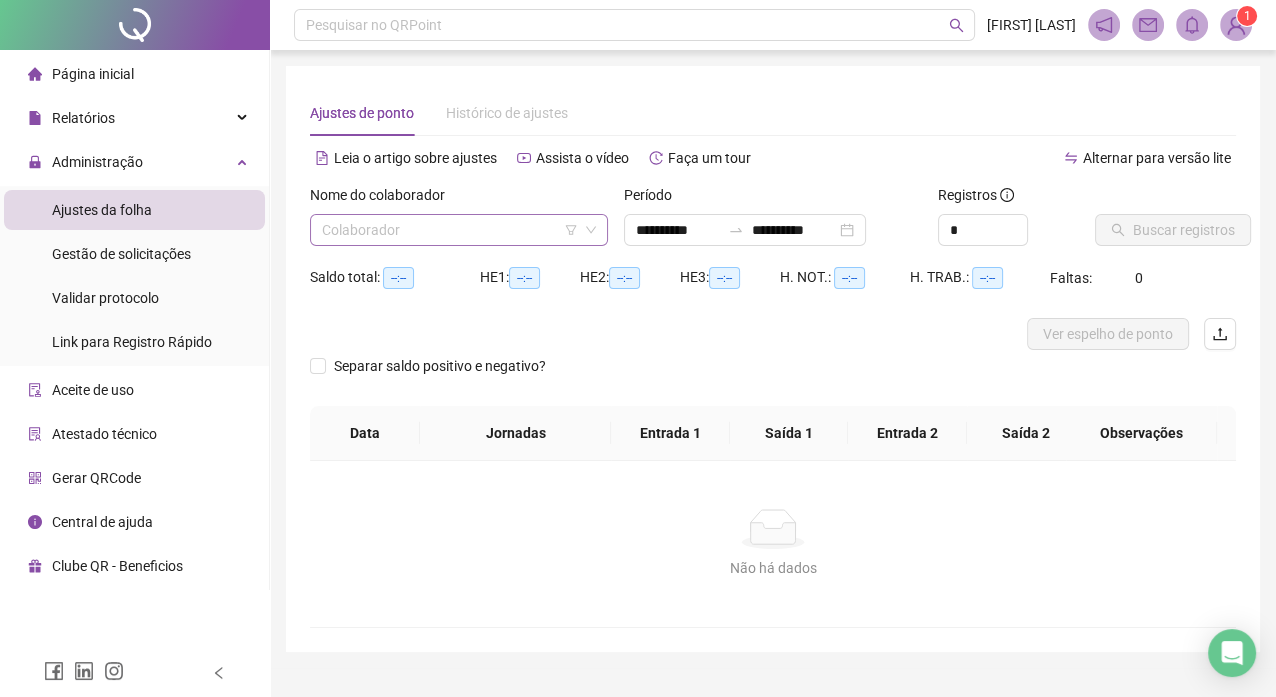 click at bounding box center [453, 230] 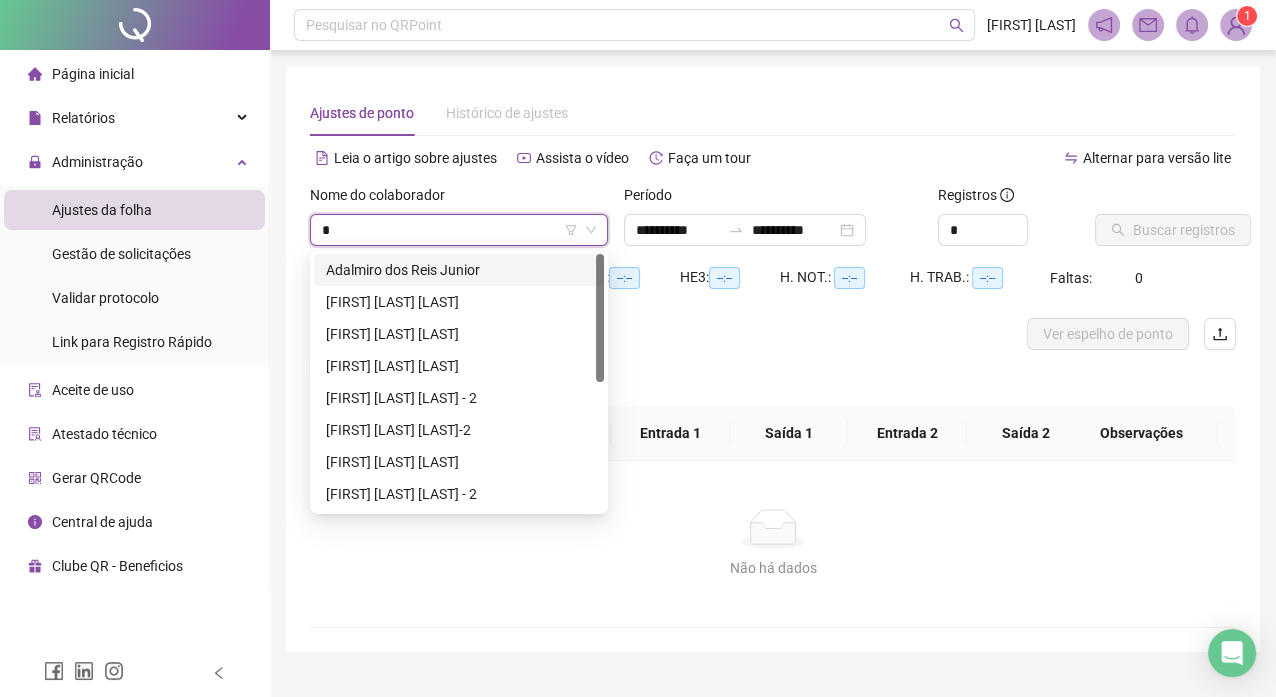 type on "**" 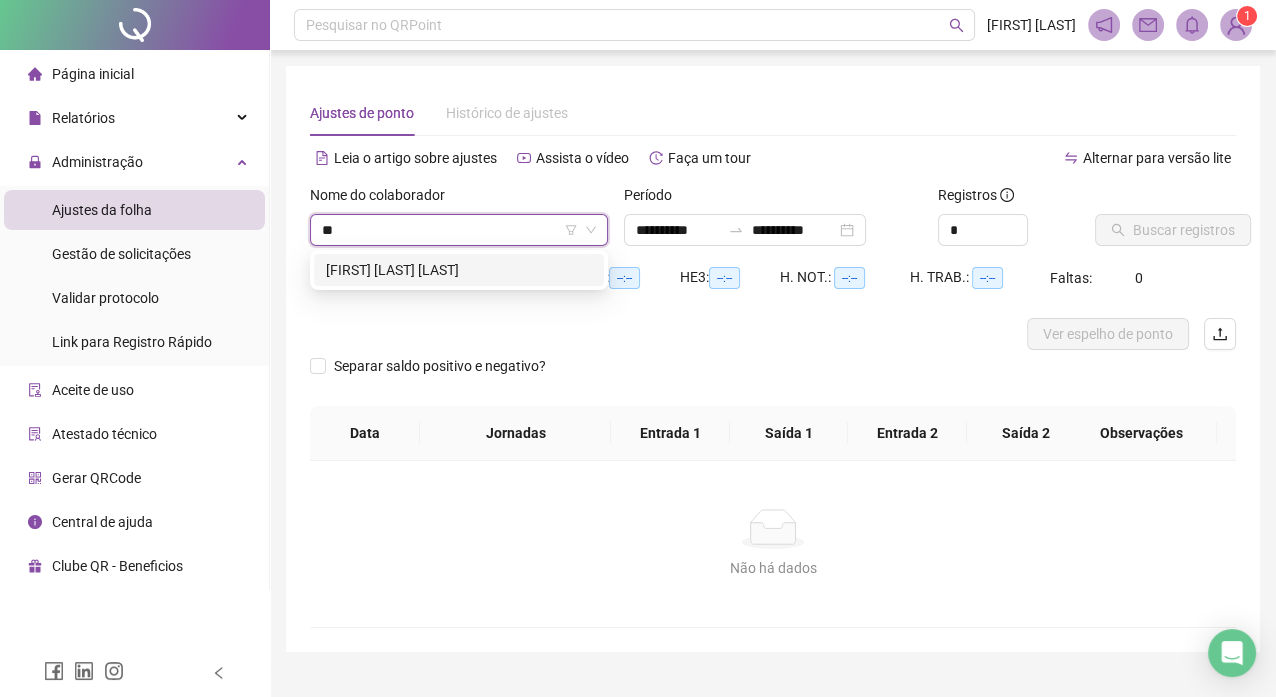 click on "[FIRST] [LAST] [LAST]" at bounding box center [459, 270] 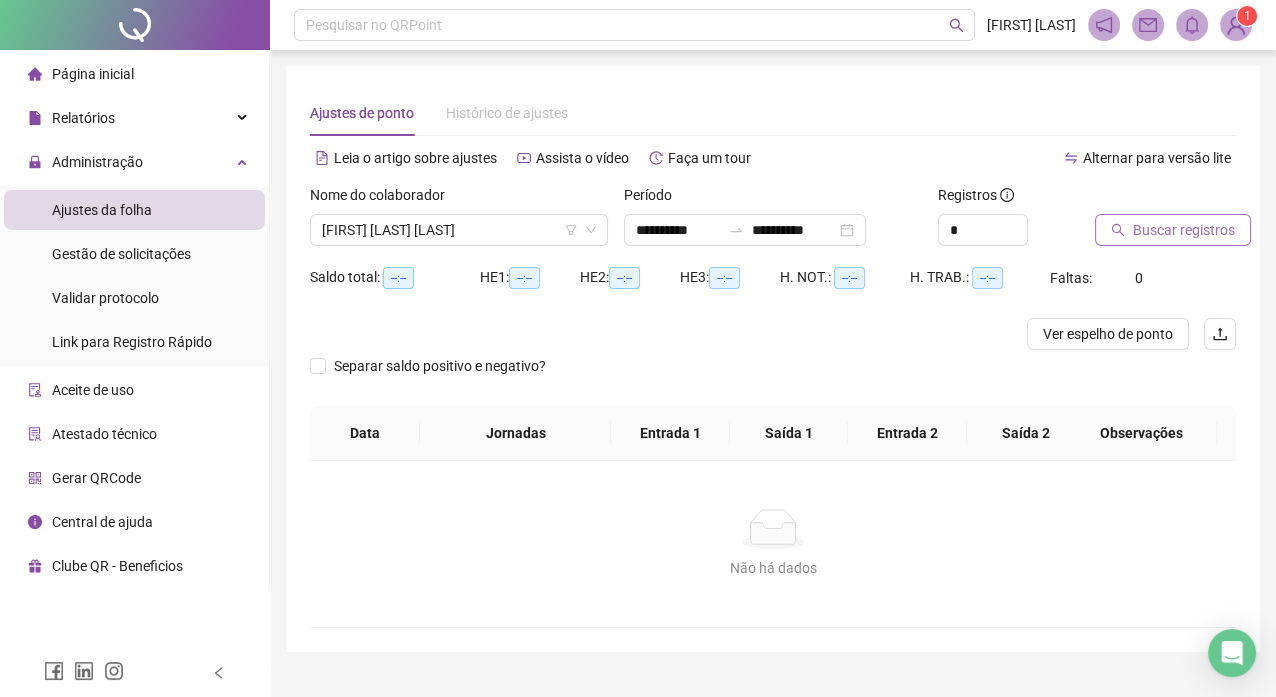 click on "Buscar registros" at bounding box center [1184, 230] 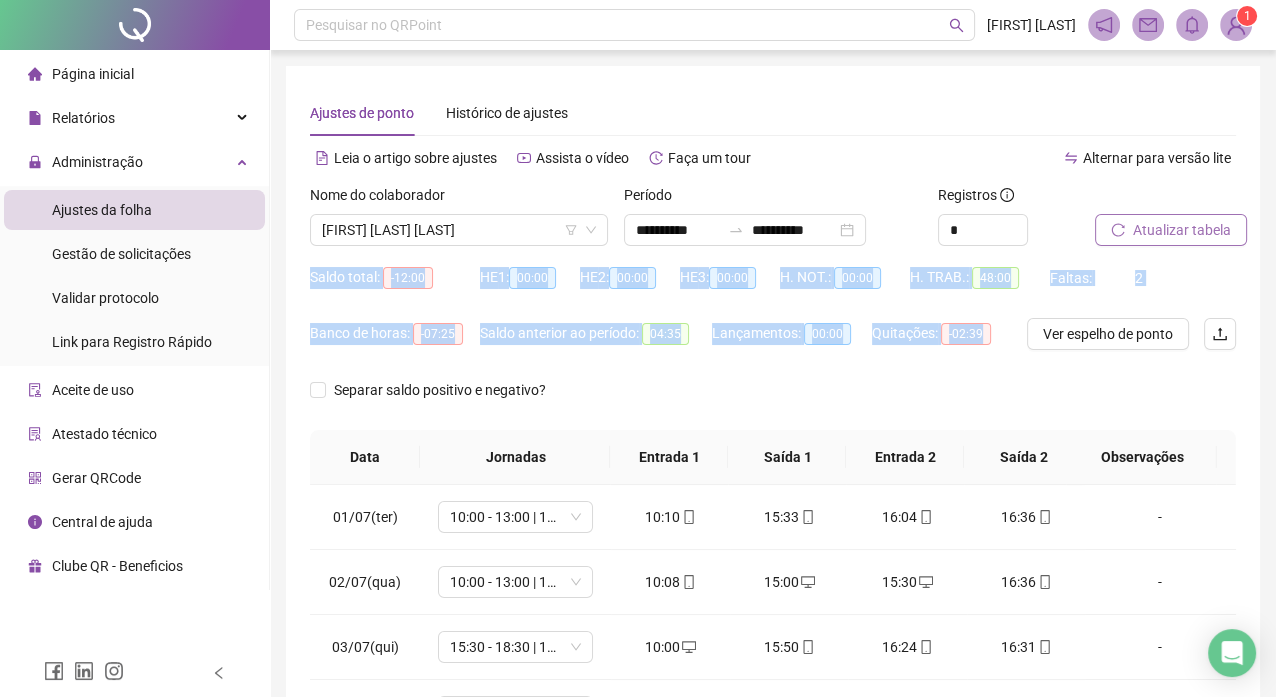 drag, startPoint x: 1275, startPoint y: 236, endPoint x: 1290, endPoint y: 322, distance: 87.29834 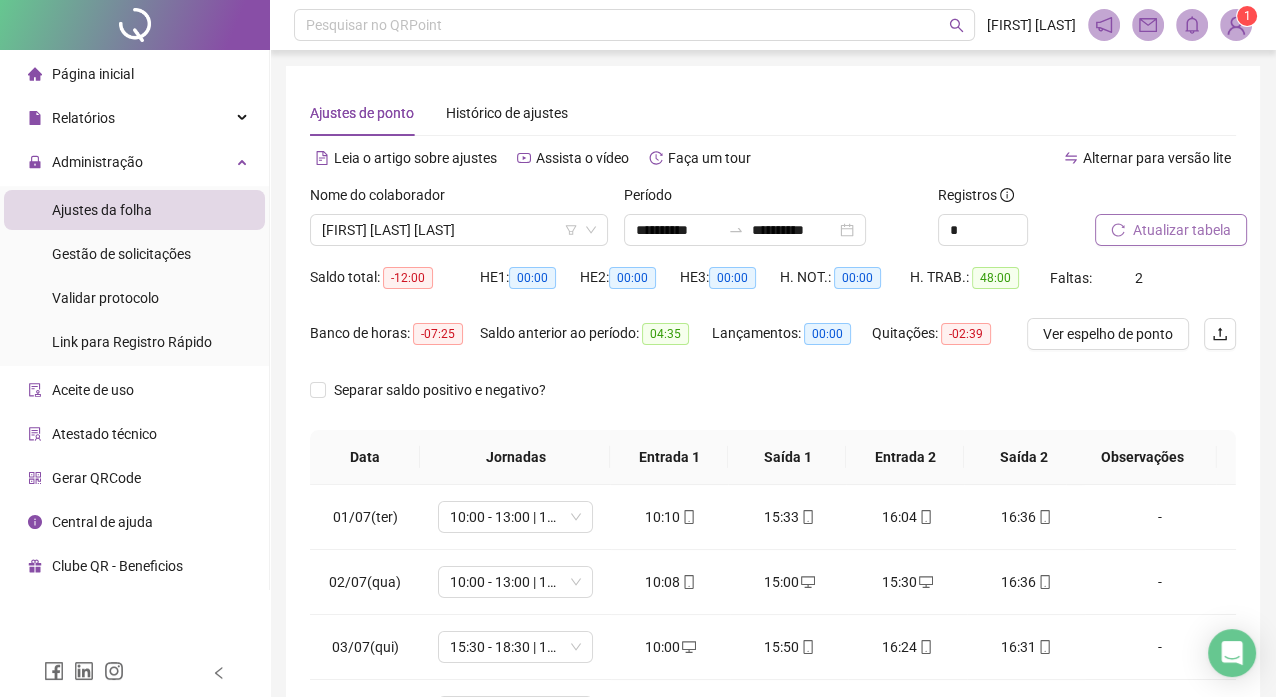 click on "Separar saldo positivo e negativo?" at bounding box center (773, 402) 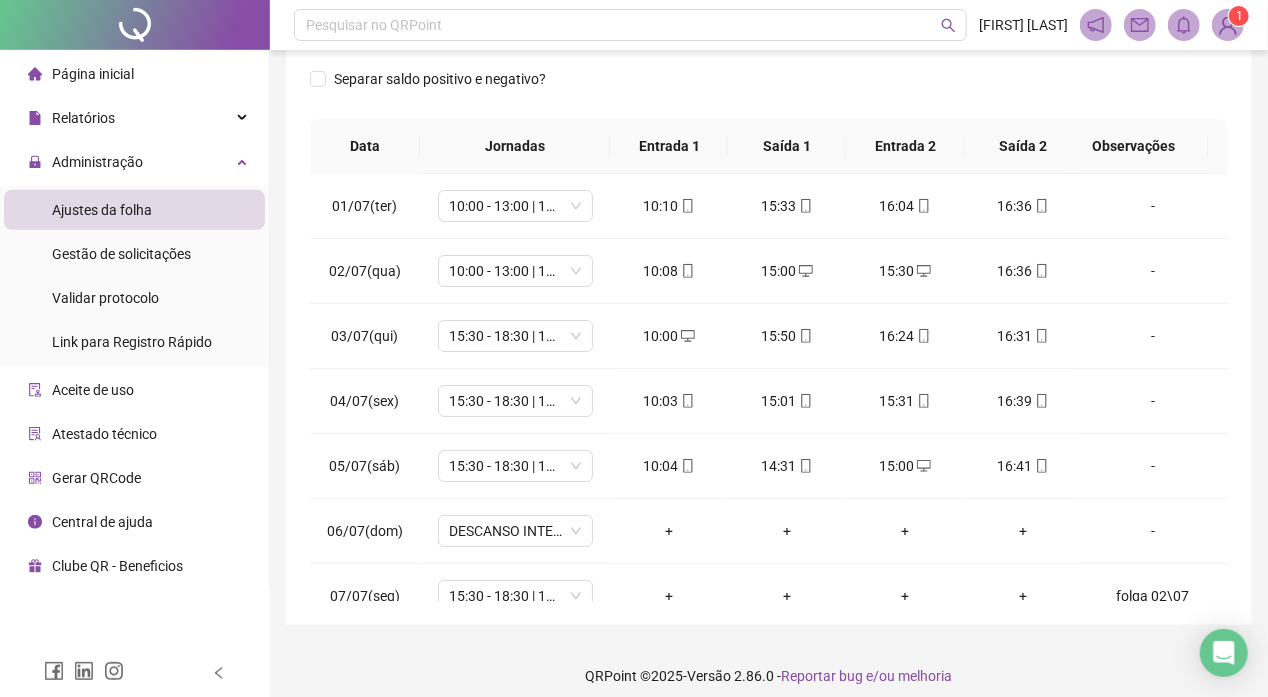 scroll, scrollTop: 324, scrollLeft: 0, axis: vertical 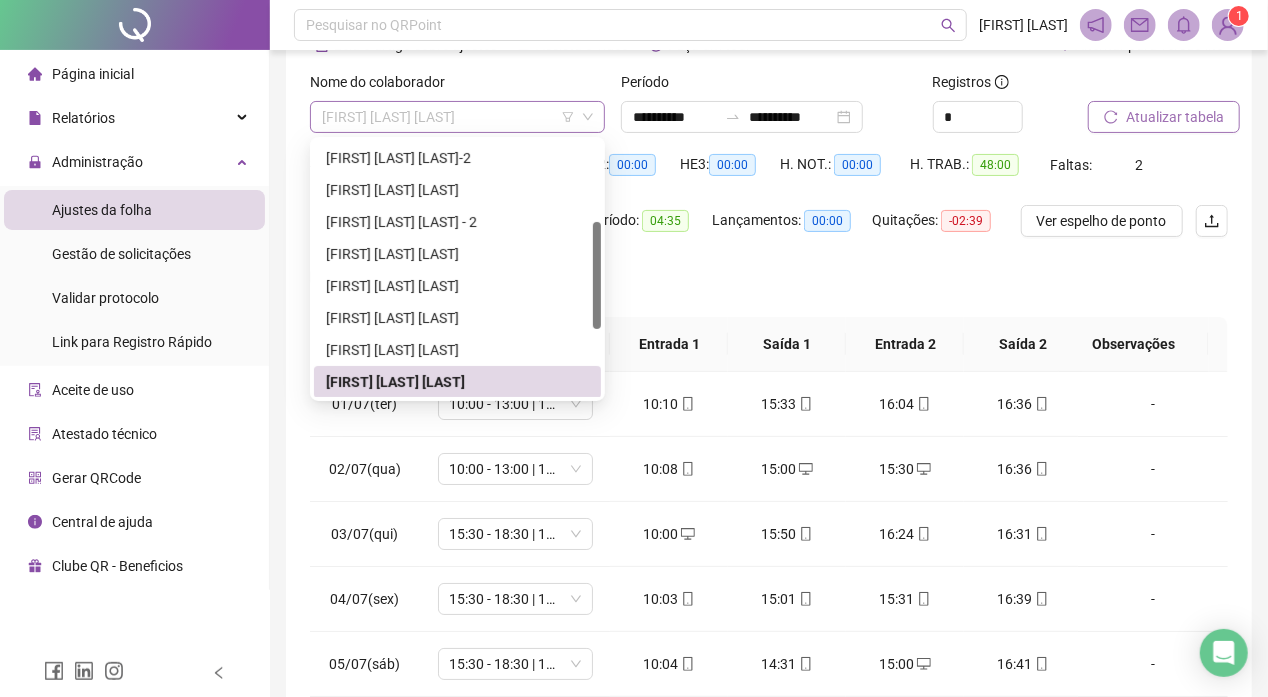 click on "[FIRST] [LAST] [LAST]" at bounding box center [457, 117] 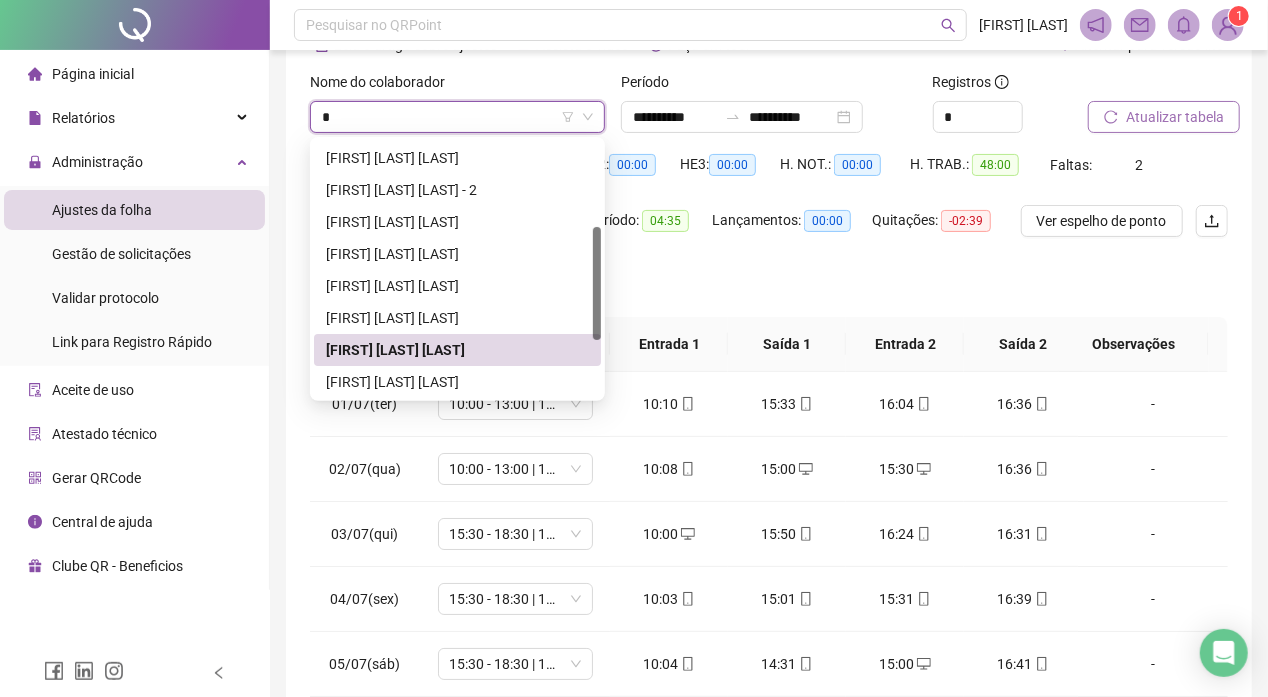 type on "**" 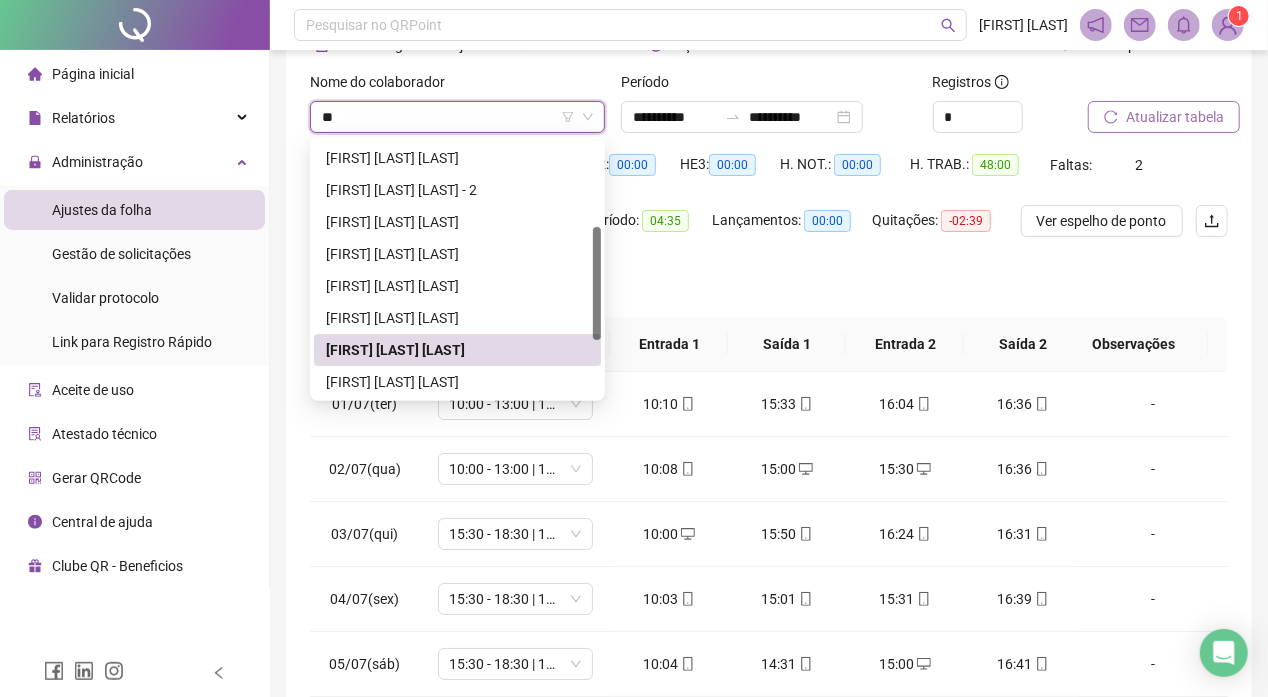 scroll, scrollTop: 0, scrollLeft: 0, axis: both 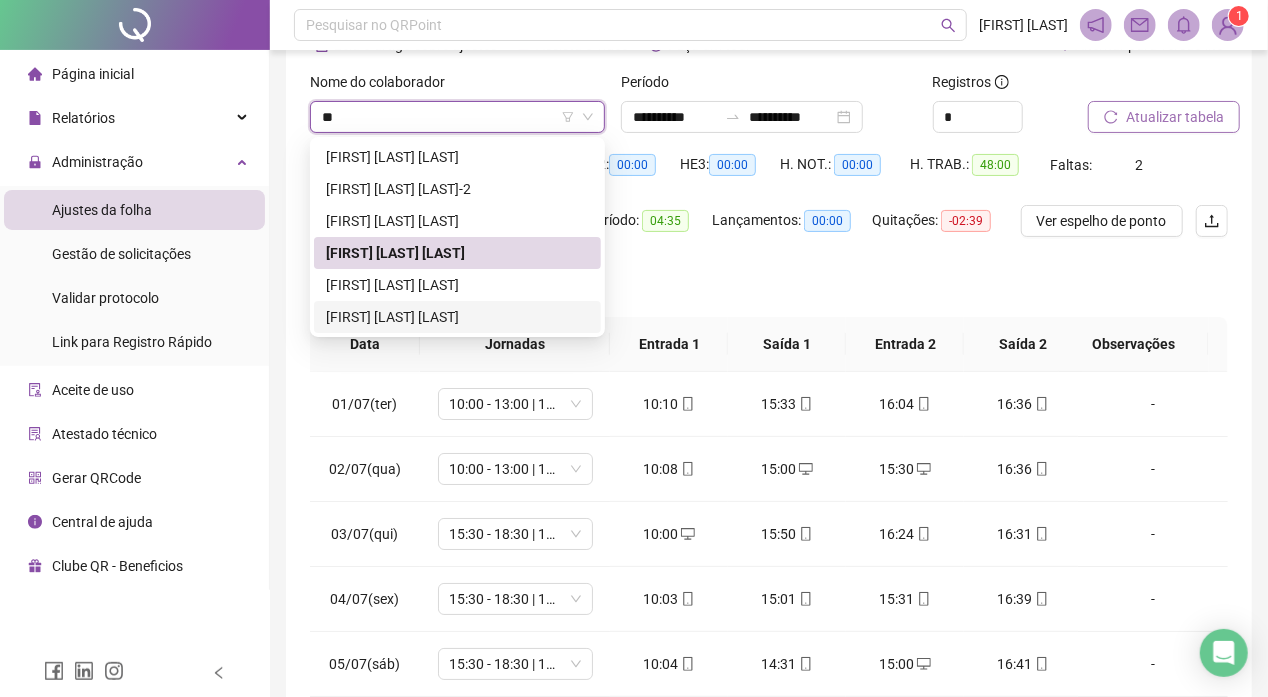 click on "[FIRST] [LAST] [LAST]" at bounding box center (457, 317) 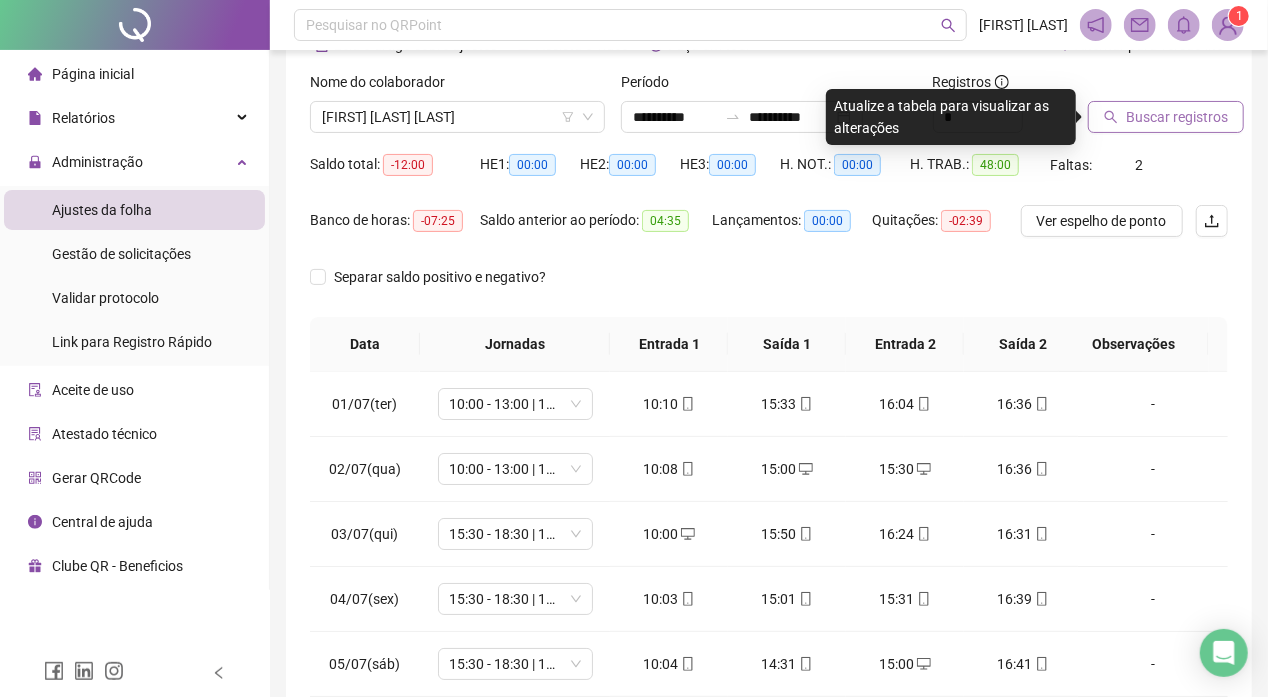 click on "Buscar registros" at bounding box center (1177, 117) 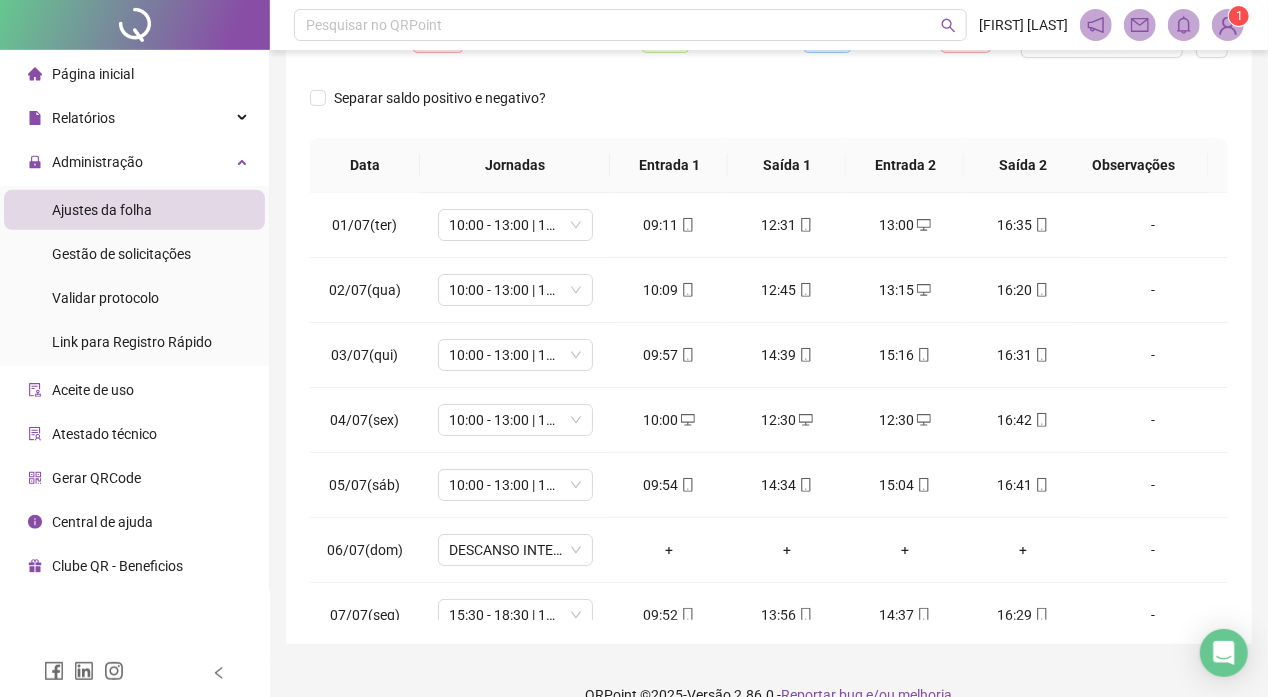 scroll, scrollTop: 324, scrollLeft: 0, axis: vertical 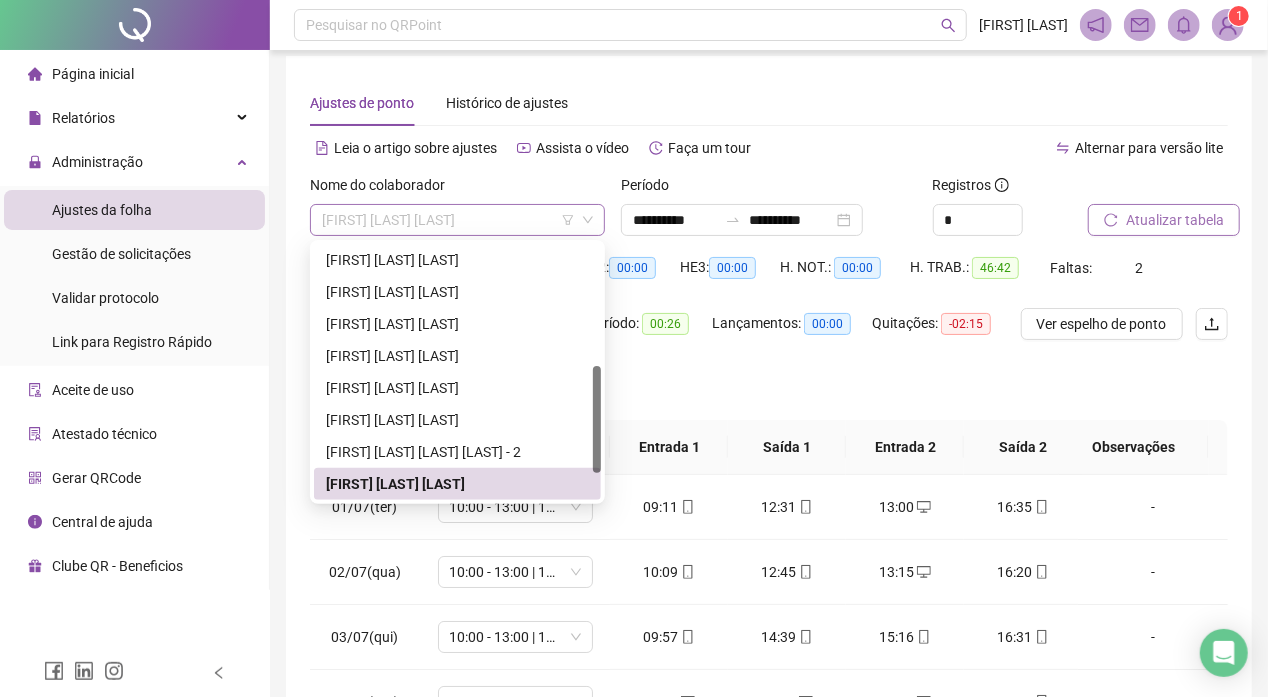 click on "[FIRST] [LAST] [LAST]" at bounding box center (457, 220) 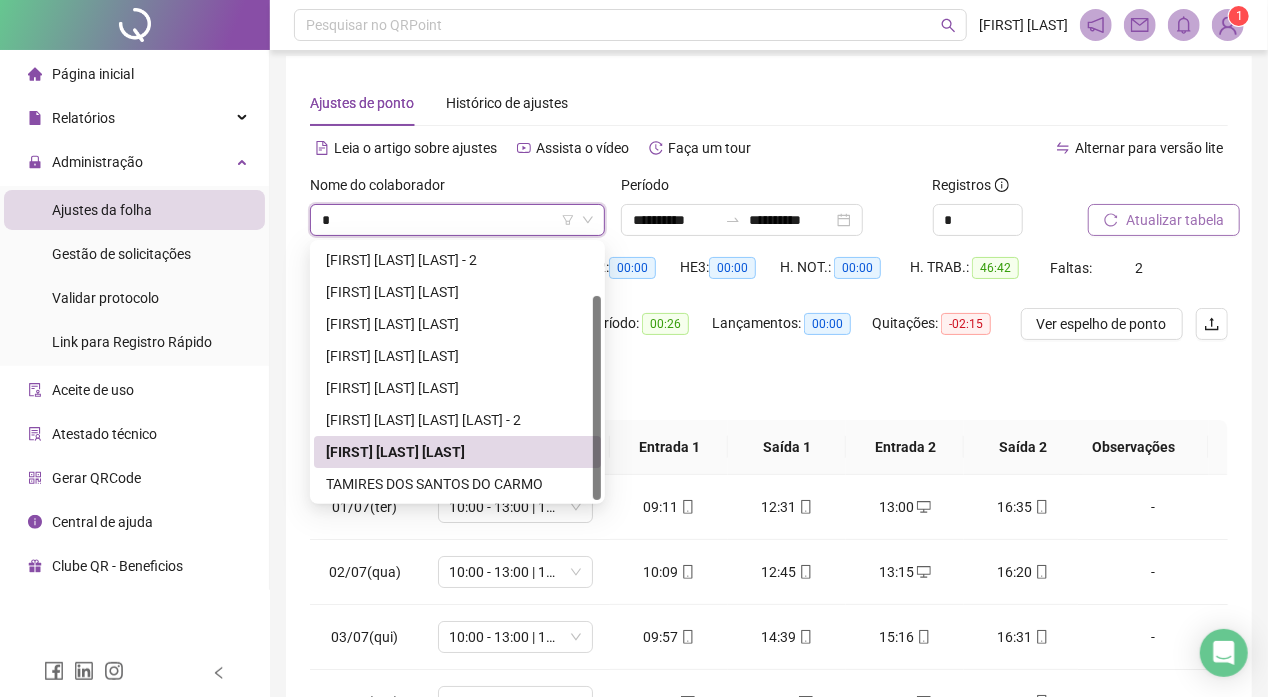 scroll, scrollTop: 64, scrollLeft: 0, axis: vertical 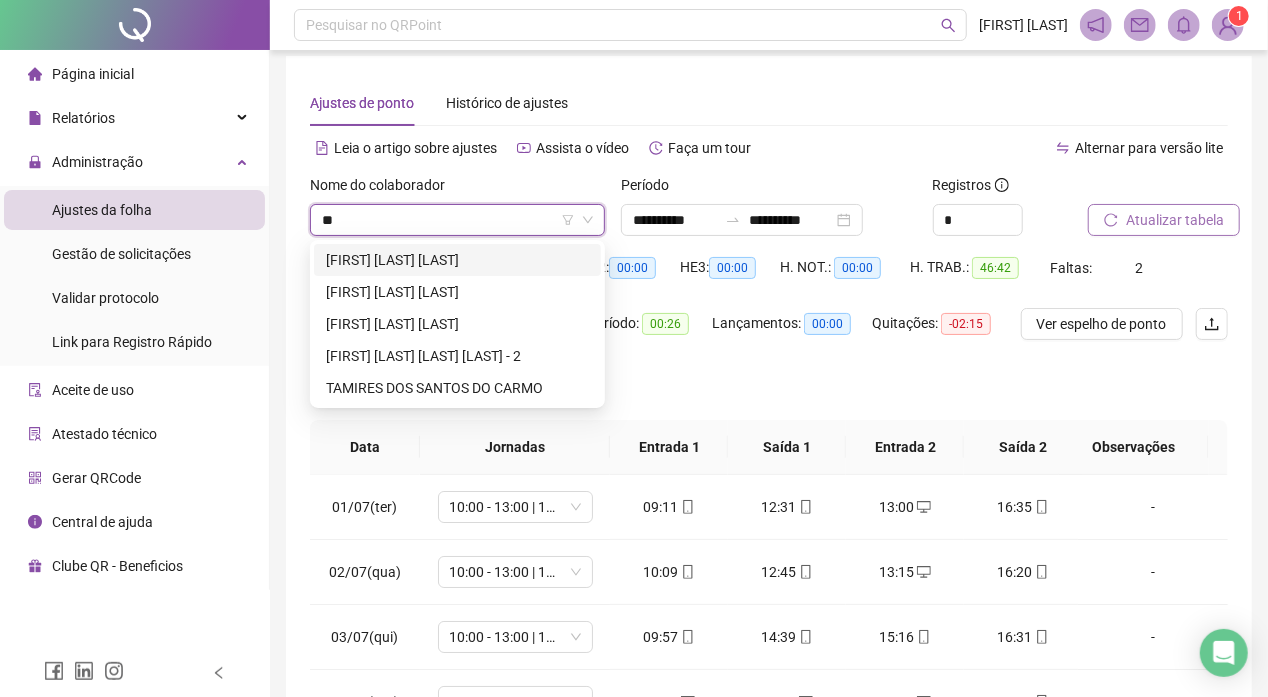 click on "[FIRST] [LAST] [LAST]" at bounding box center (457, 260) 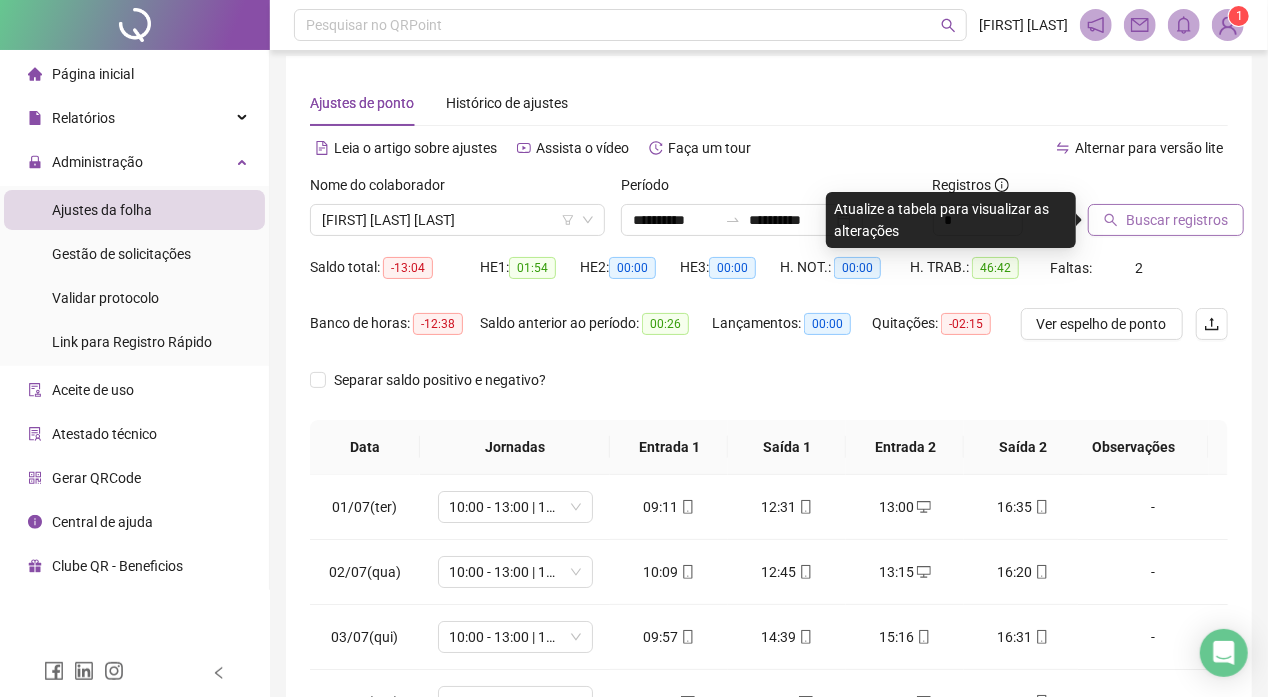click on "Buscar registros" at bounding box center (1177, 220) 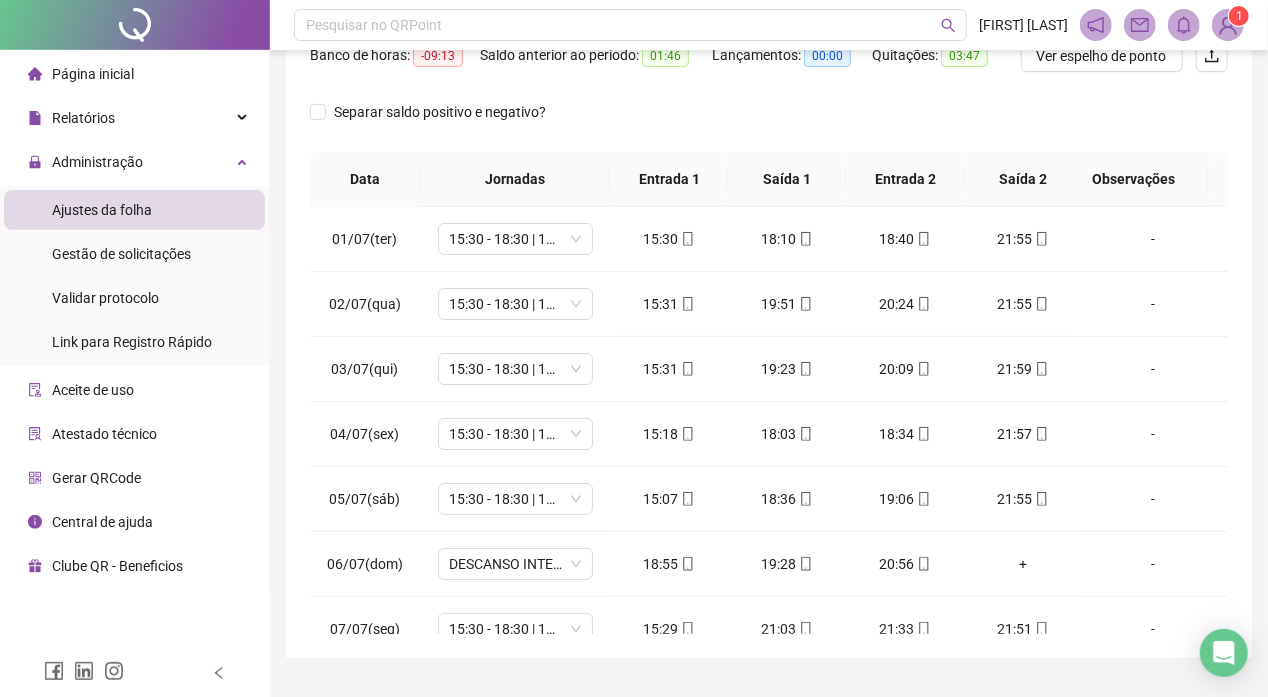 scroll, scrollTop: 324, scrollLeft: 0, axis: vertical 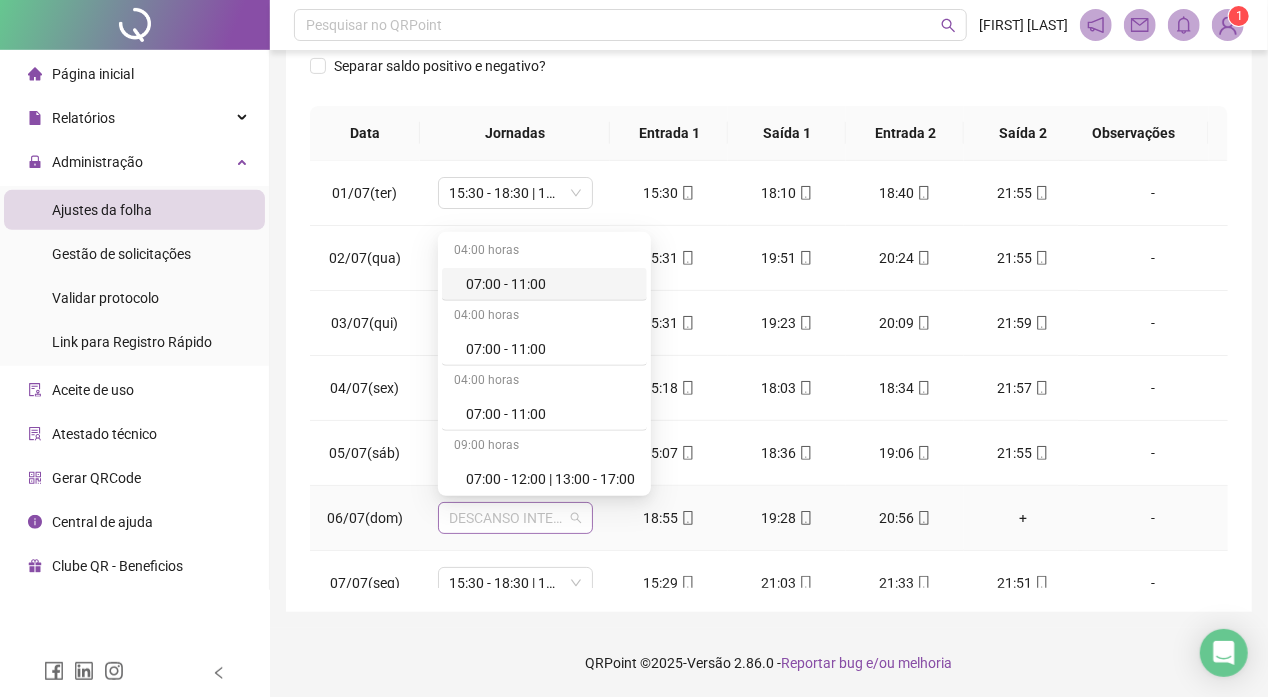click on "DESCANSO INTER-JORNADA" at bounding box center (515, 518) 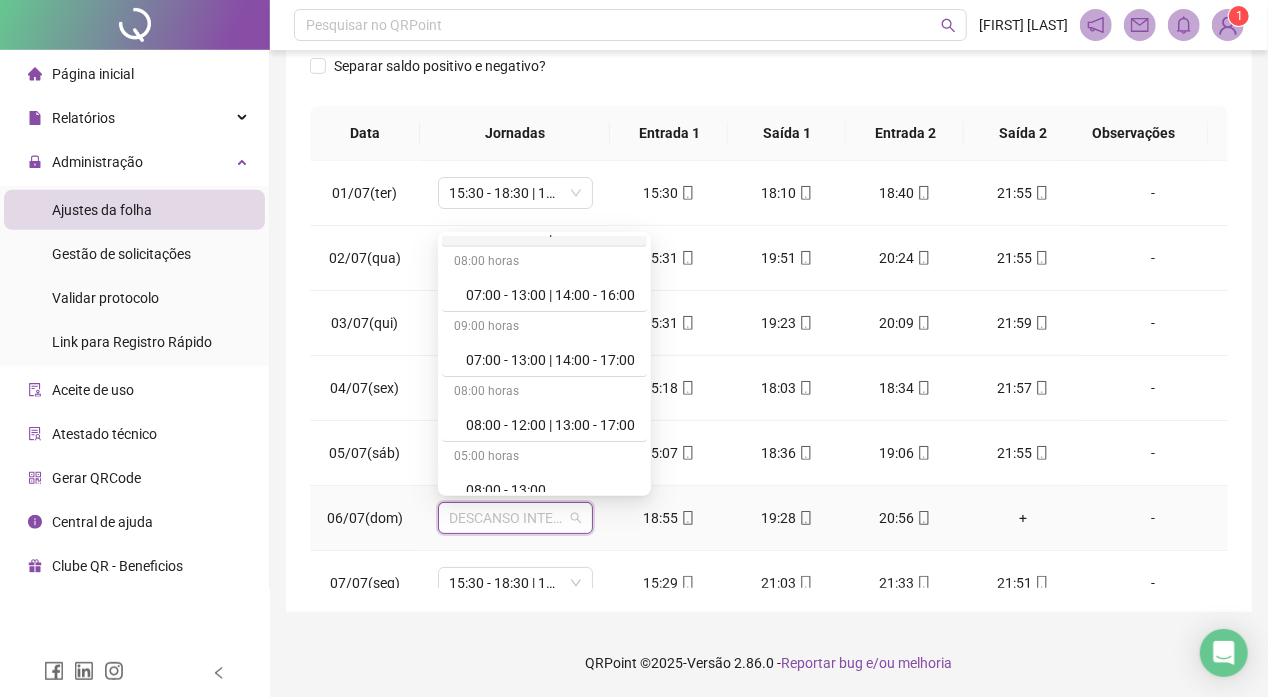 scroll, scrollTop: 316, scrollLeft: 0, axis: vertical 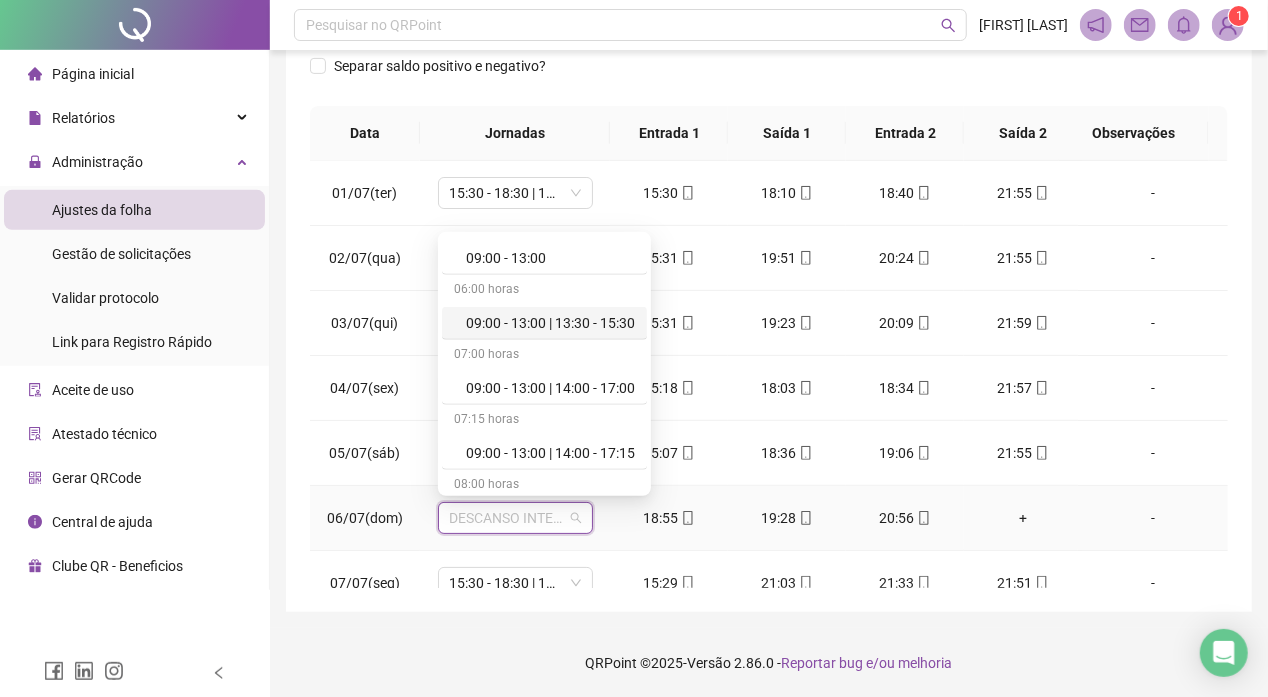 click on "06:00 horas" at bounding box center (544, 291) 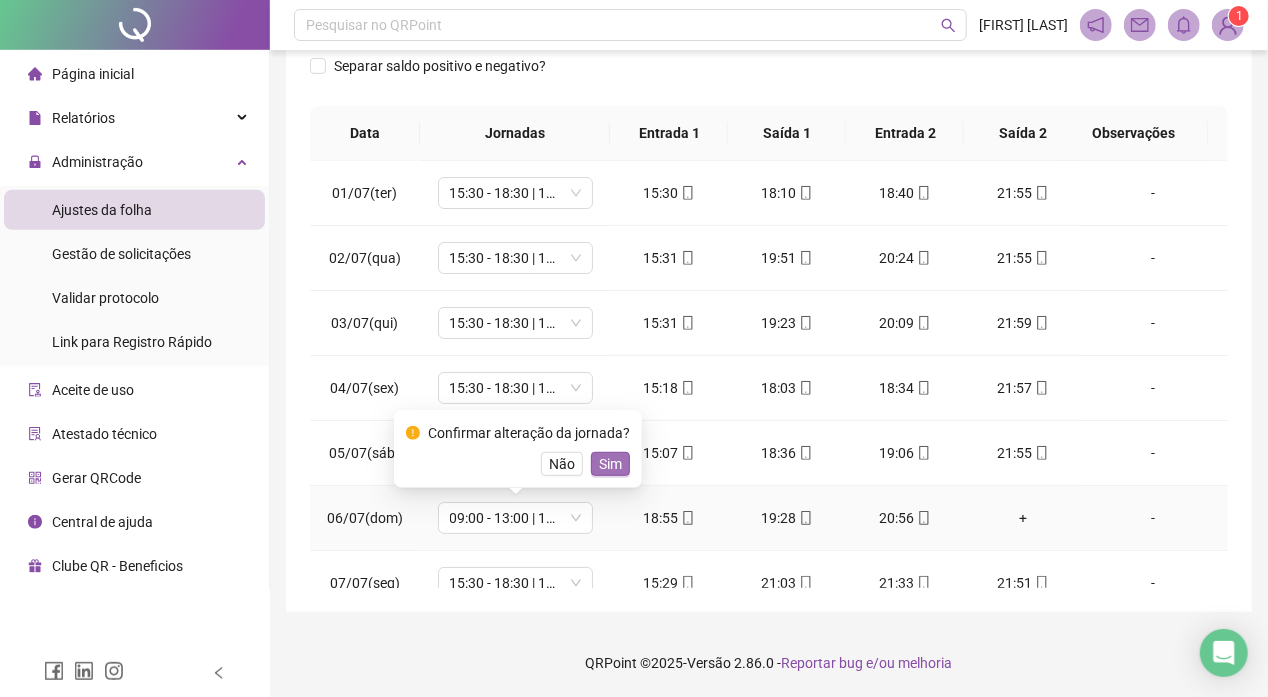 click on "Sim" at bounding box center (610, 464) 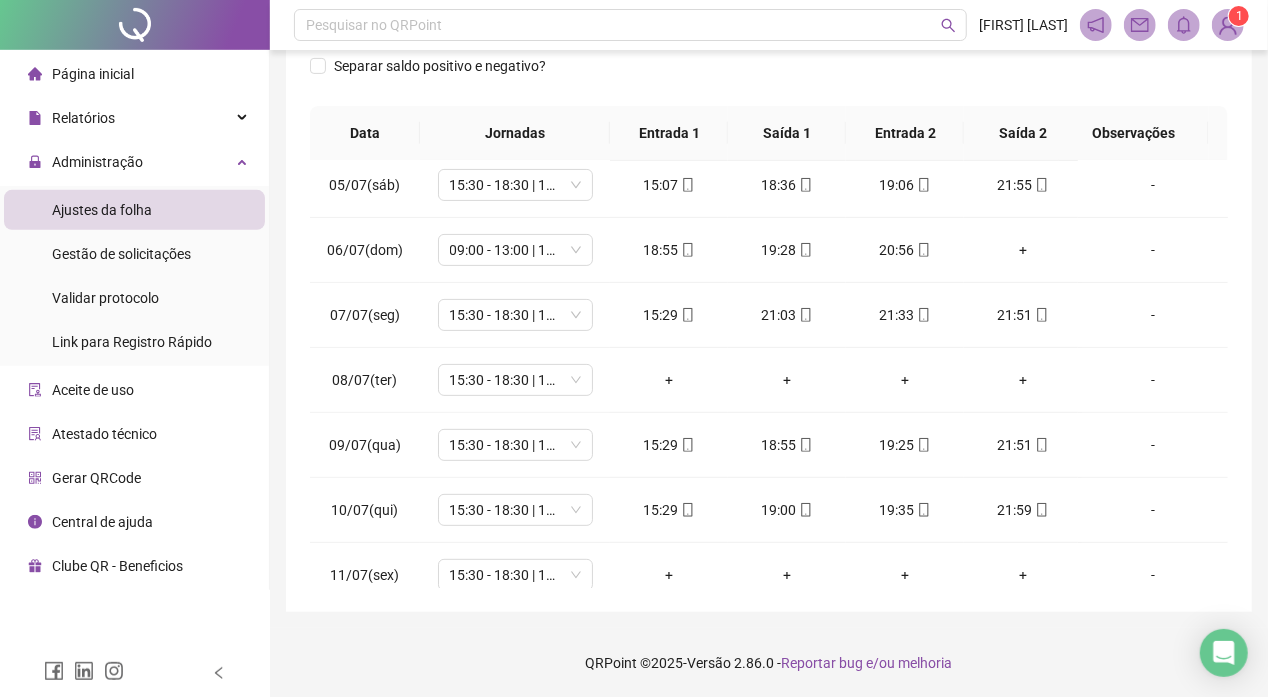 scroll, scrollTop: 305, scrollLeft: 0, axis: vertical 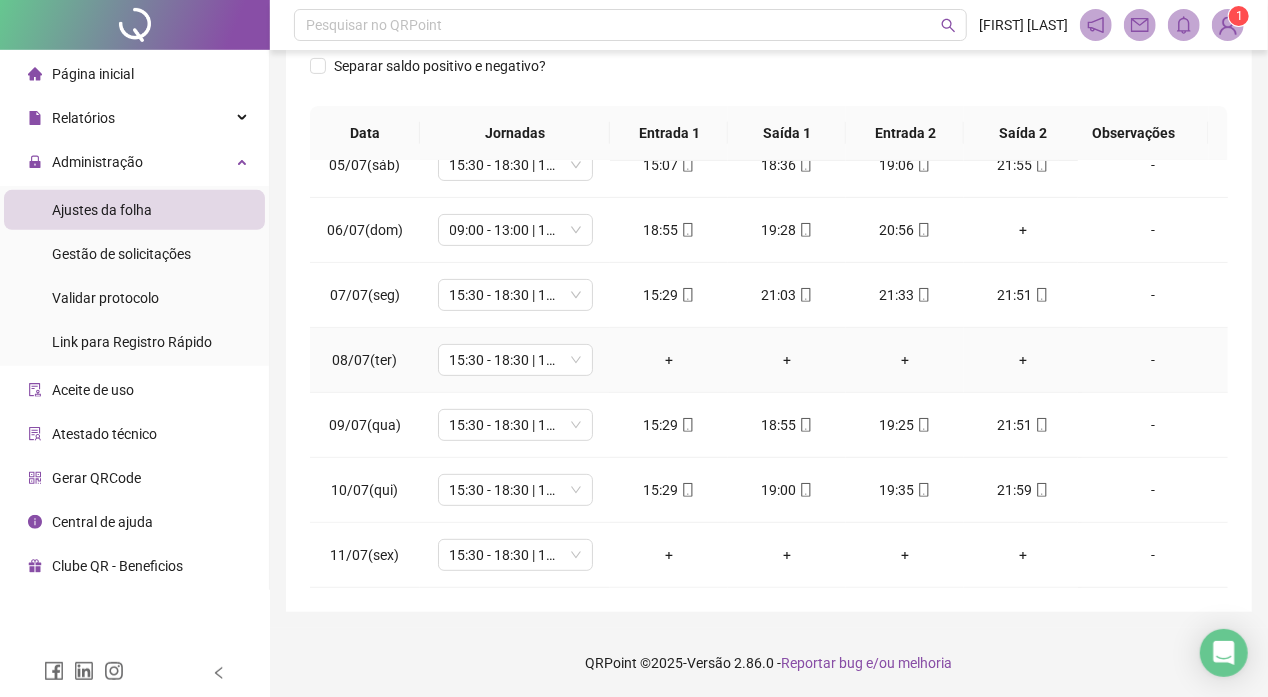 click on "-" at bounding box center (1153, 360) 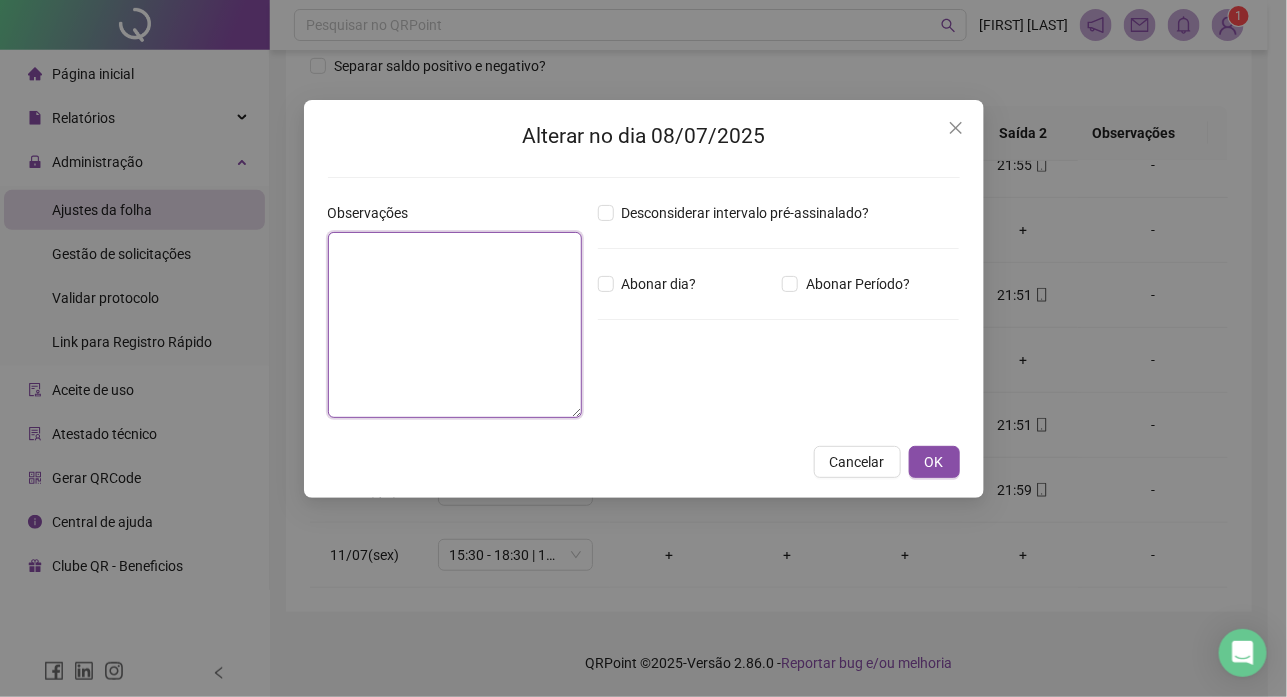 click at bounding box center [455, 325] 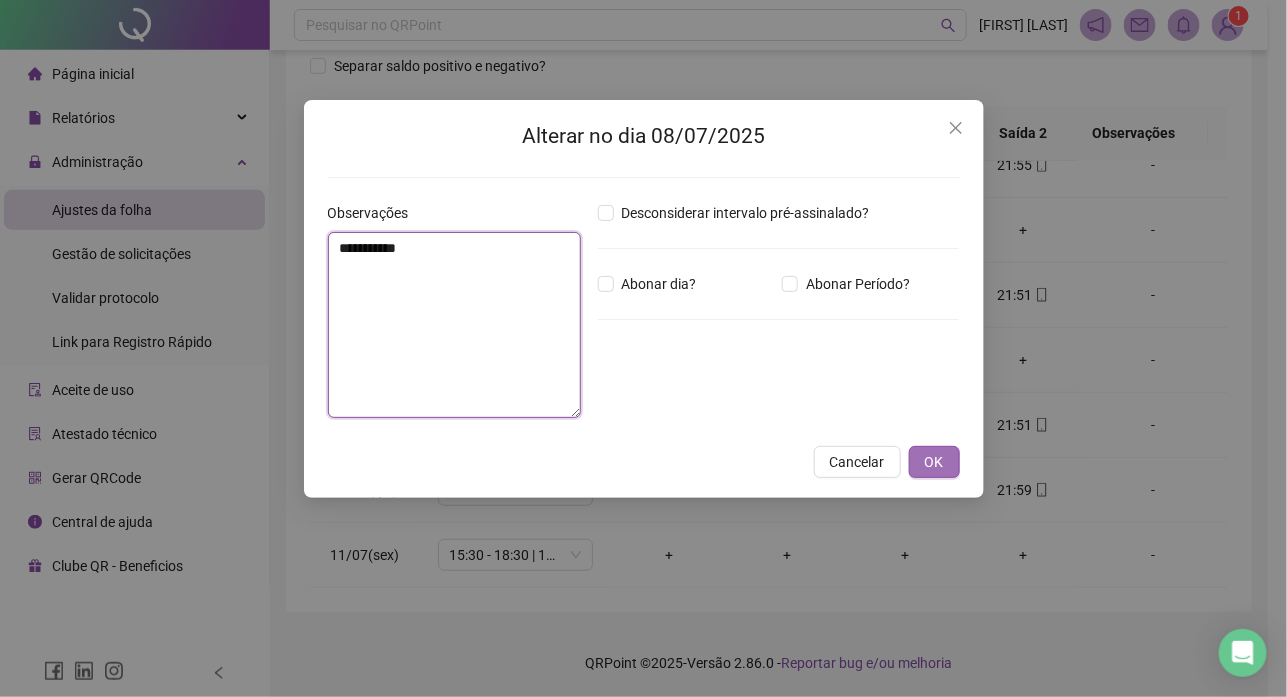 type on "**********" 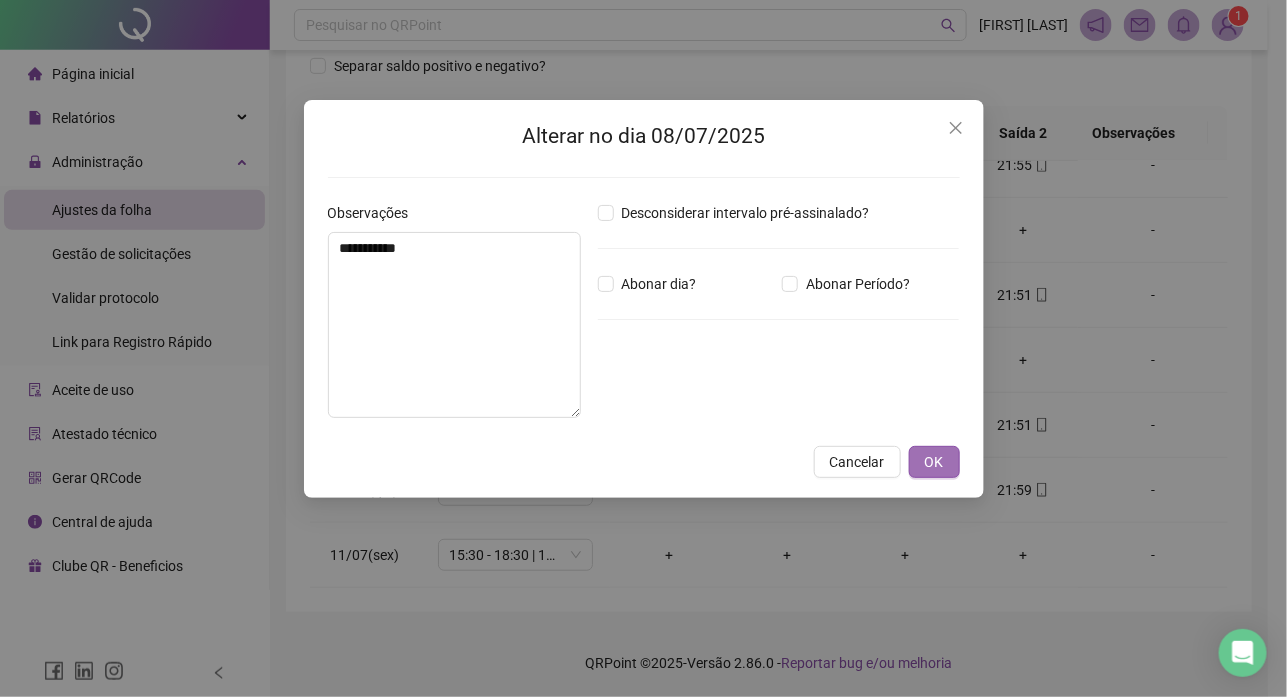 click on "OK" at bounding box center [934, 462] 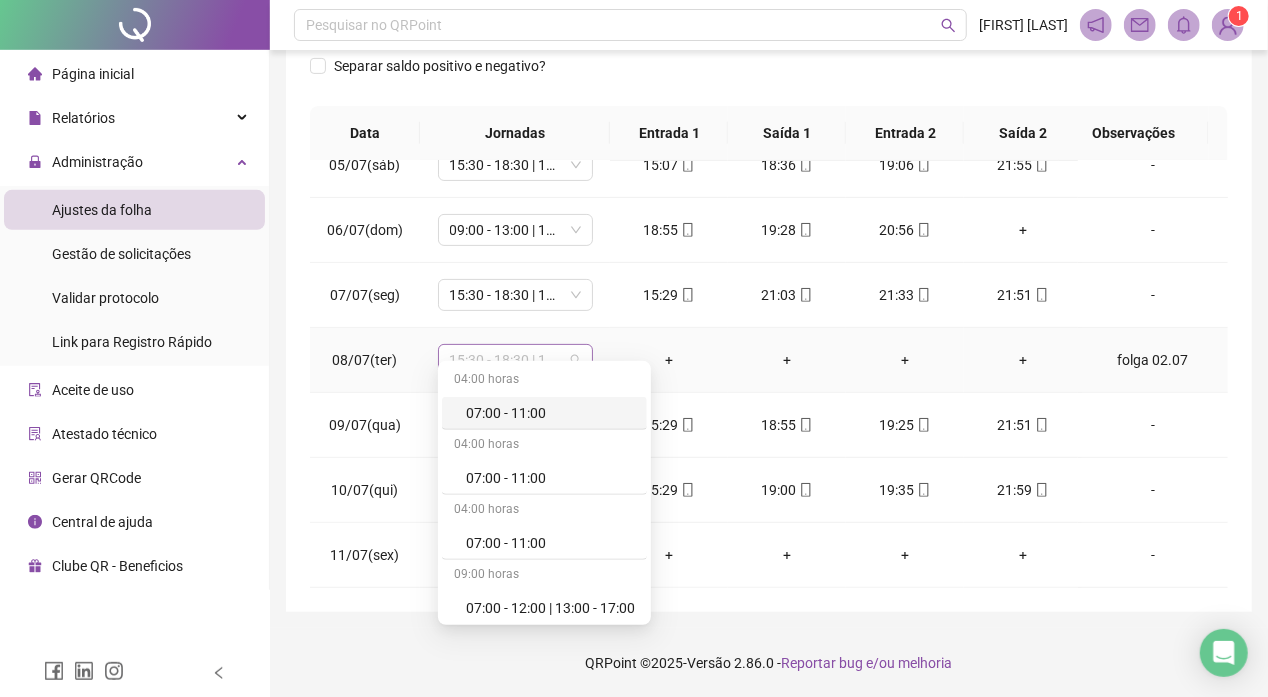 click on "15:30 - 18:30 | 19:00 - 22:00" at bounding box center (515, 360) 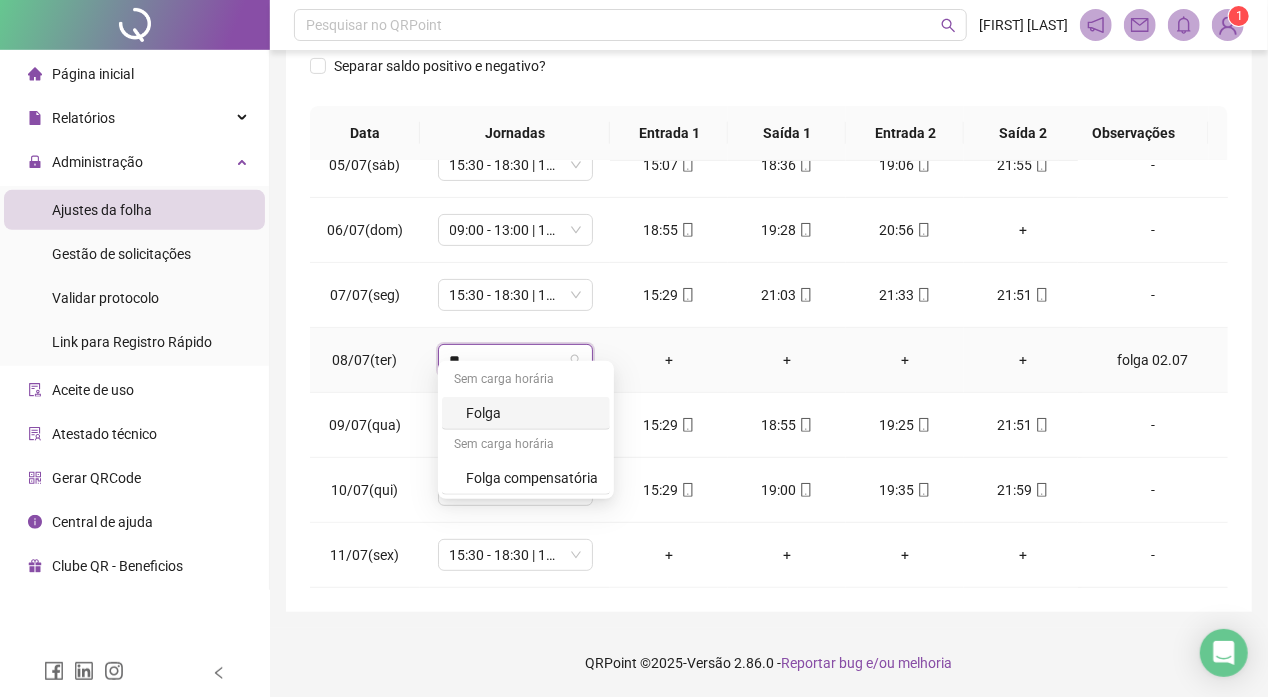 type on "***" 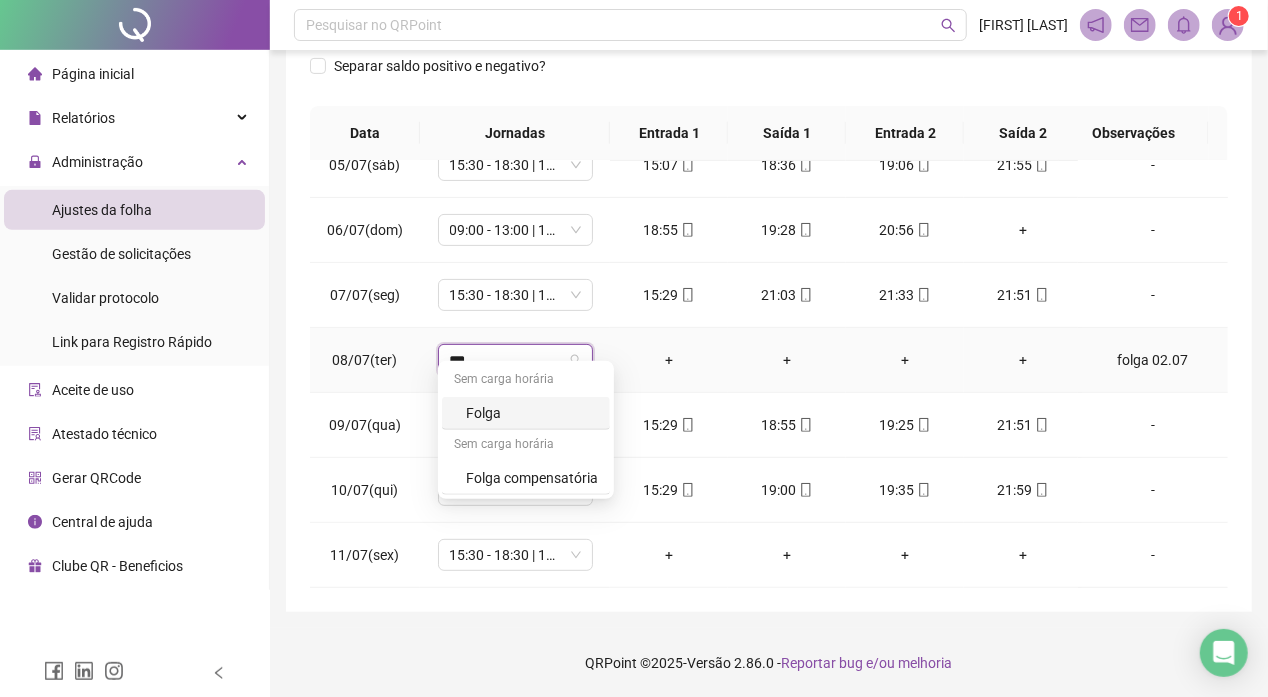 click on "Folga" at bounding box center (532, 413) 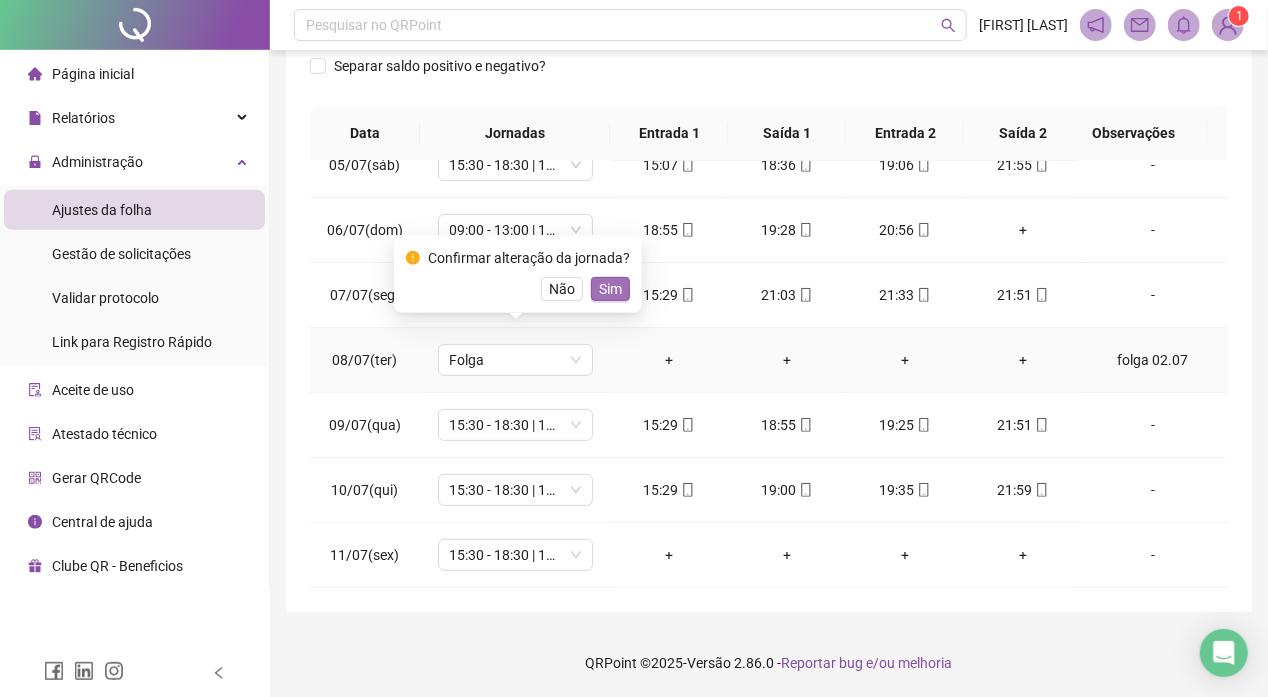click on "Sim" at bounding box center [610, 289] 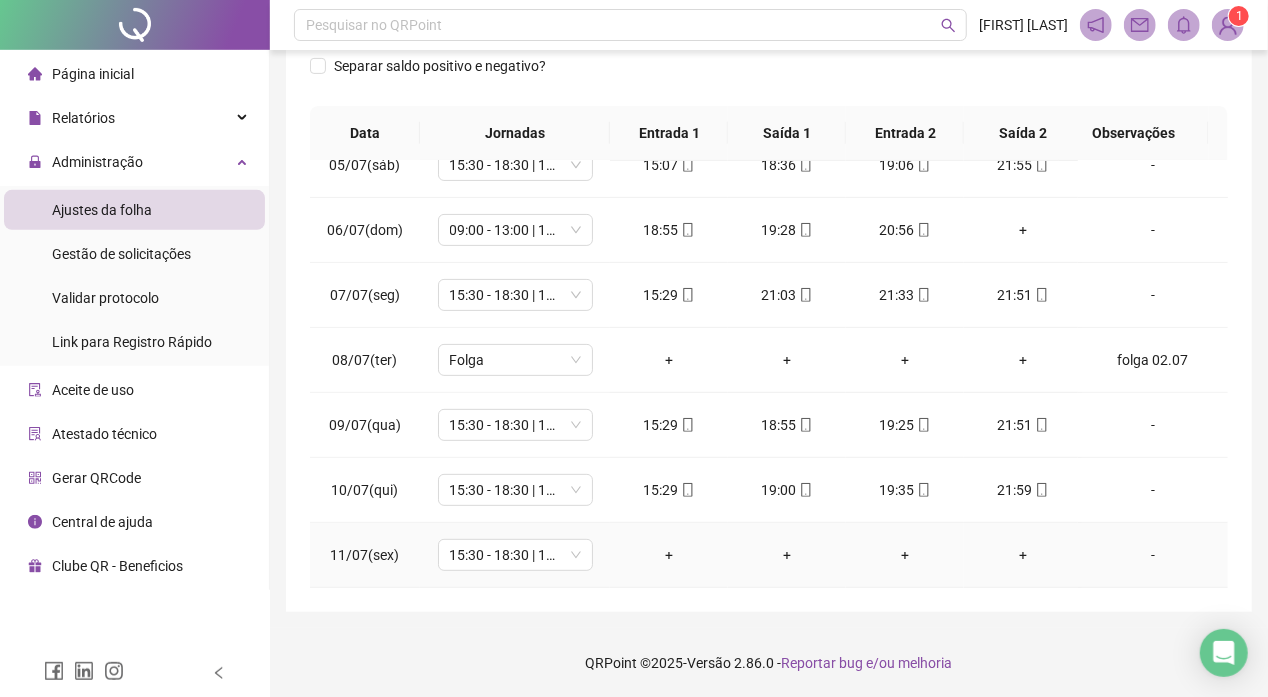 click on "-" at bounding box center (1153, 555) 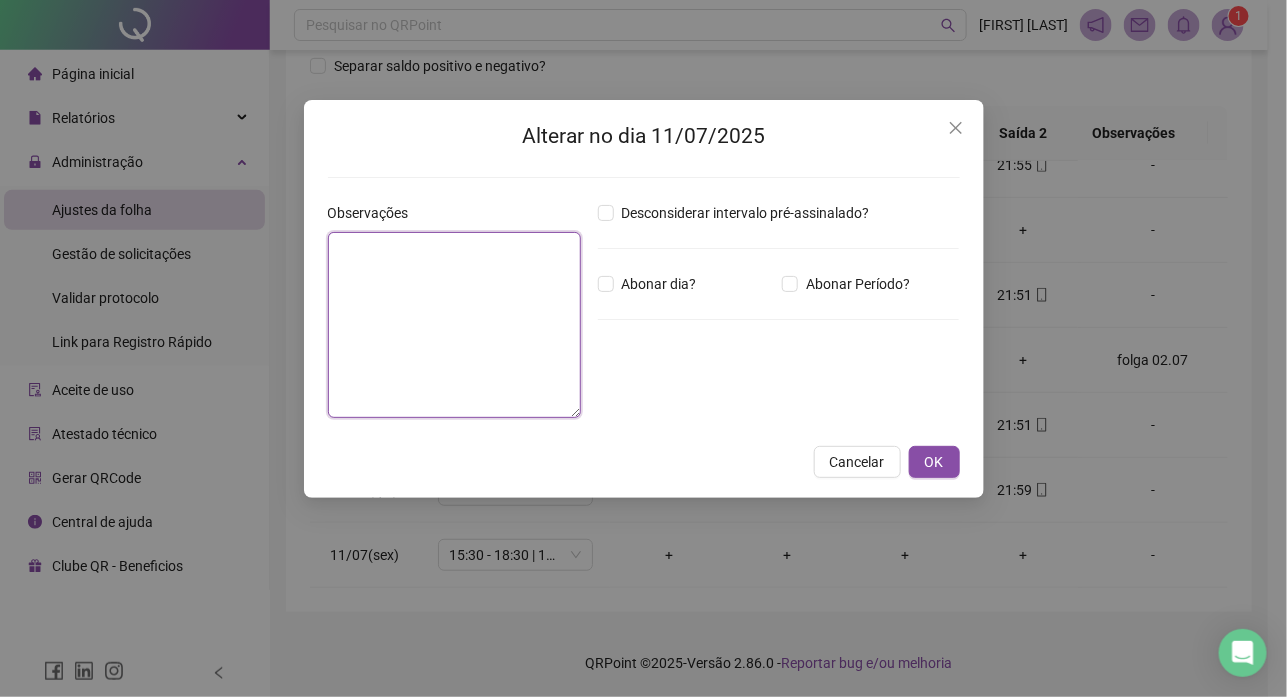 click at bounding box center (455, 325) 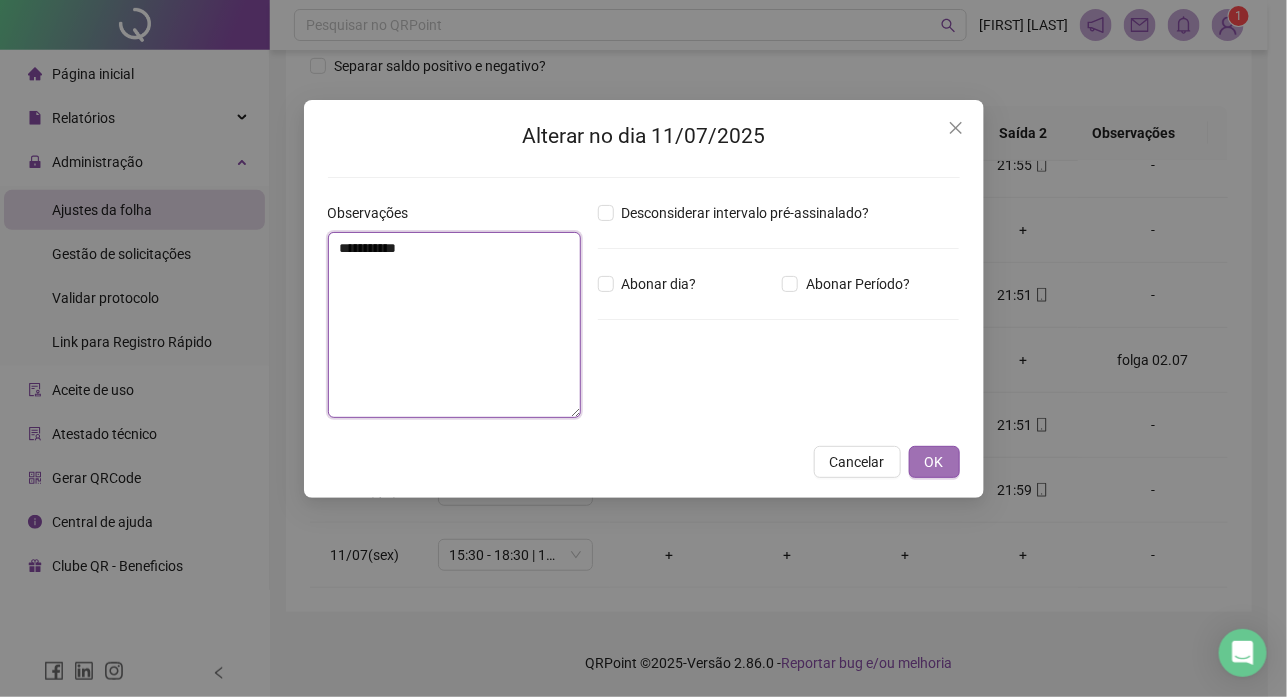 type on "**********" 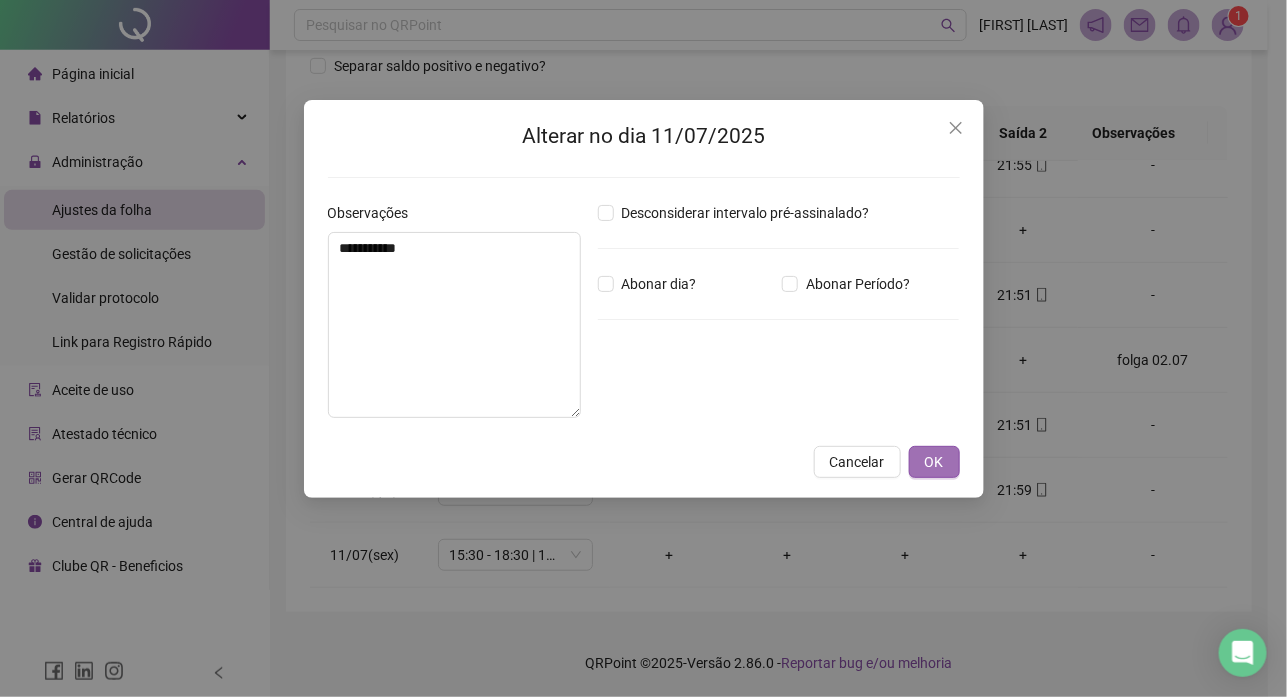 click on "OK" at bounding box center (934, 462) 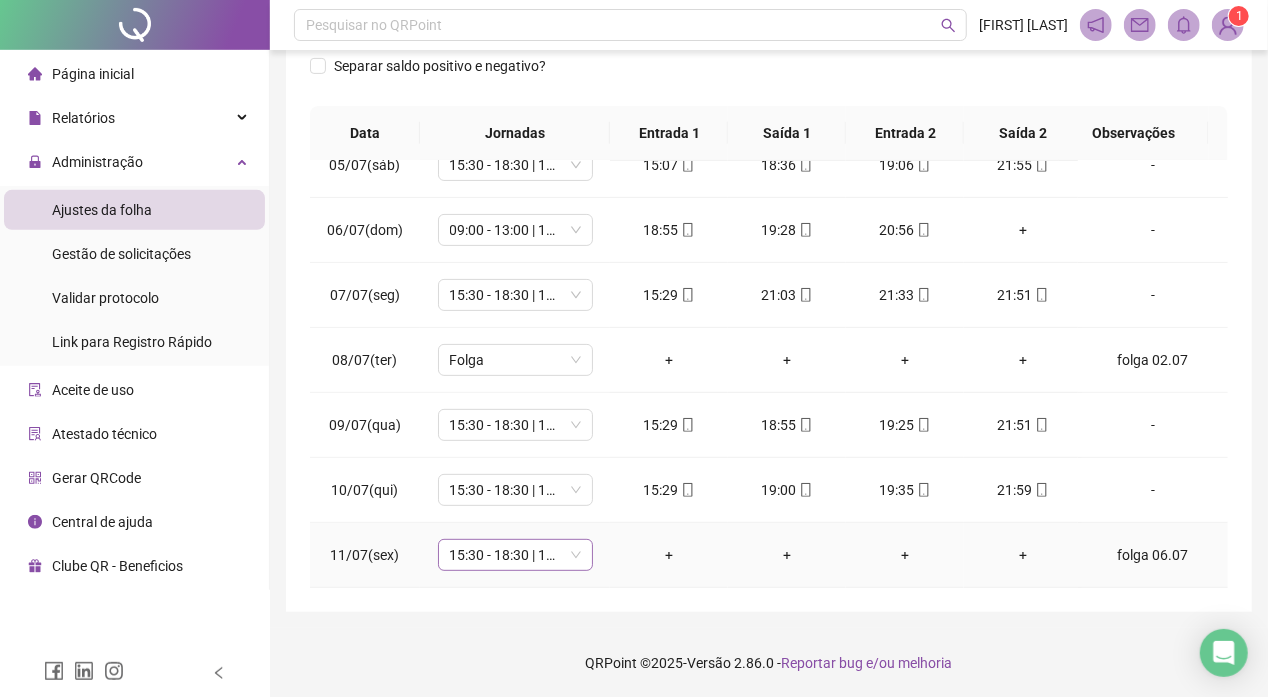 click on "15:30 - 18:30 | 19:00 - 22:00" at bounding box center [515, 555] 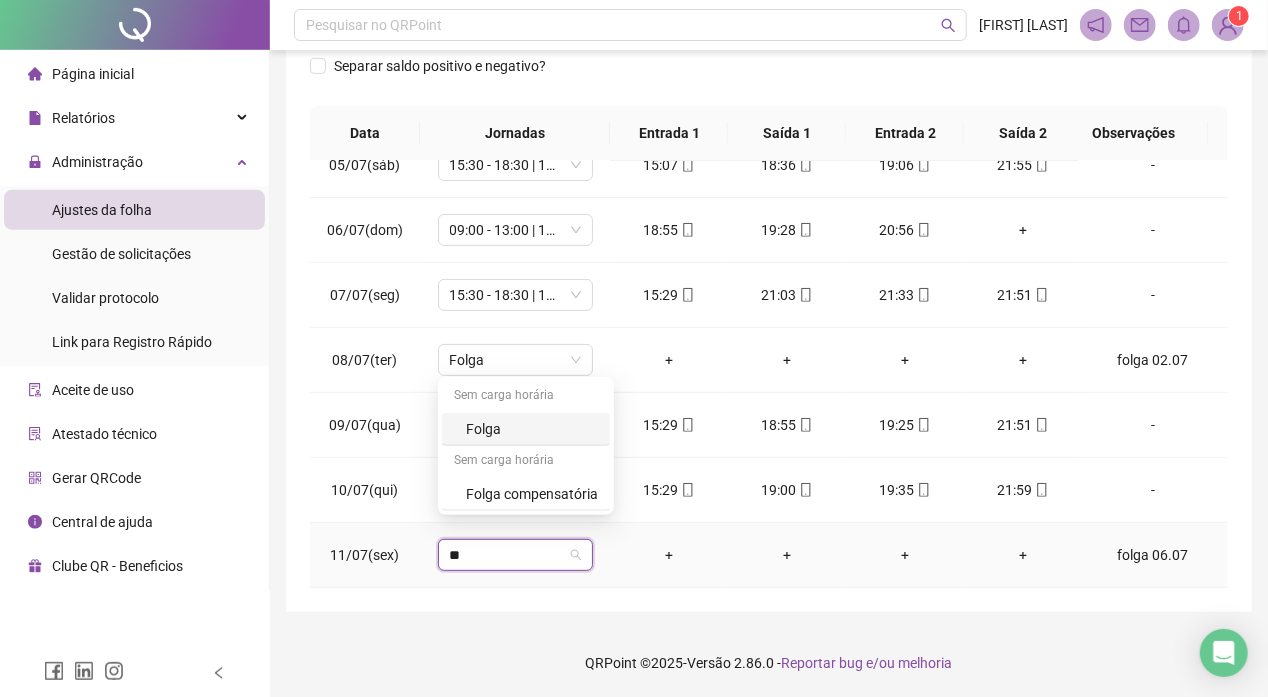 type on "***" 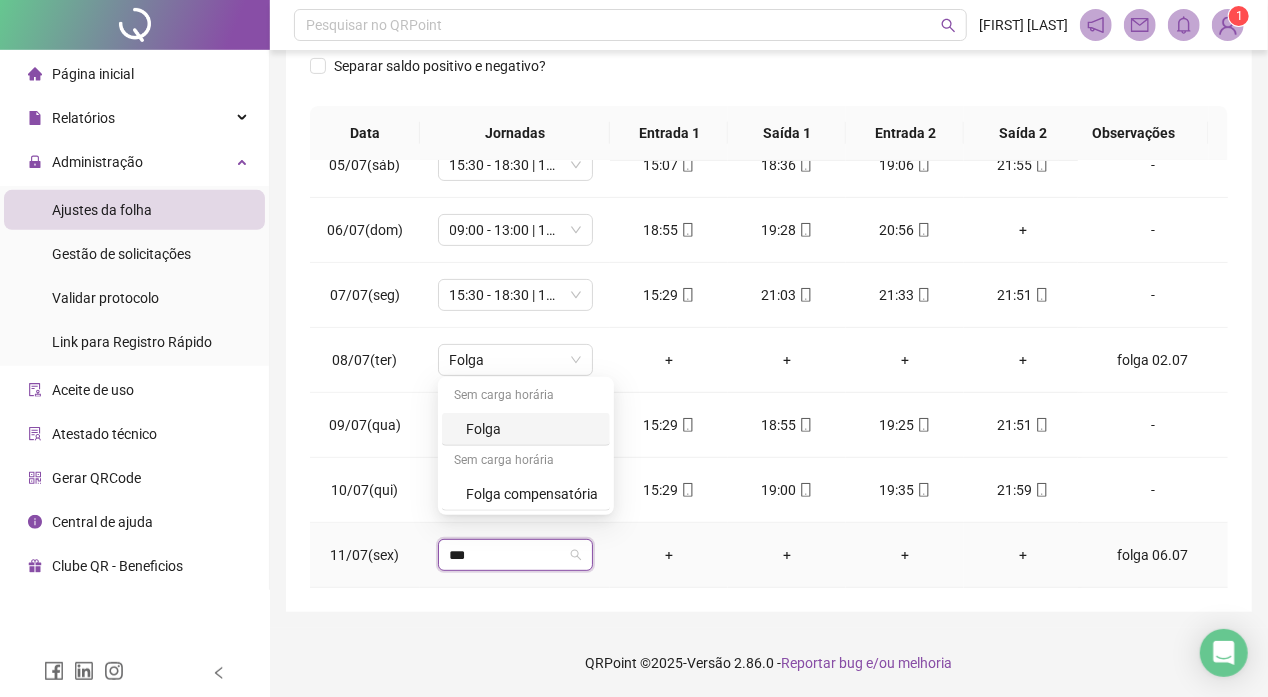click on "Folga" at bounding box center (532, 429) 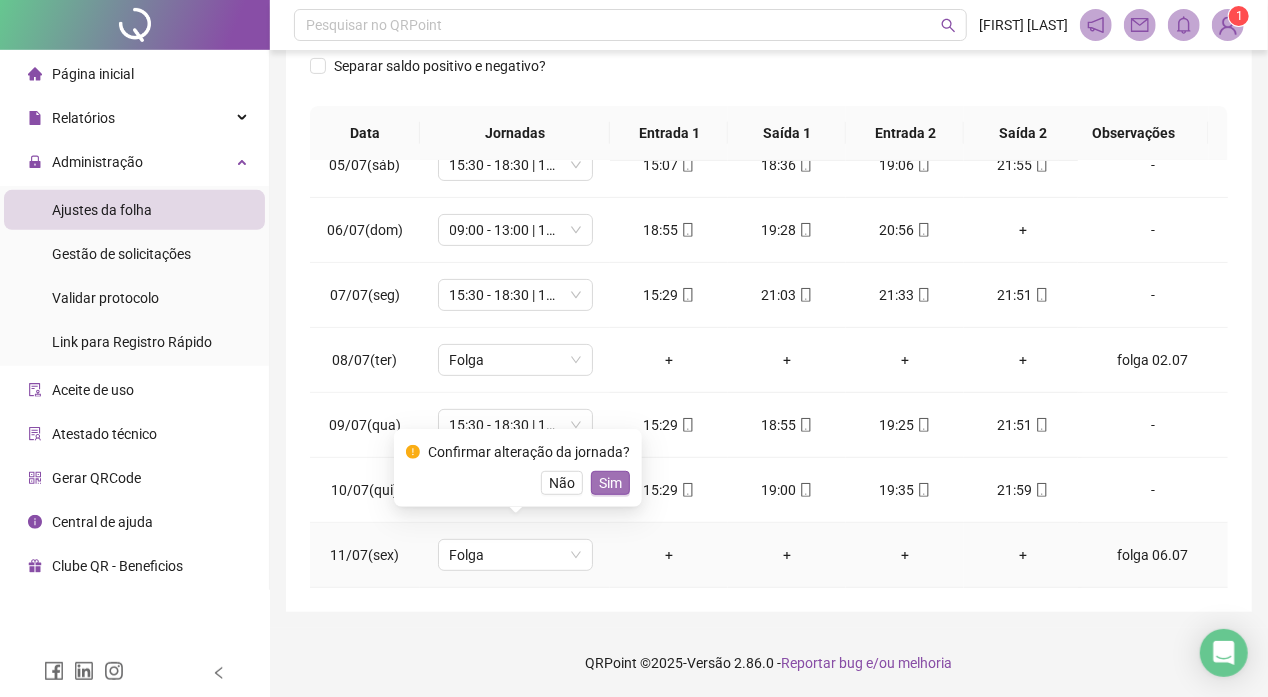 click on "Sim" at bounding box center (610, 483) 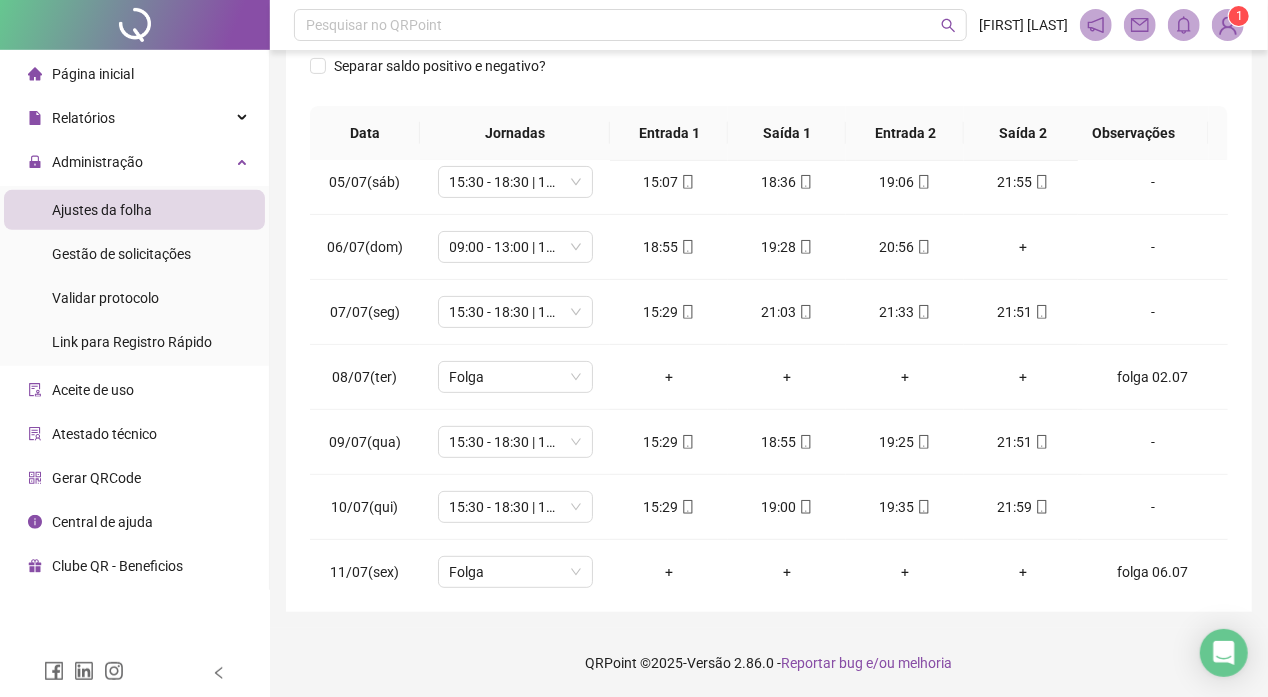 scroll, scrollTop: 254, scrollLeft: 0, axis: vertical 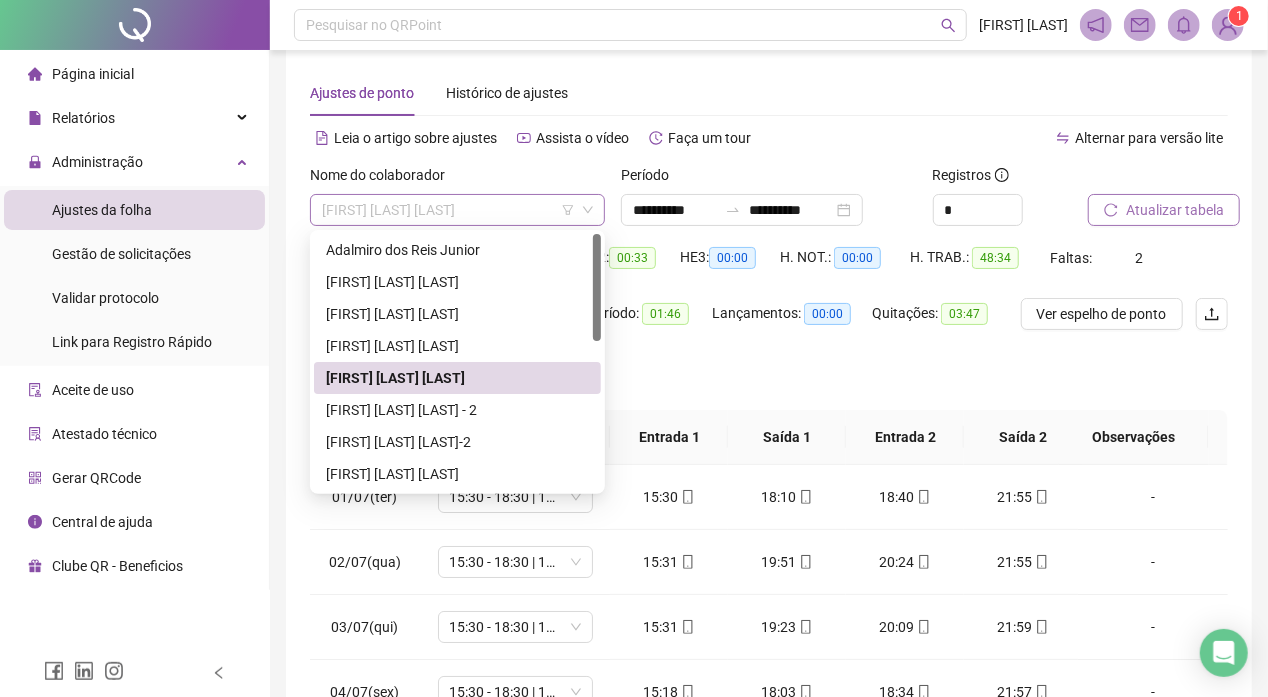 click on "[FIRST] [LAST] [LAST]" at bounding box center [457, 210] 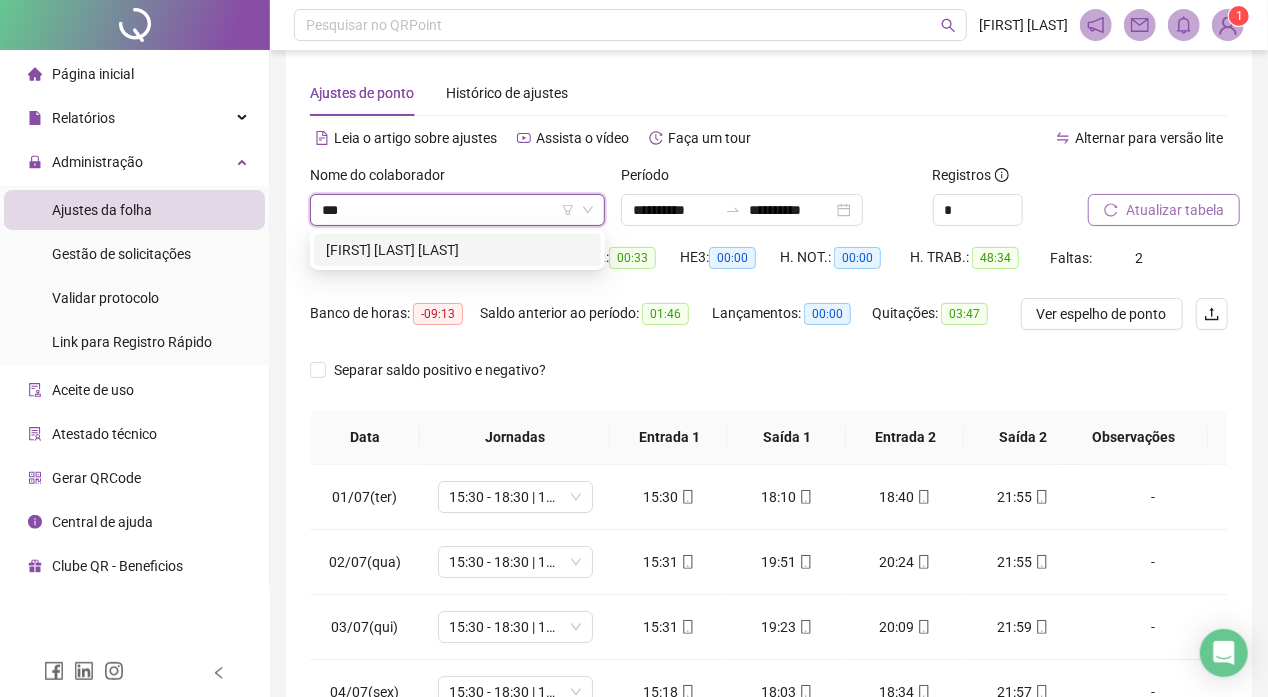 type on "****" 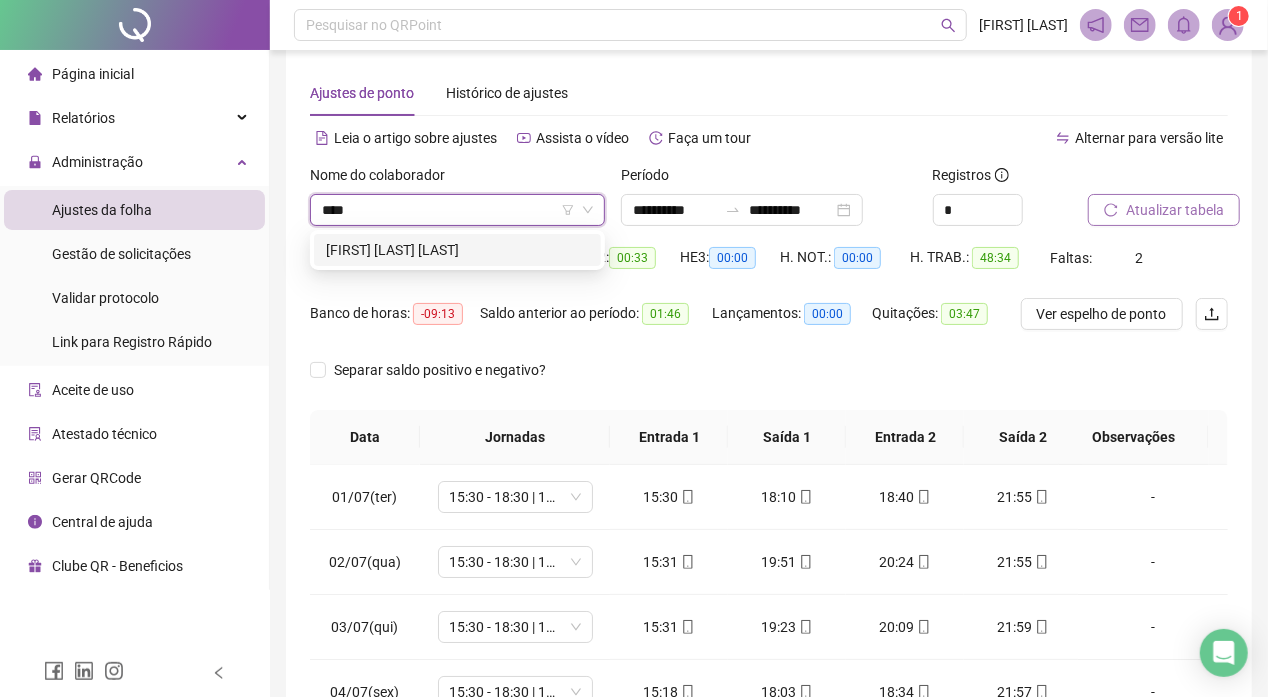 click on "[FIRST] [LAST] [LAST]" at bounding box center (457, 250) 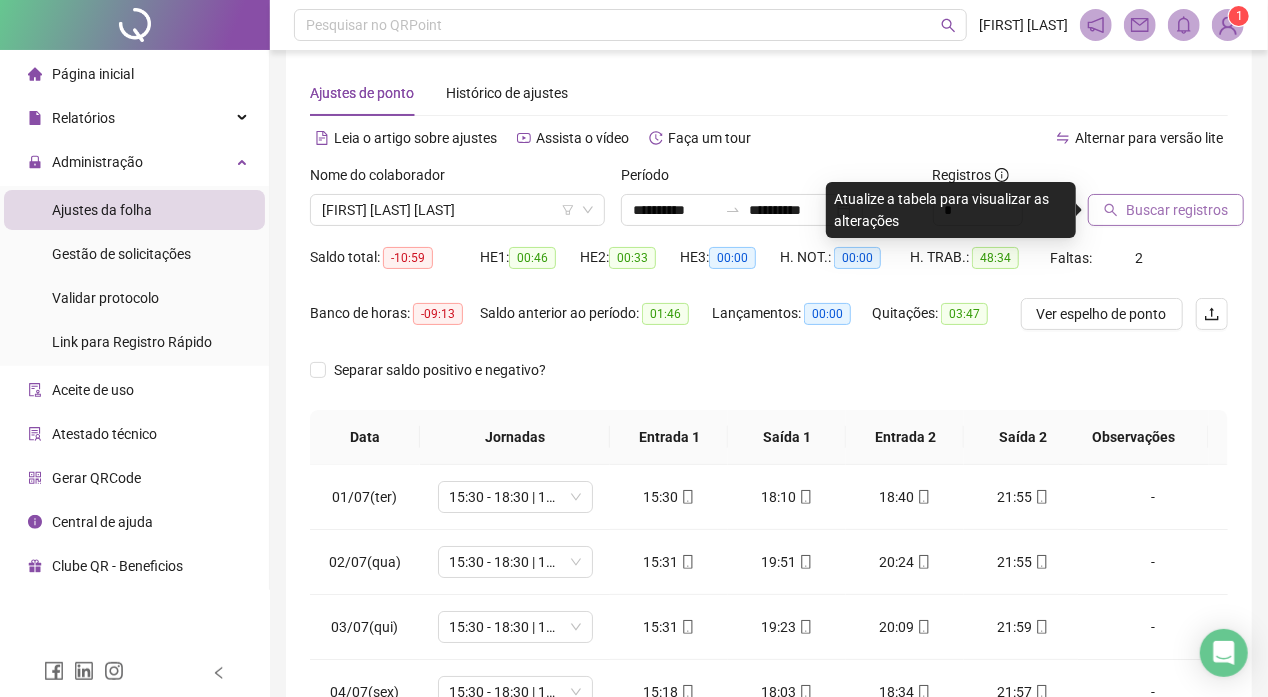 click on "Buscar registros" at bounding box center (1177, 210) 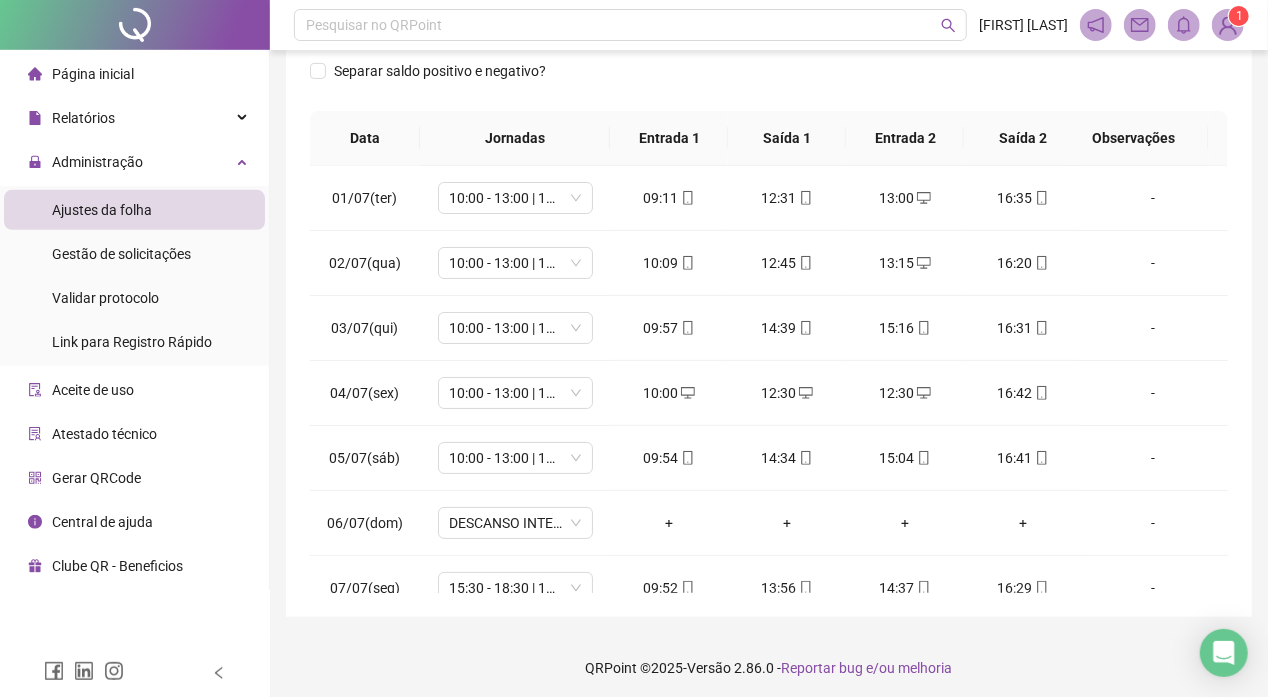 scroll, scrollTop: 324, scrollLeft: 0, axis: vertical 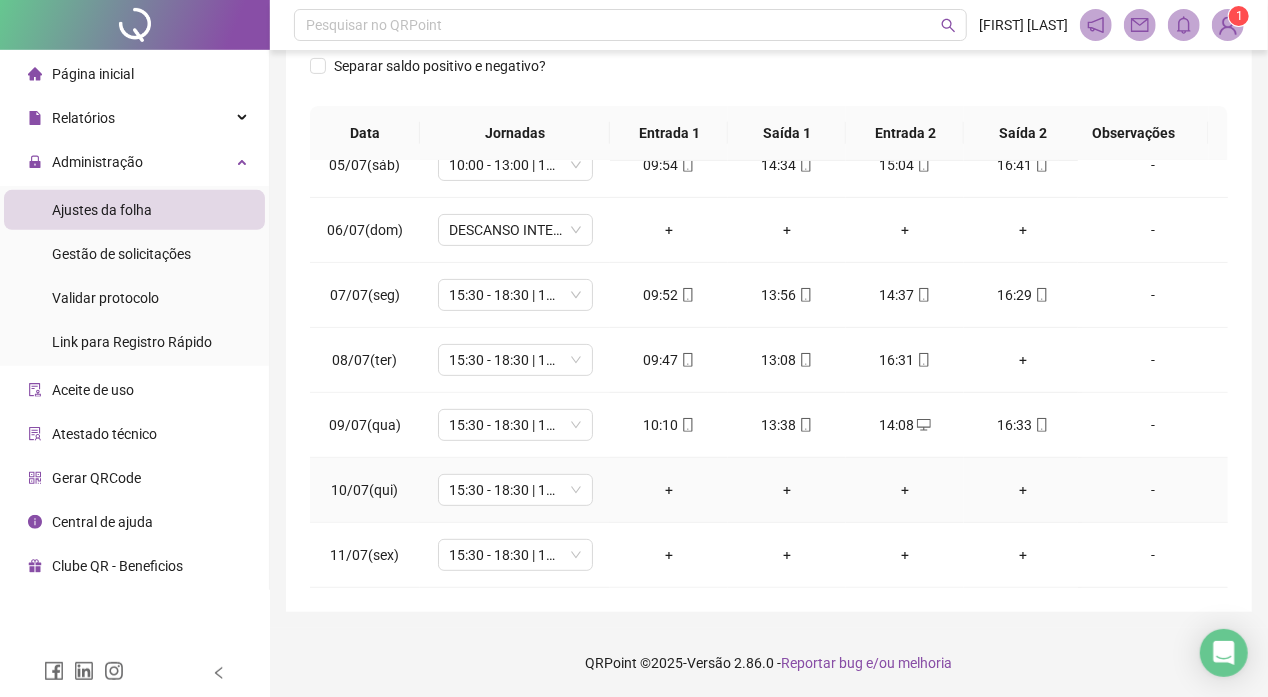 click on "-" at bounding box center [1153, 490] 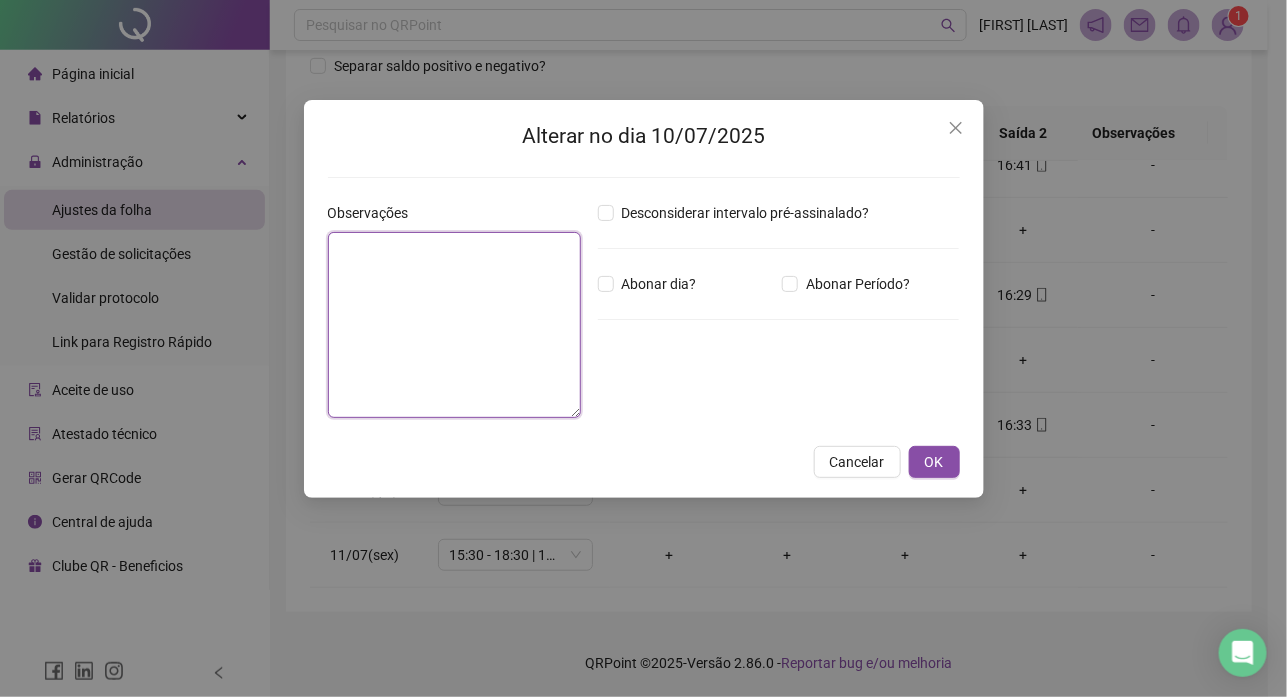 click at bounding box center (455, 325) 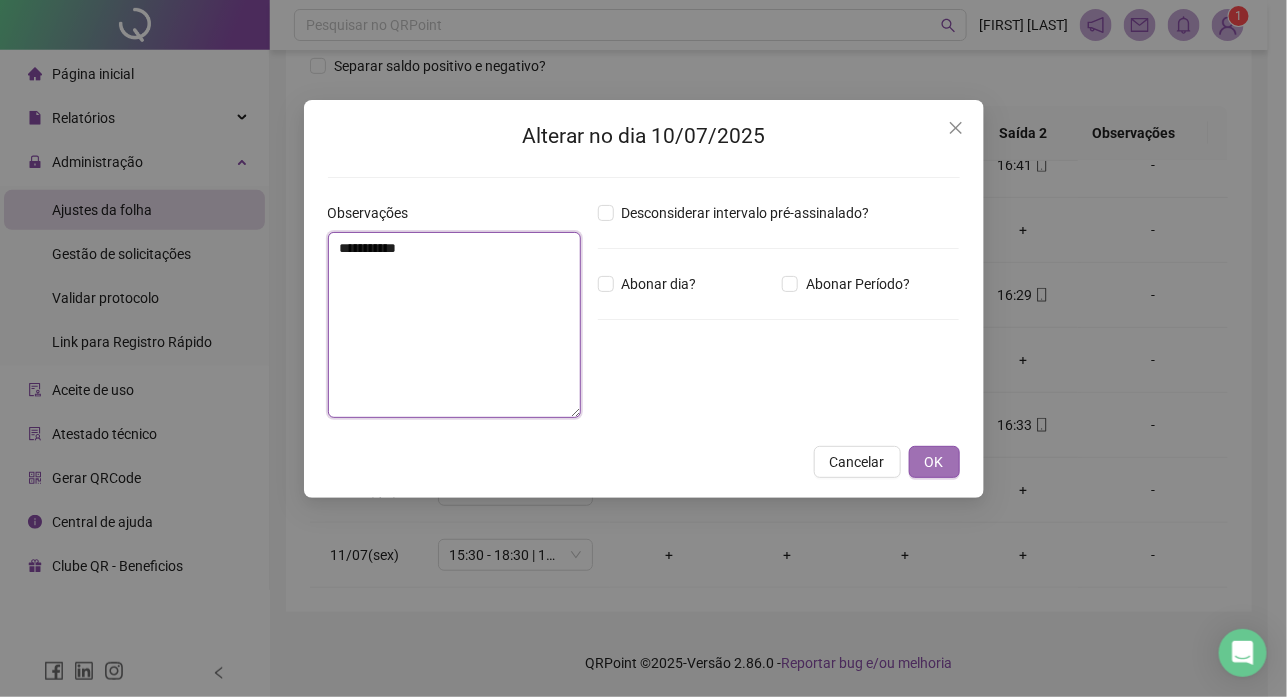 type on "**********" 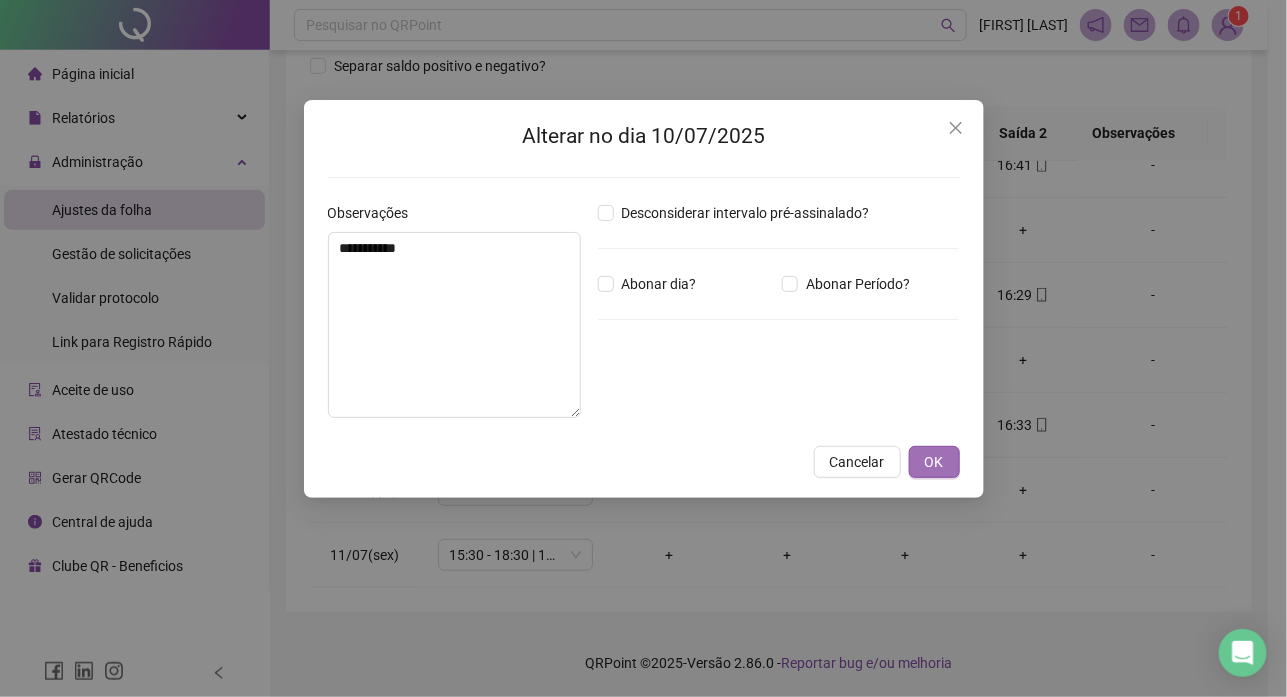 click on "OK" at bounding box center (934, 462) 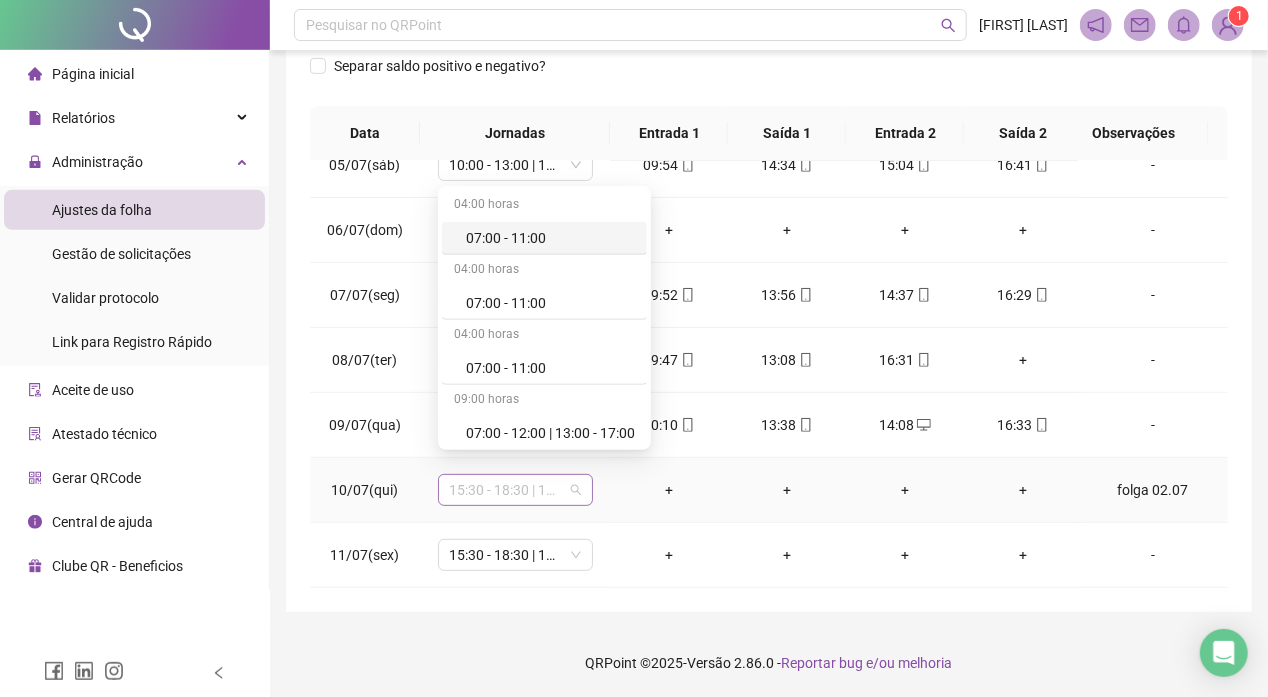 click on "15:30 - 18:30 | 19:00 - 22:00" at bounding box center [515, 490] 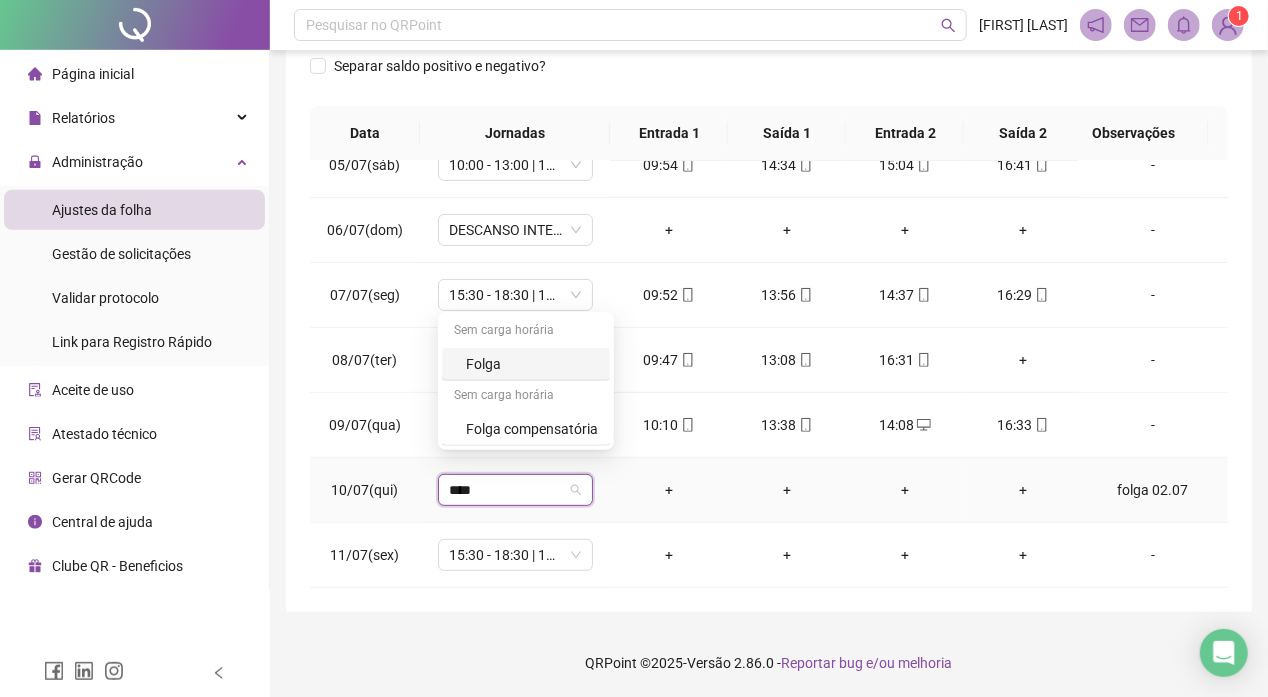 type on "*****" 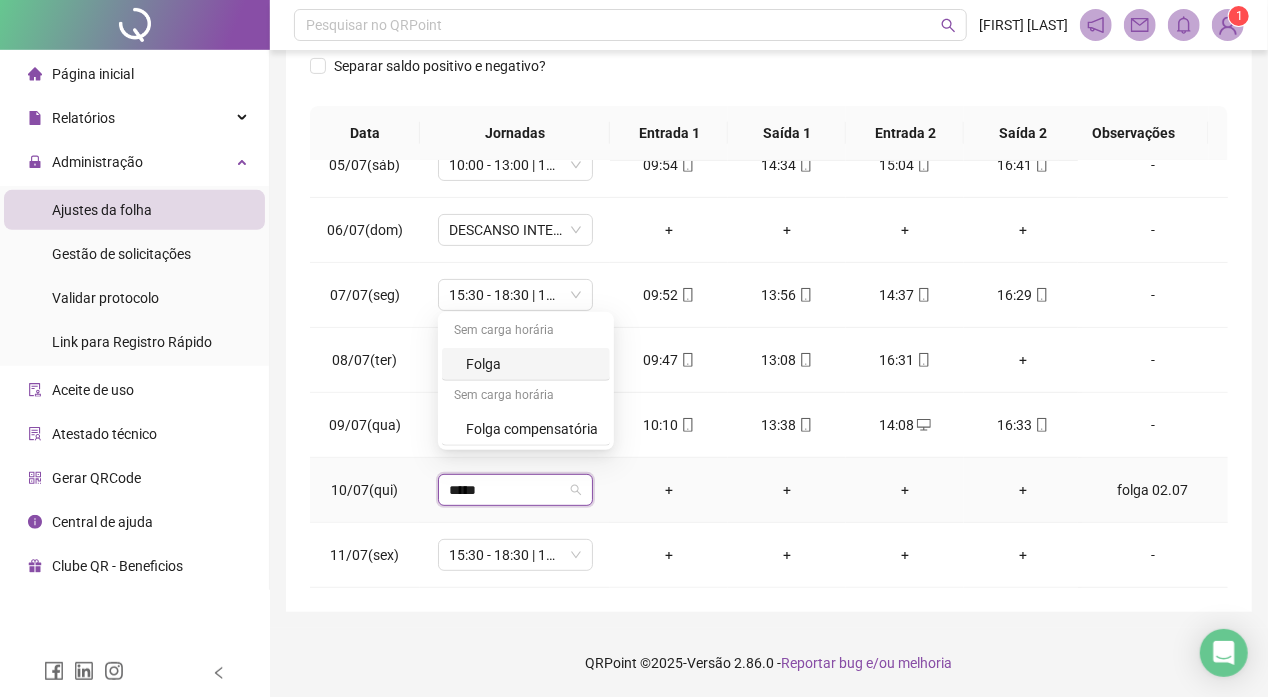 click on "Folga" at bounding box center (532, 364) 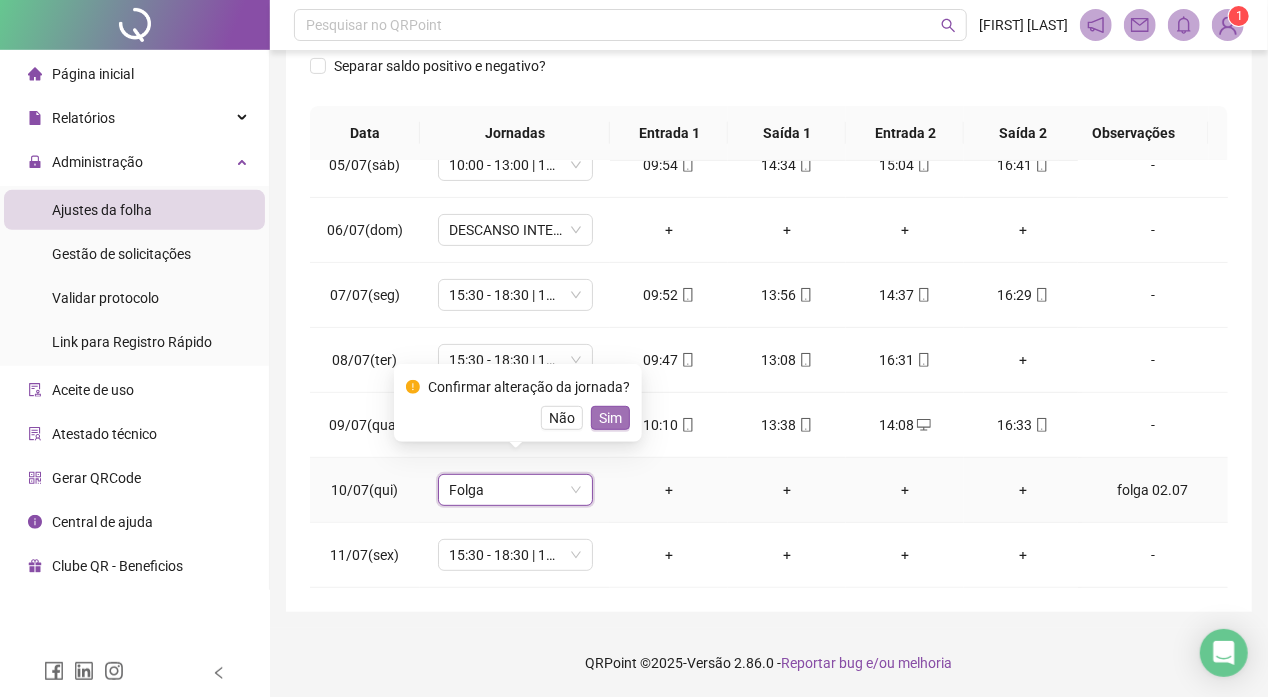 click on "Sim" at bounding box center [610, 418] 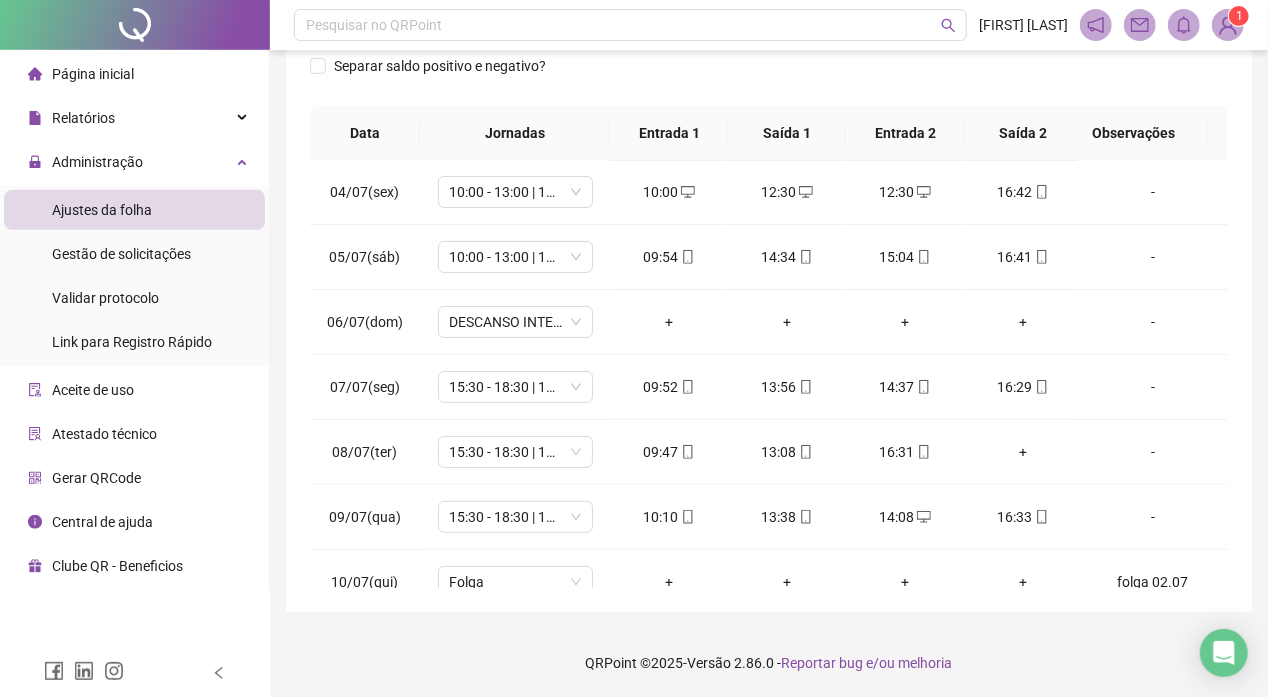 scroll, scrollTop: 194, scrollLeft: 0, axis: vertical 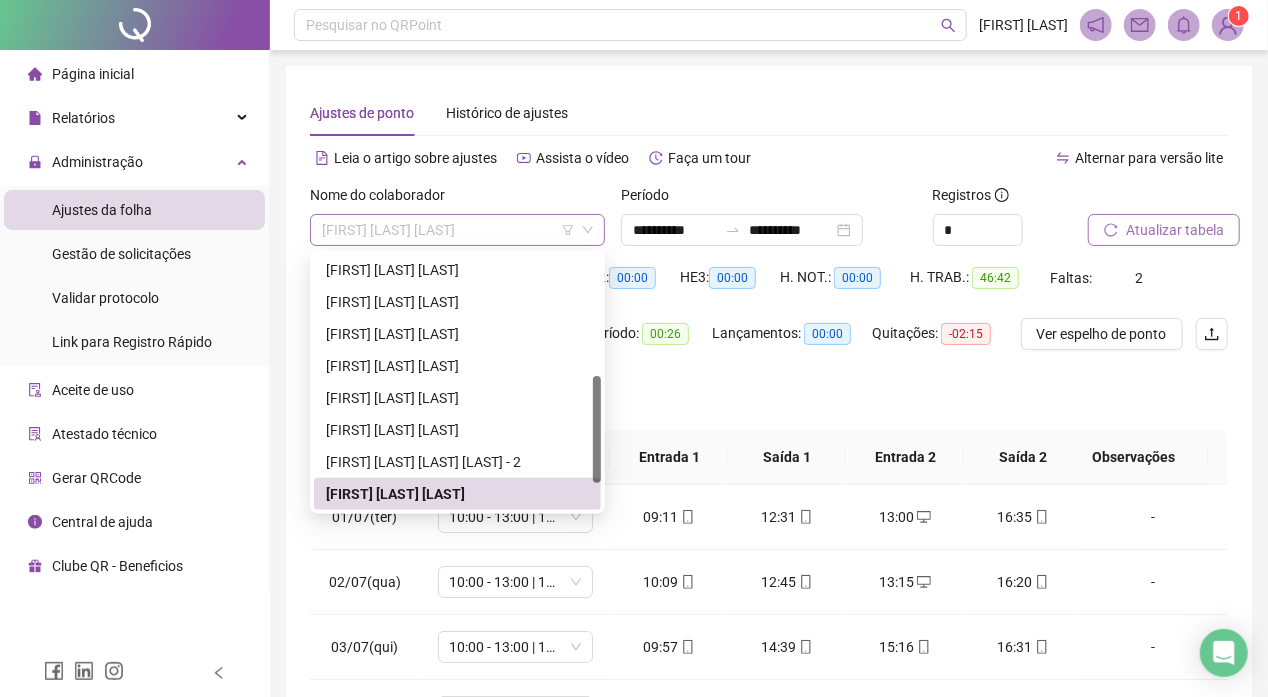 click on "[FIRST] [LAST] [LAST]" at bounding box center [457, 230] 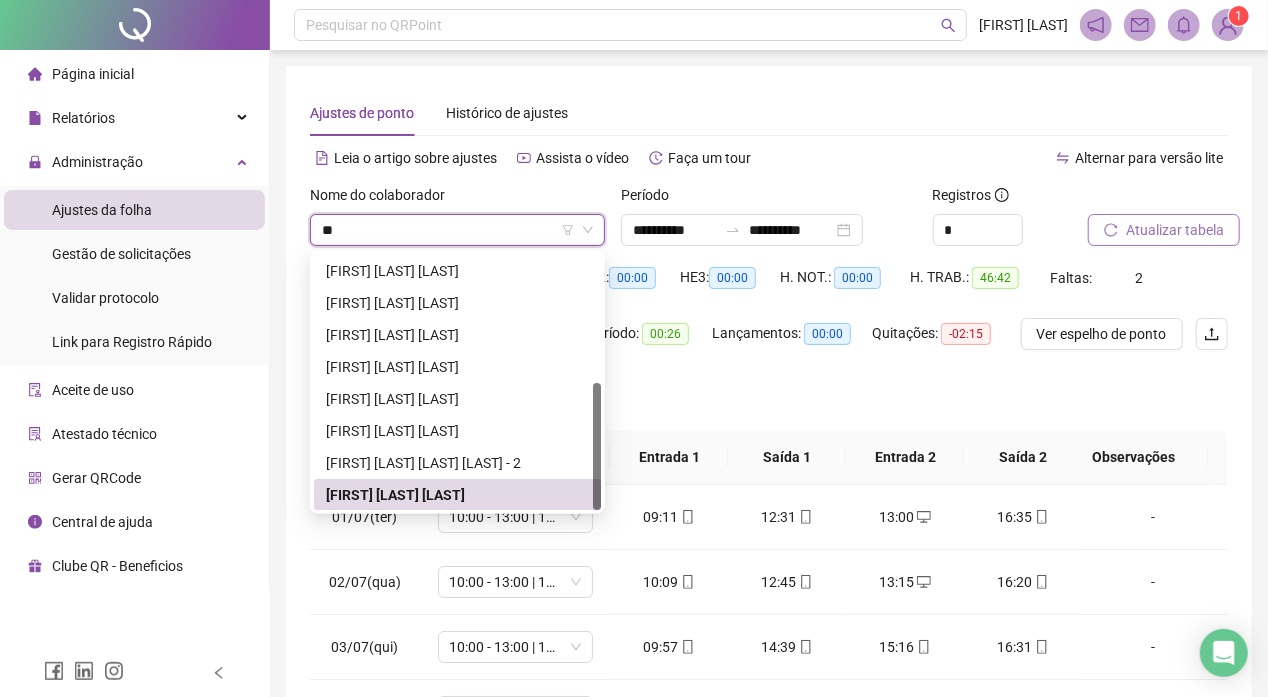 scroll, scrollTop: 0, scrollLeft: 0, axis: both 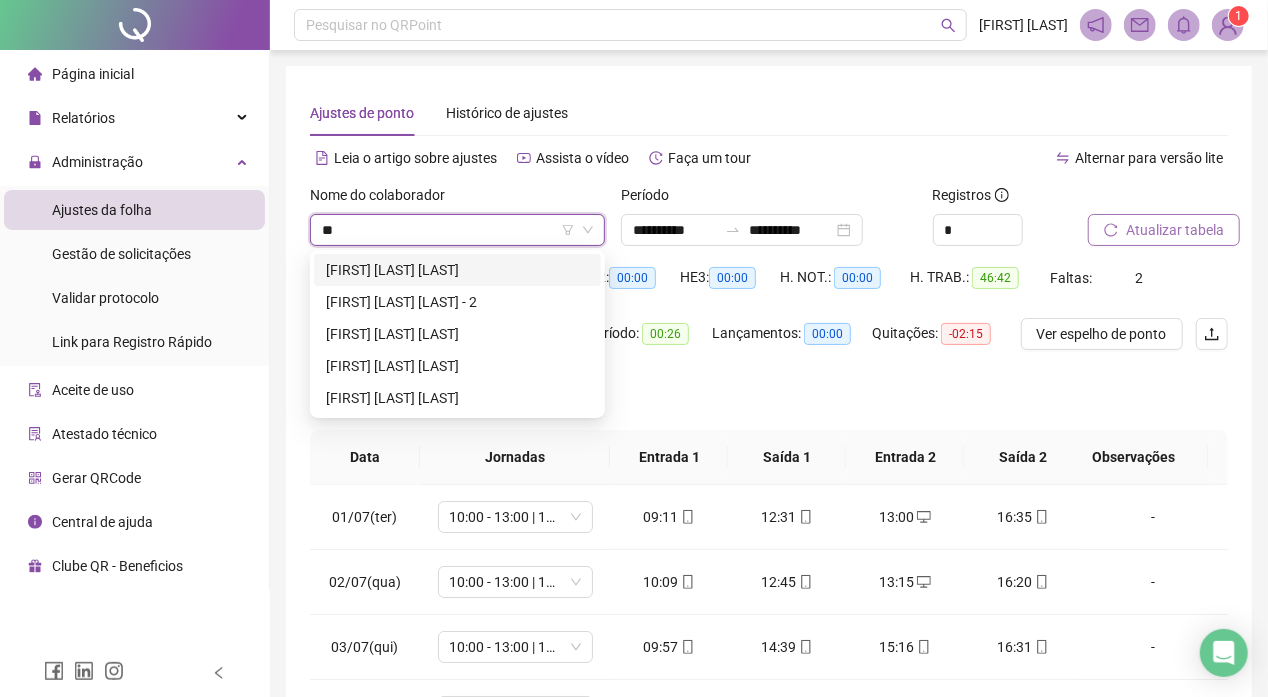 type on "***" 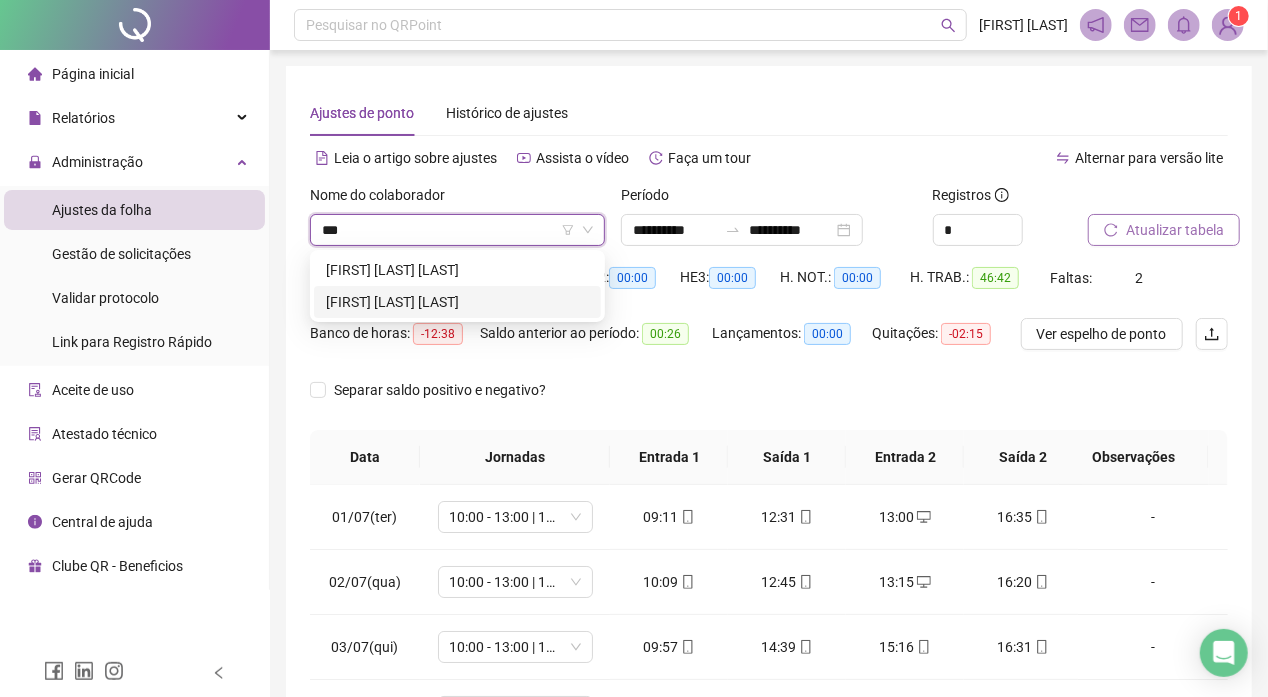 click on "[FIRST] [LAST] [LAST]" at bounding box center (457, 302) 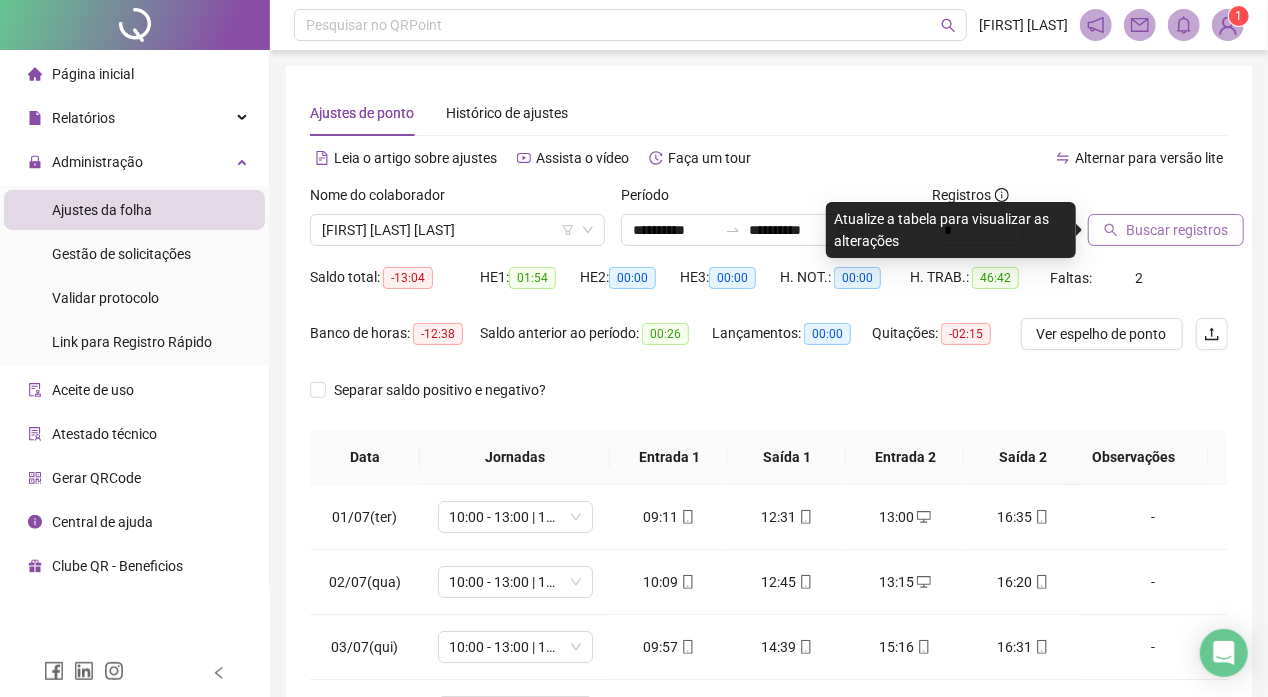 click on "Buscar registros" at bounding box center (1177, 230) 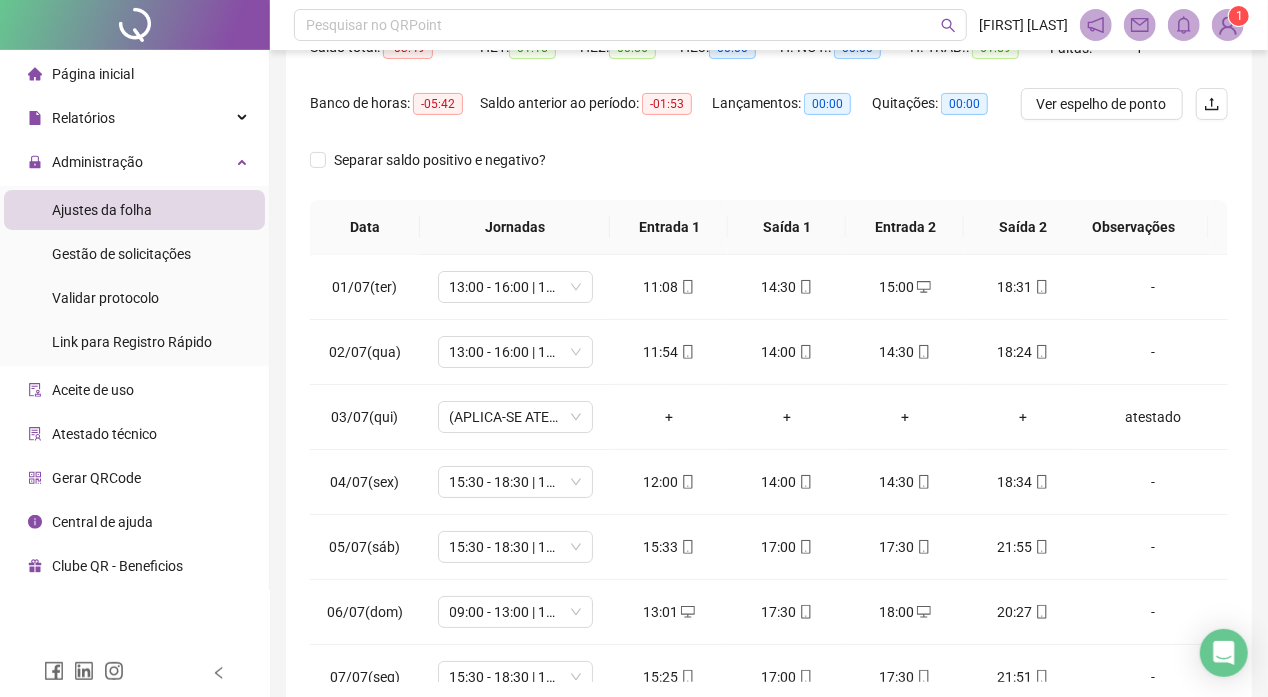 scroll, scrollTop: 237, scrollLeft: 0, axis: vertical 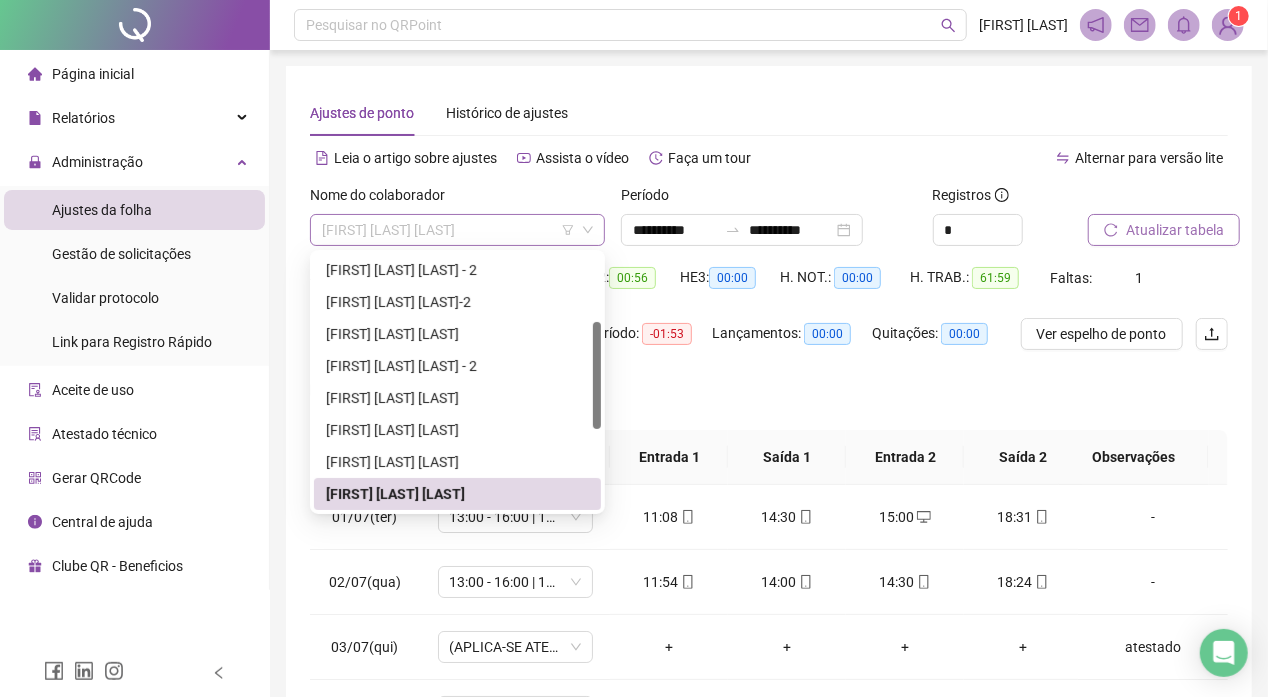 click on "[FIRST] [LAST] [LAST]" at bounding box center [457, 230] 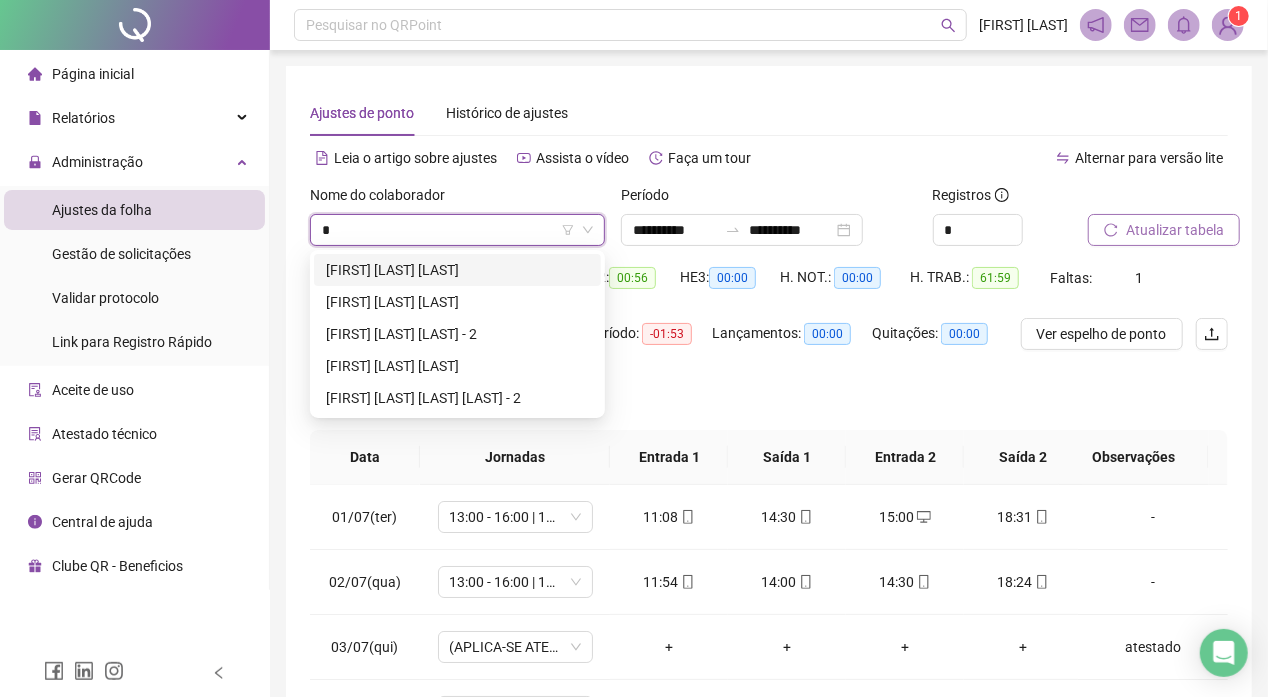 scroll, scrollTop: 0, scrollLeft: 0, axis: both 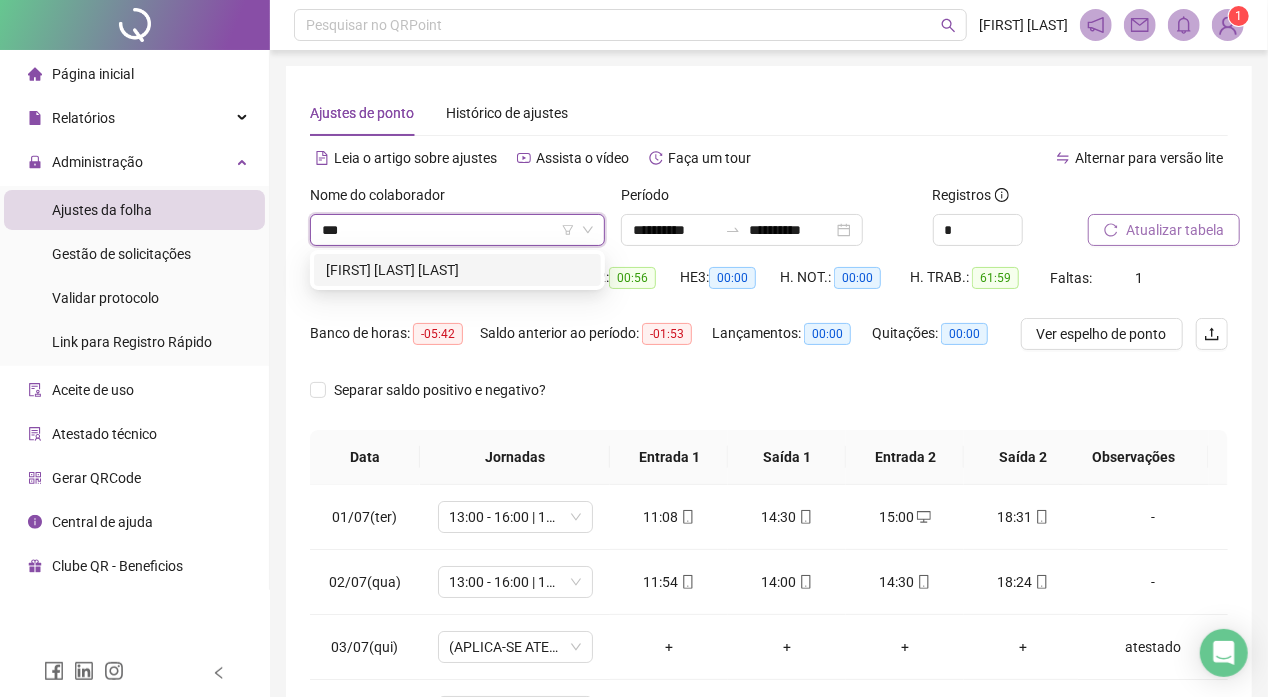 type on "****" 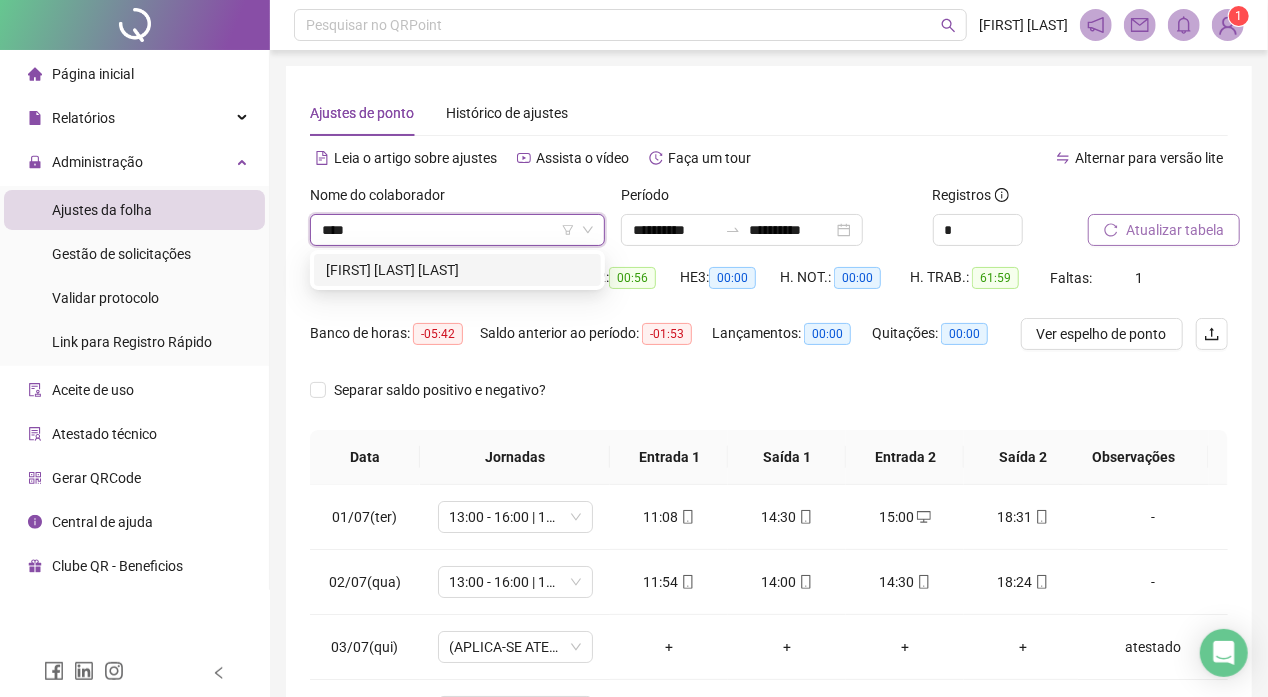 click on "[FIRST] [LAST] [LAST]" at bounding box center (457, 270) 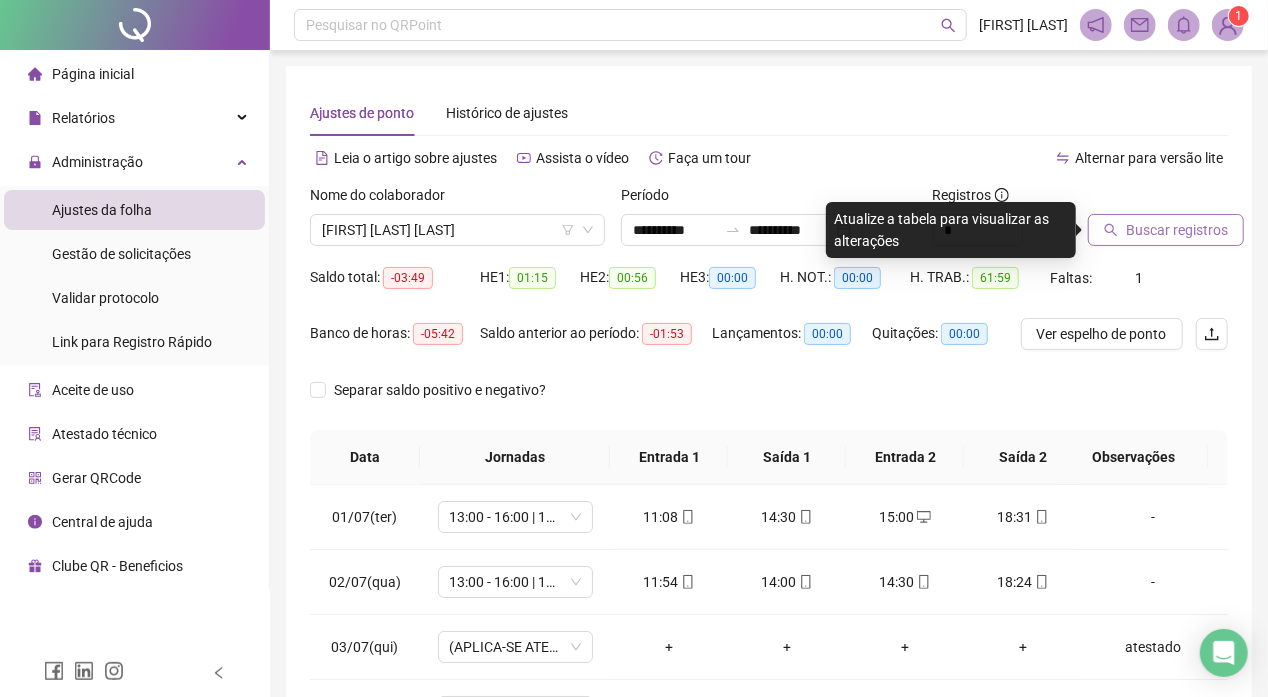 click on "Buscar registros" at bounding box center [1177, 230] 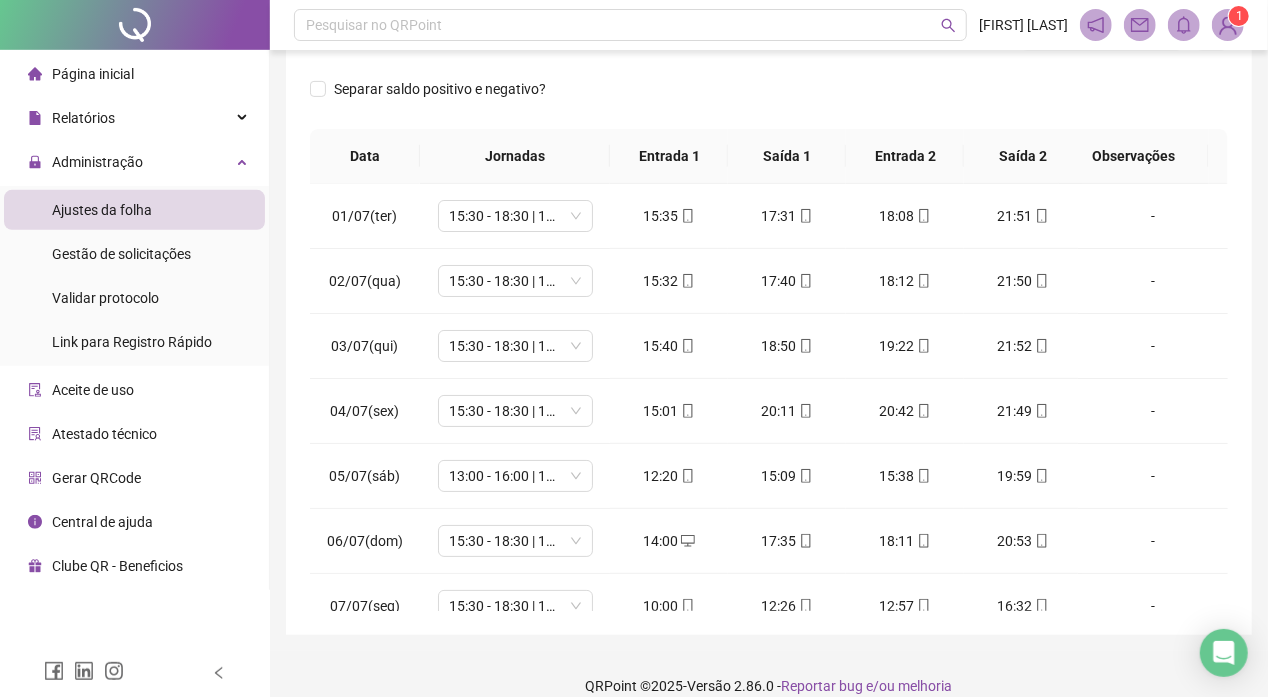 scroll, scrollTop: 324, scrollLeft: 0, axis: vertical 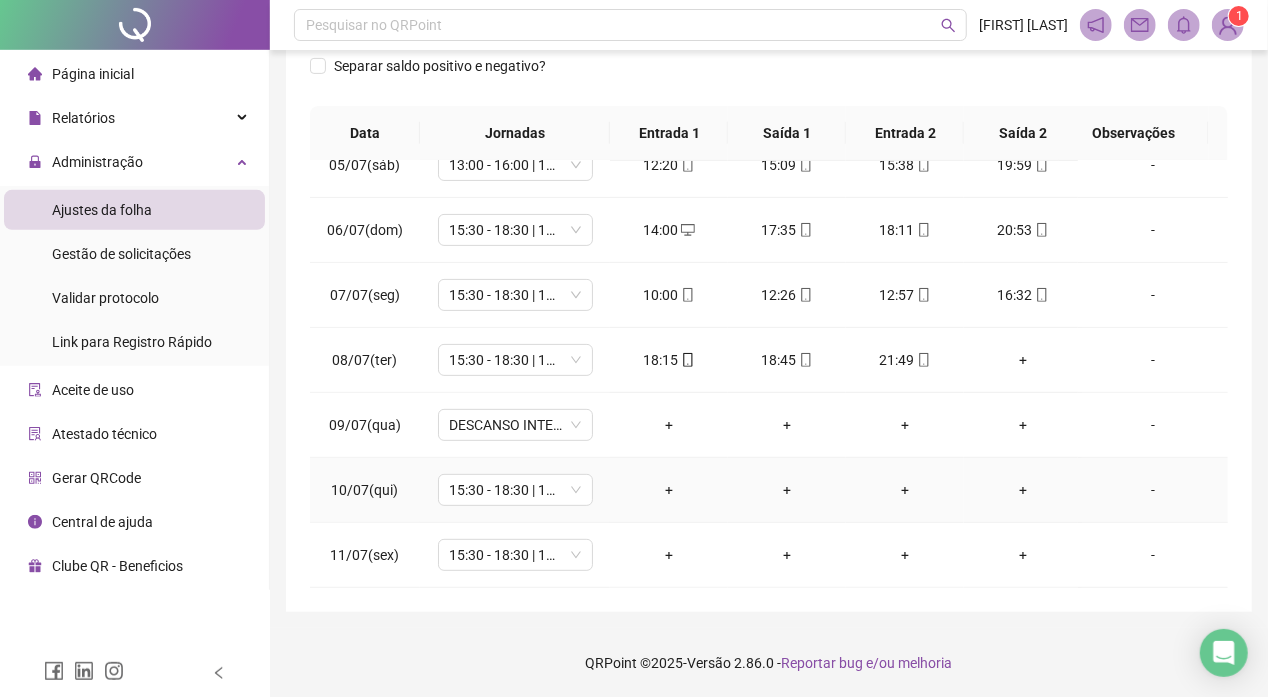 click on "+" at bounding box center (669, 490) 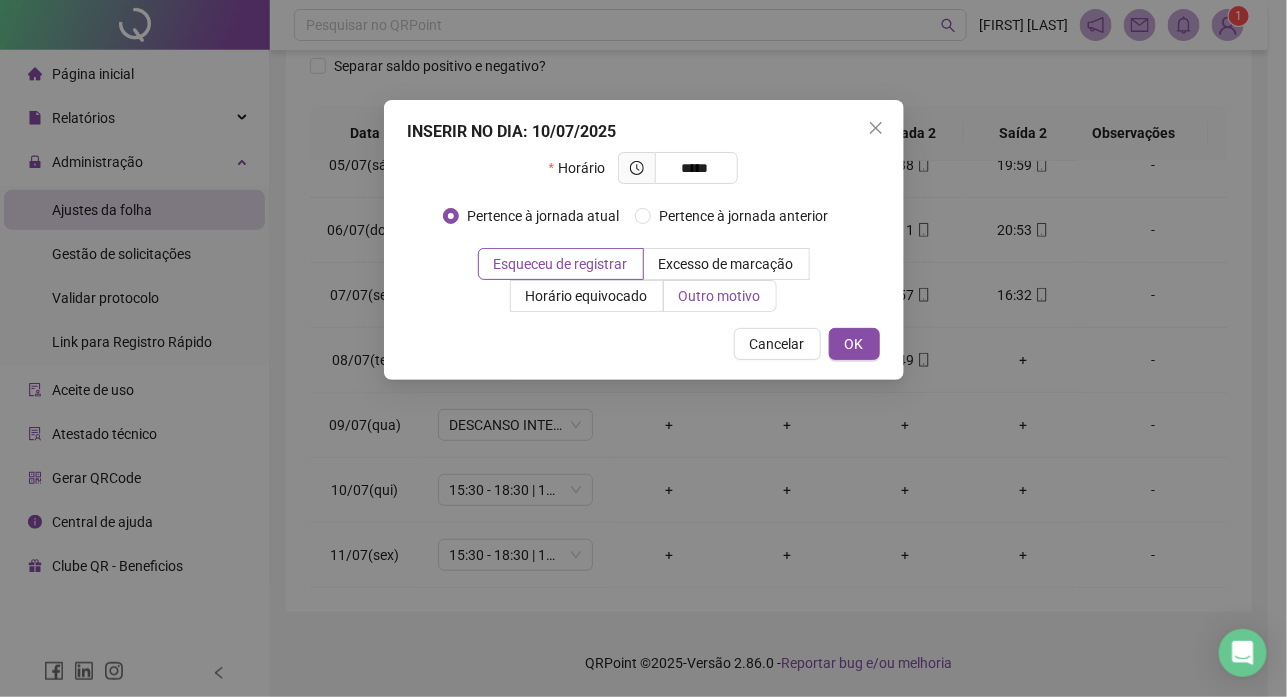 type on "*****" 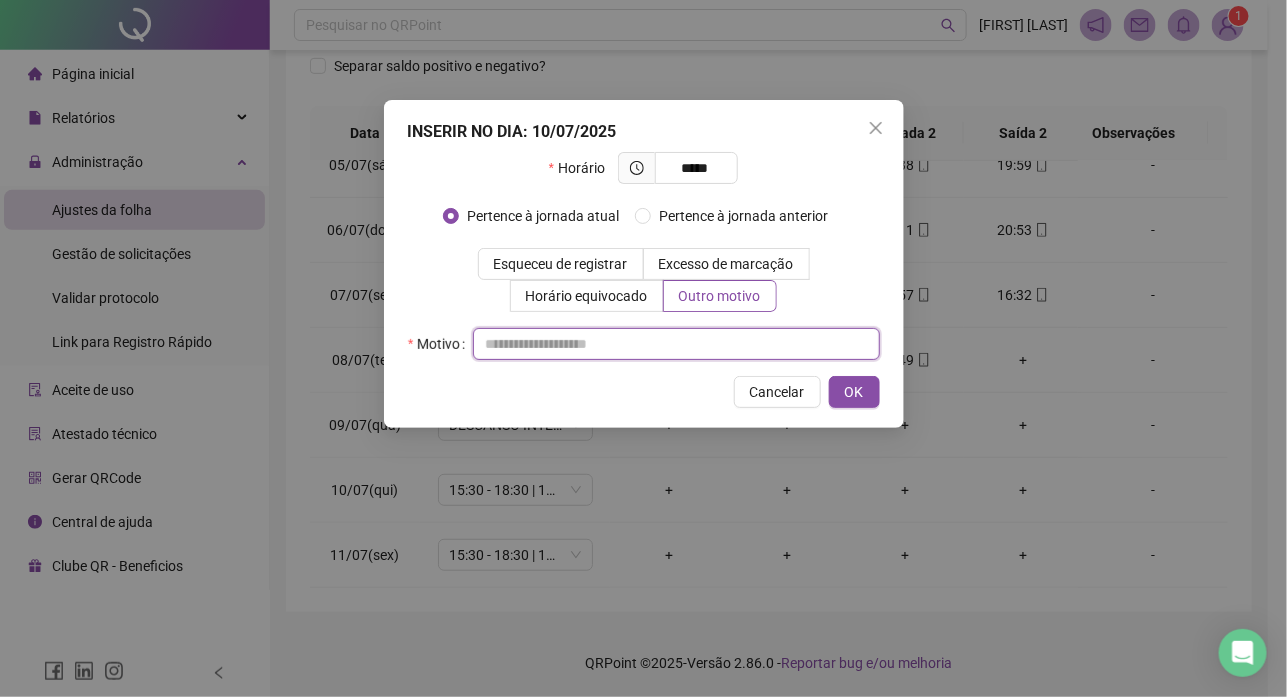 click at bounding box center (676, 344) 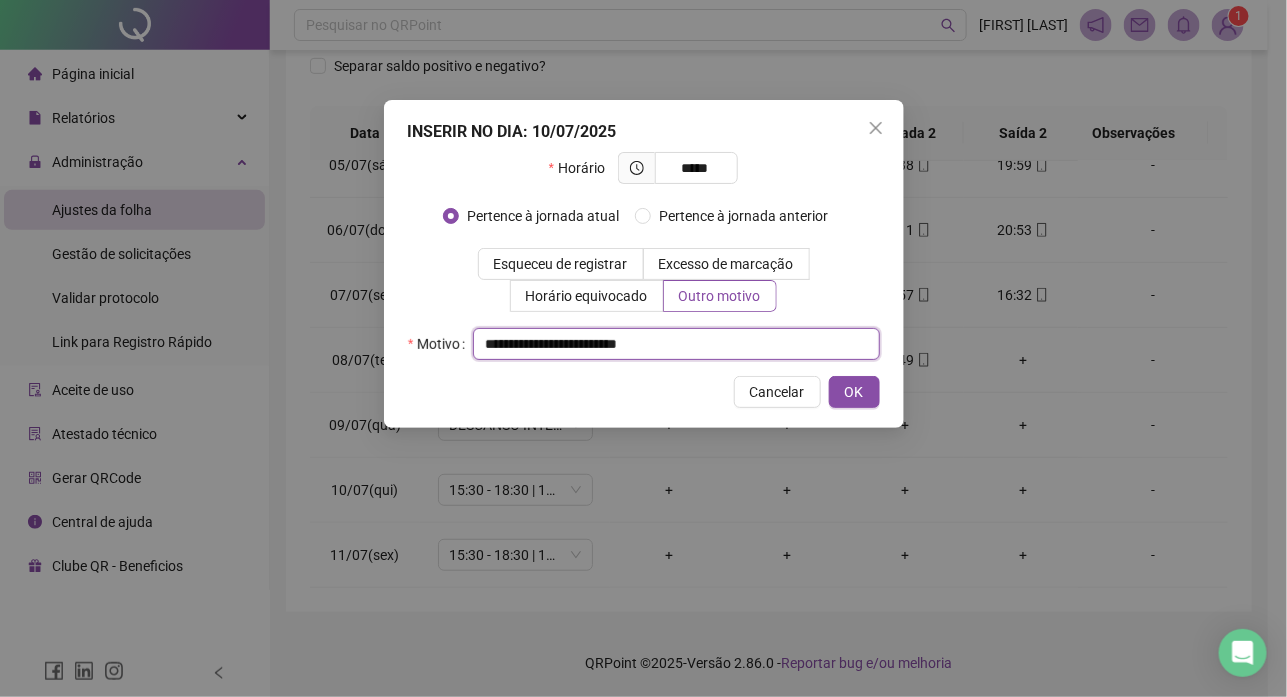click on "**********" at bounding box center [676, 344] 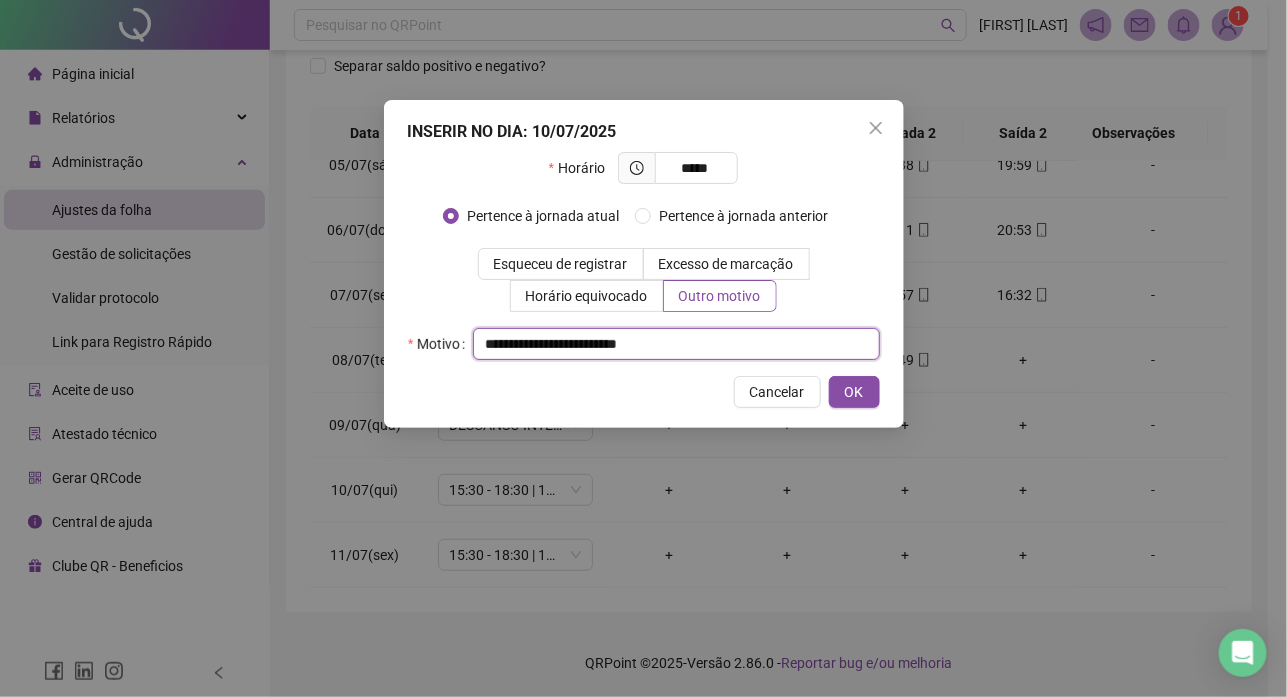 click on "**********" at bounding box center (676, 344) 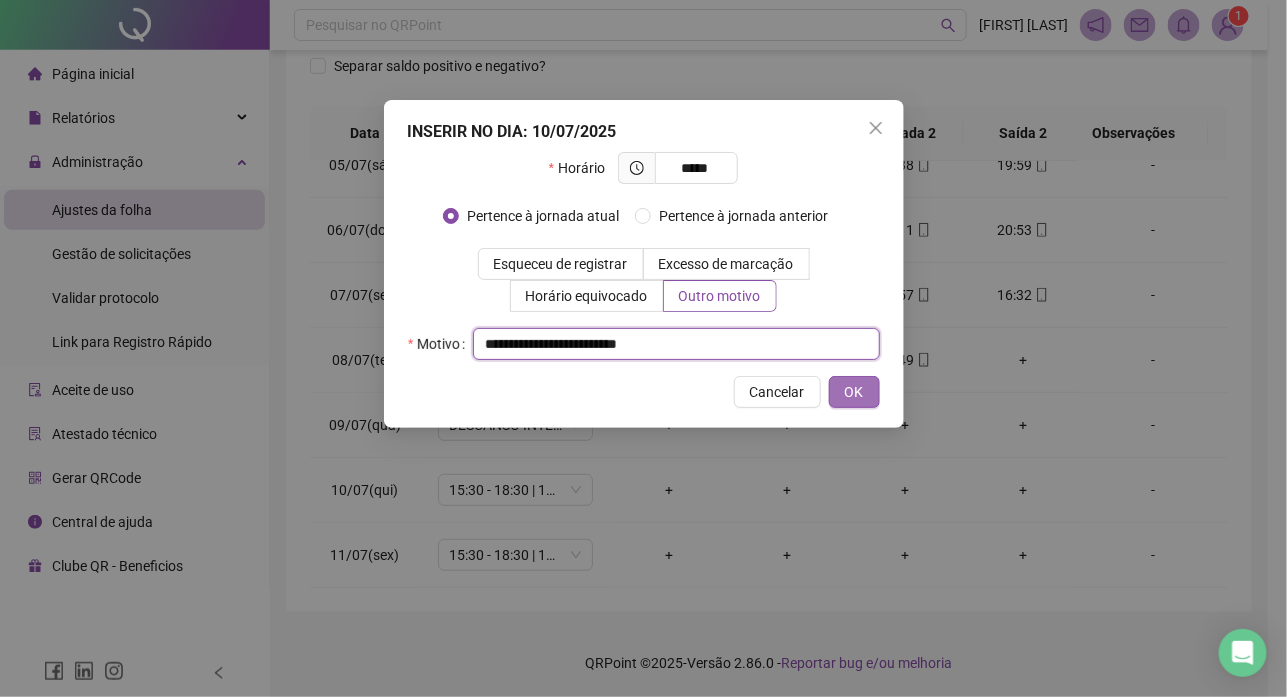 type on "**********" 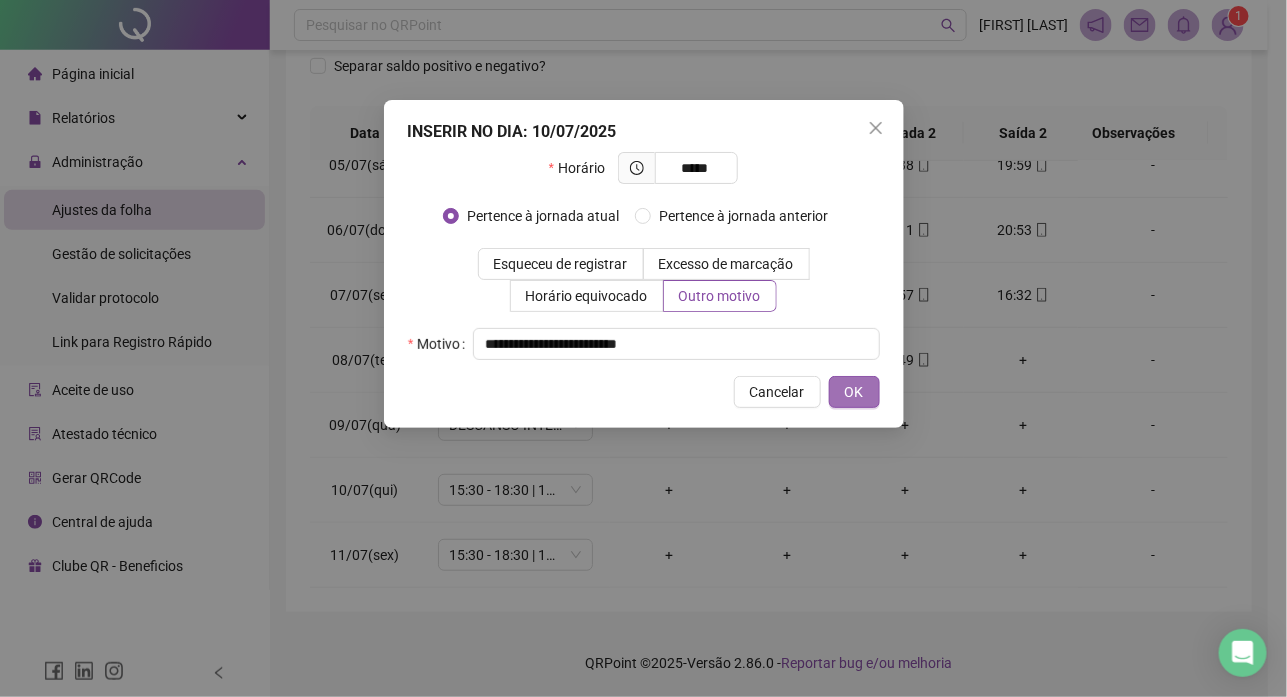 click on "OK" at bounding box center (854, 392) 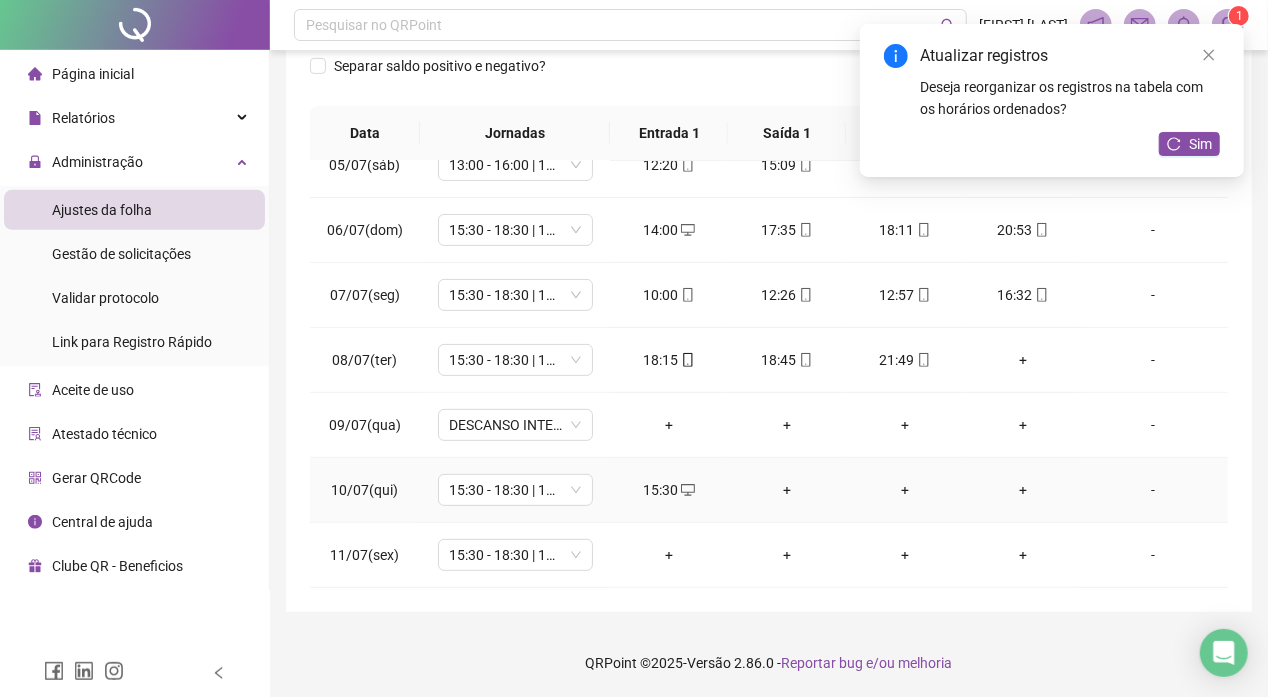 click on "+" at bounding box center (787, 490) 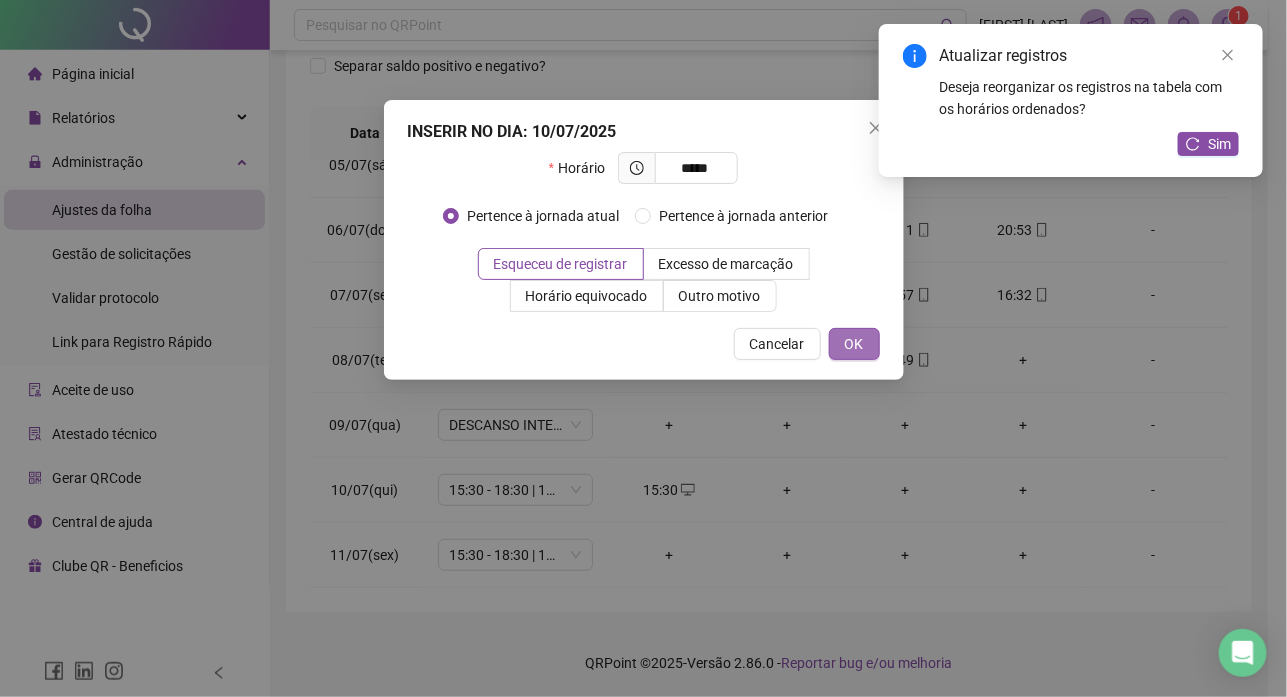 type on "*****" 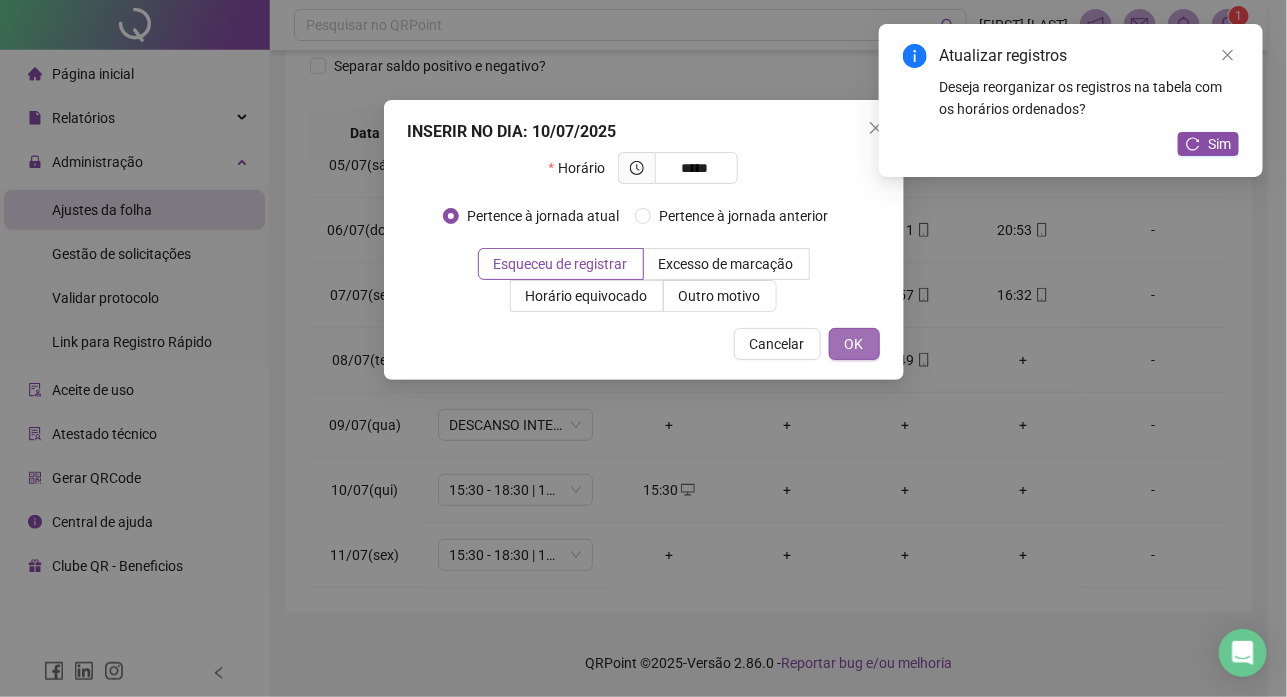 click on "OK" at bounding box center (854, 344) 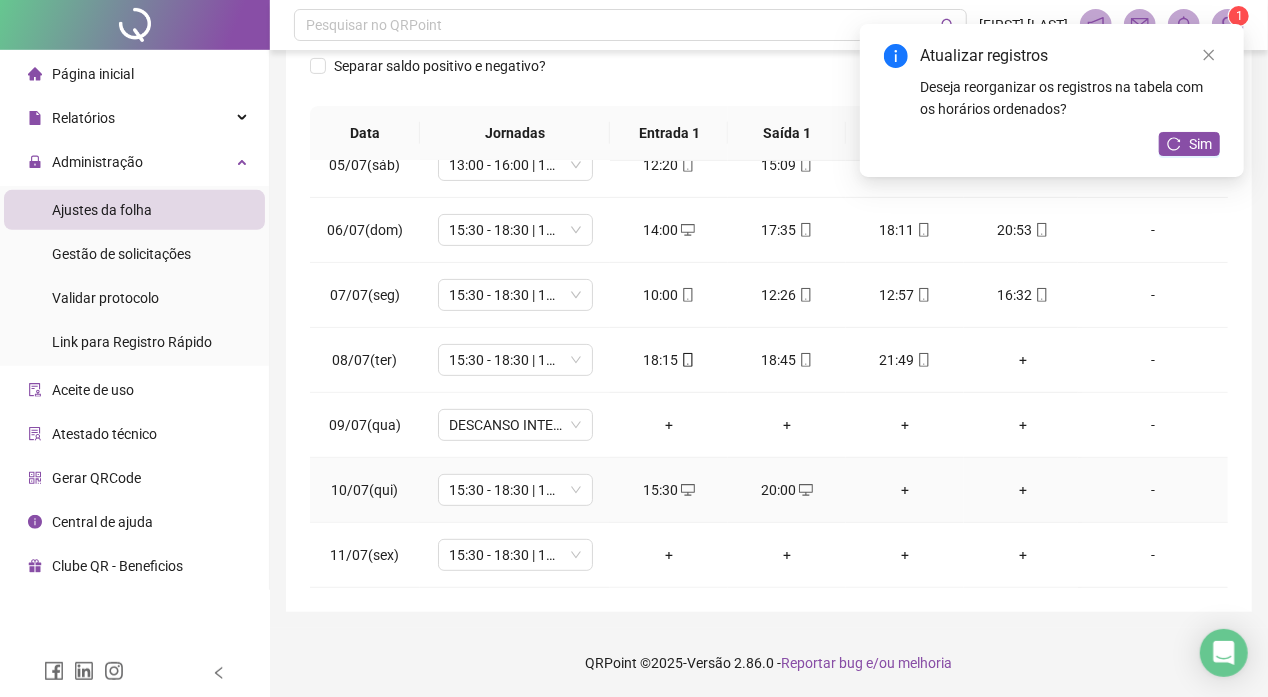 click on "+" at bounding box center (905, 490) 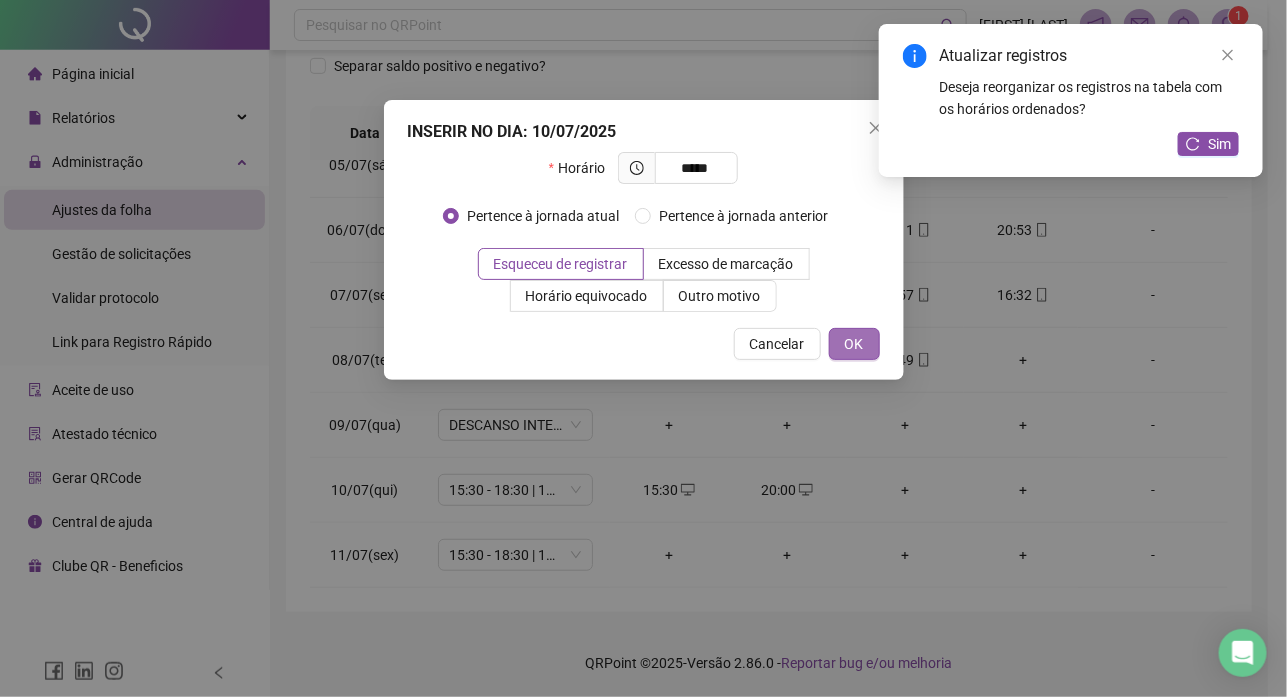 type on "*****" 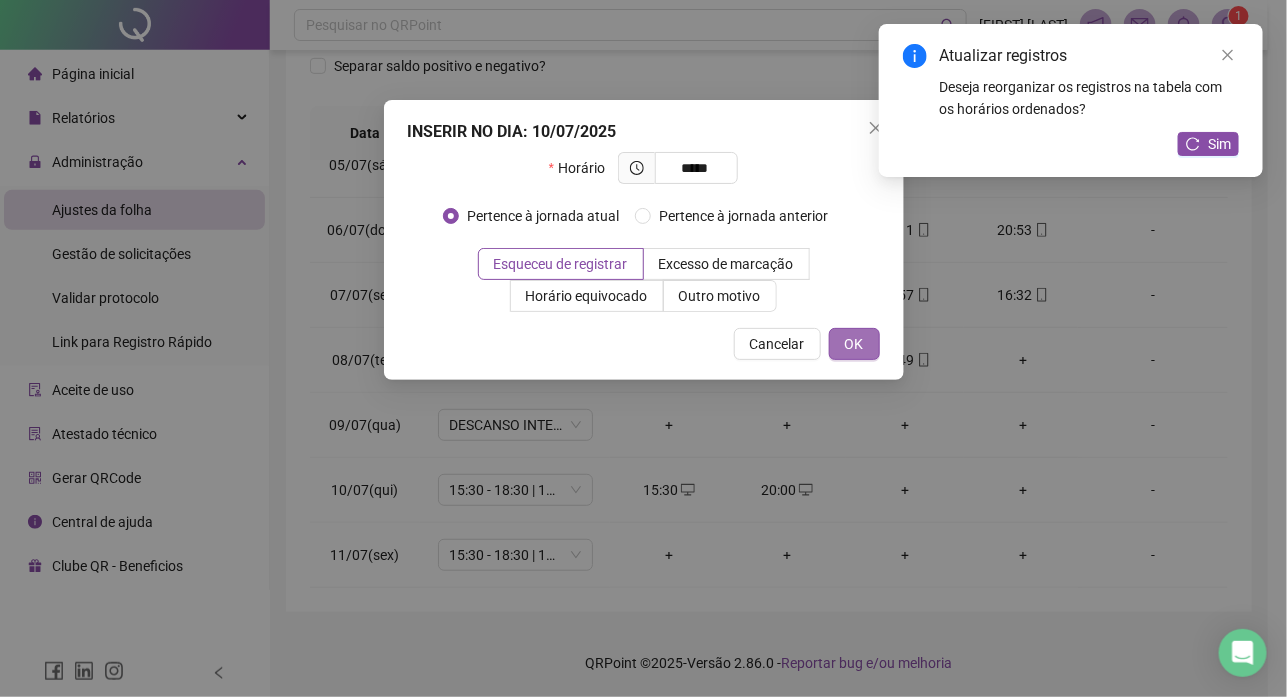 click on "OK" at bounding box center [854, 344] 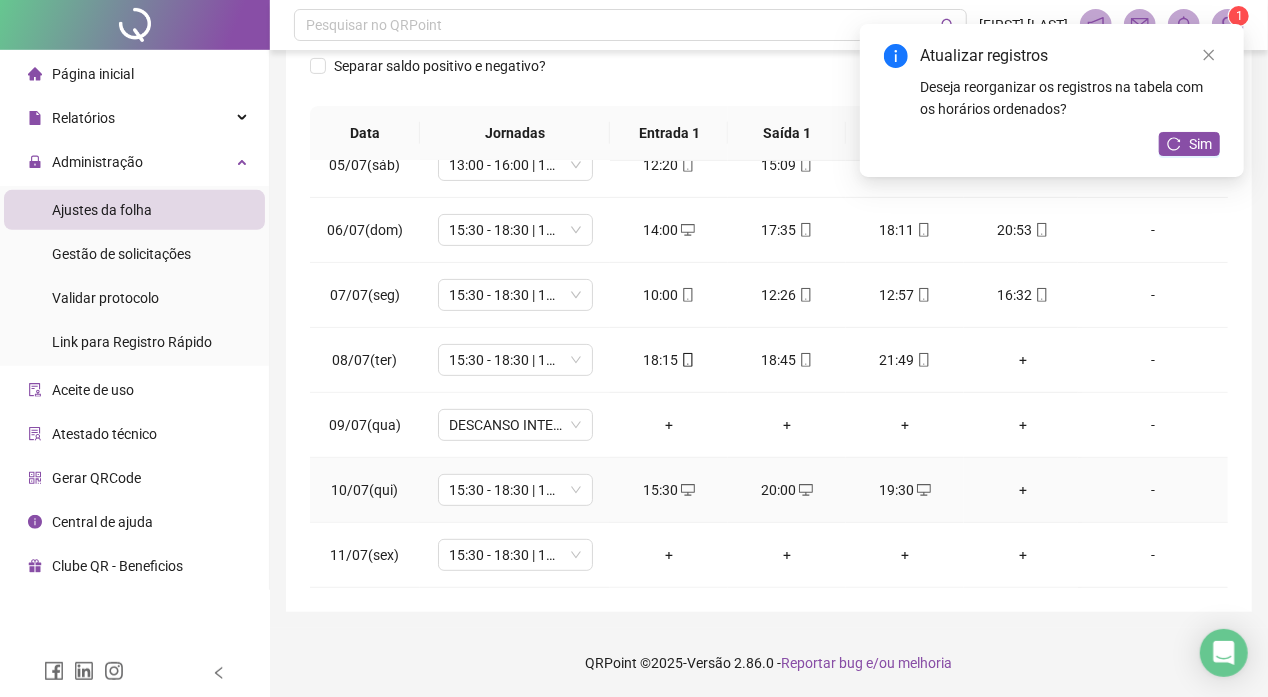 click on "+" at bounding box center [1023, 490] 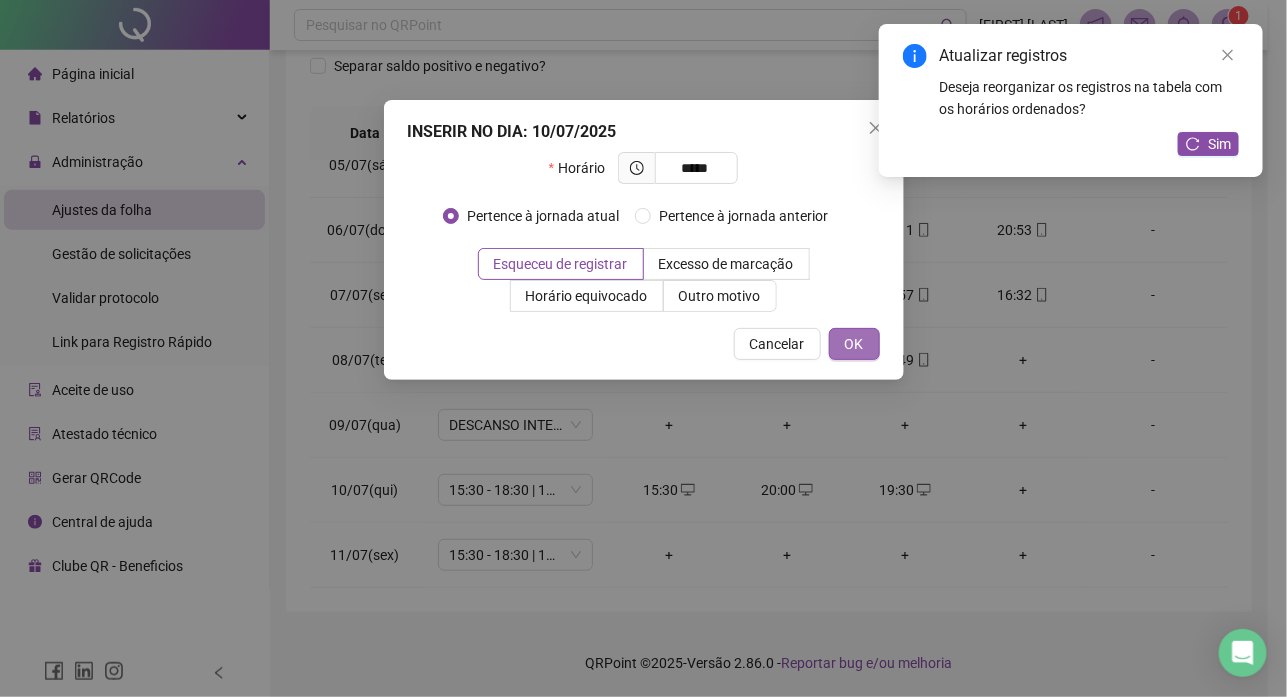type on "*****" 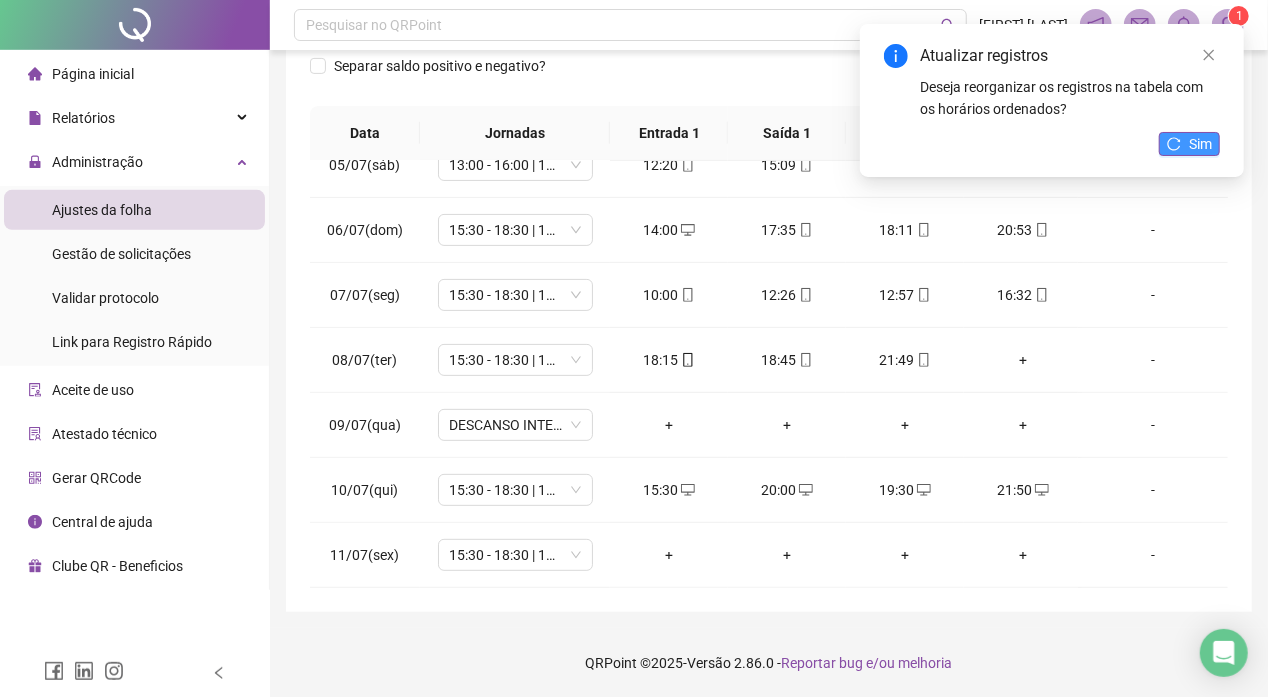 click on "Sim" at bounding box center (1200, 144) 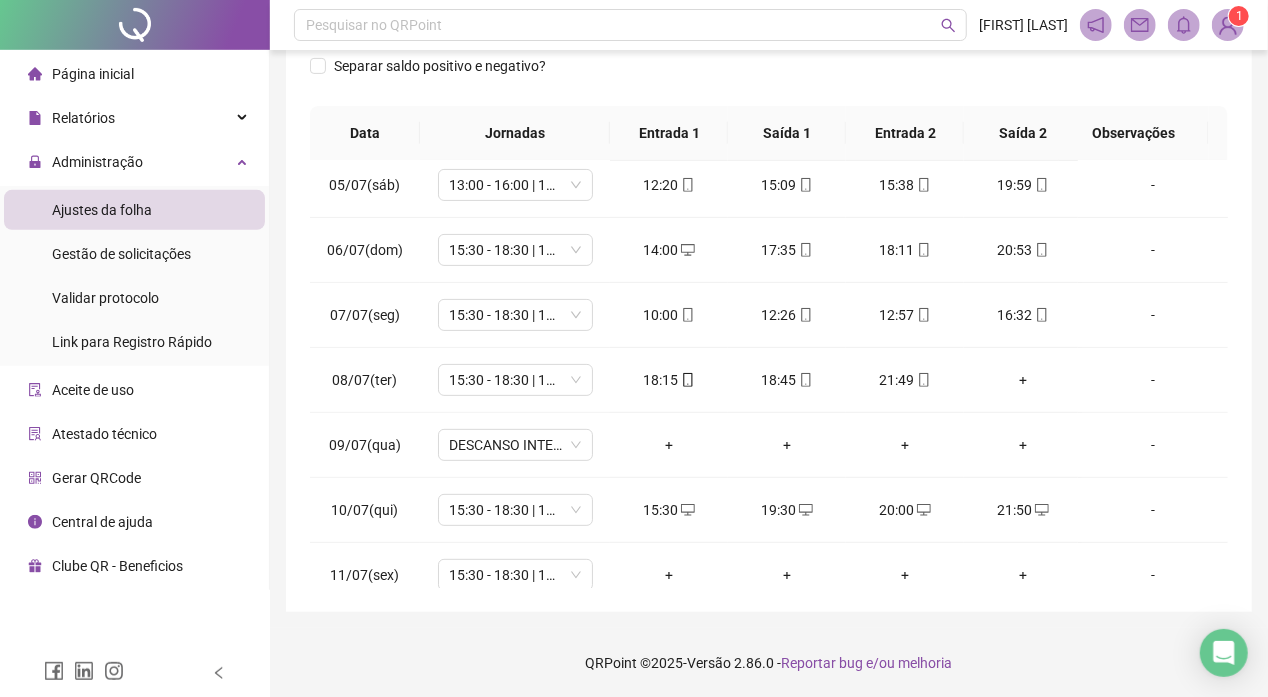 scroll, scrollTop: 305, scrollLeft: 0, axis: vertical 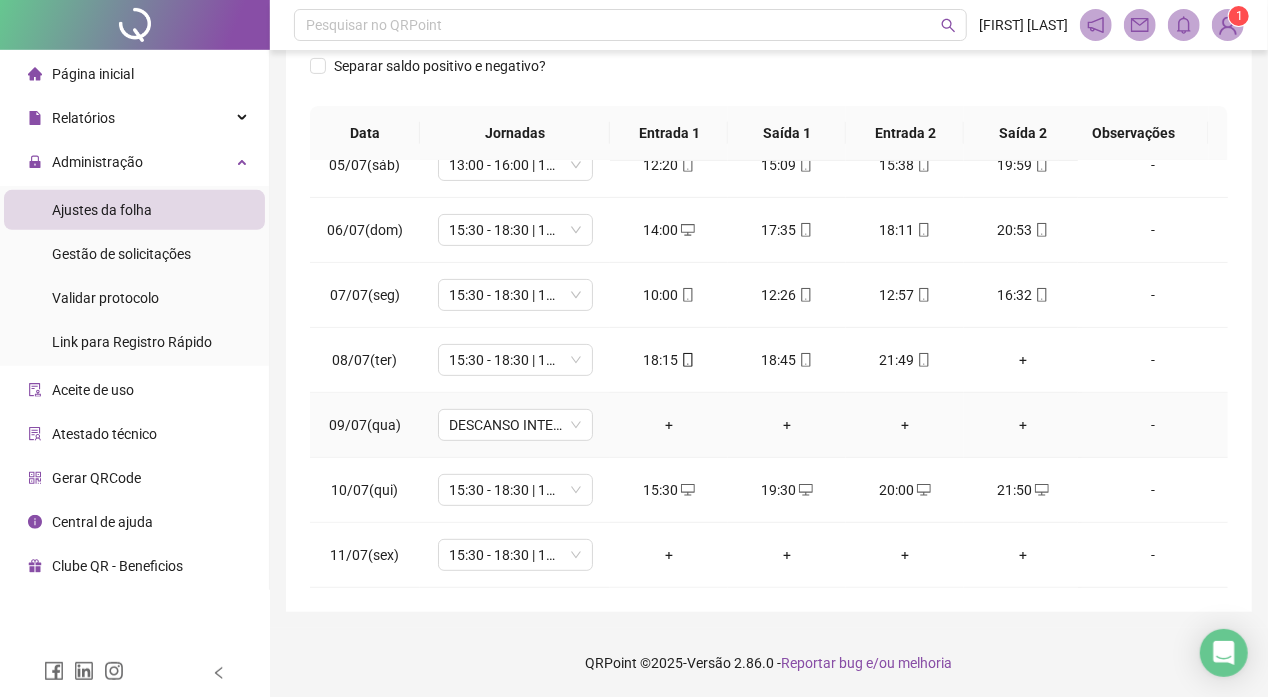 click on "-" at bounding box center [1153, 425] 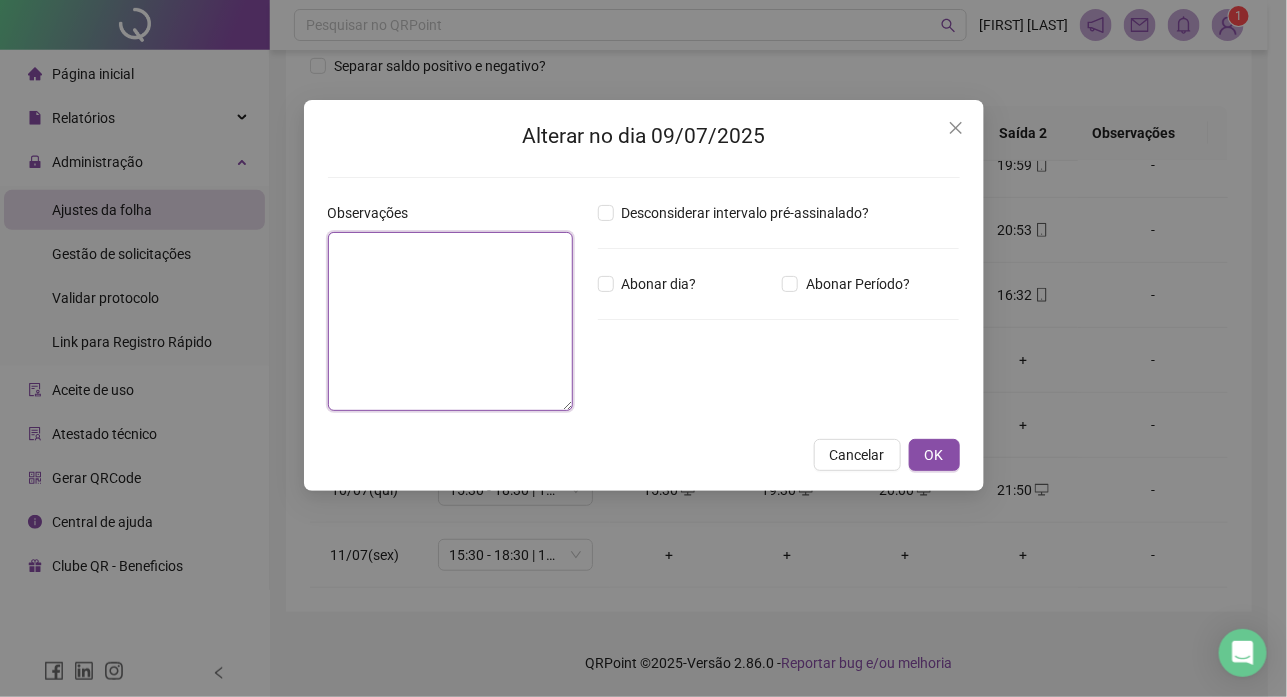 click at bounding box center [451, 321] 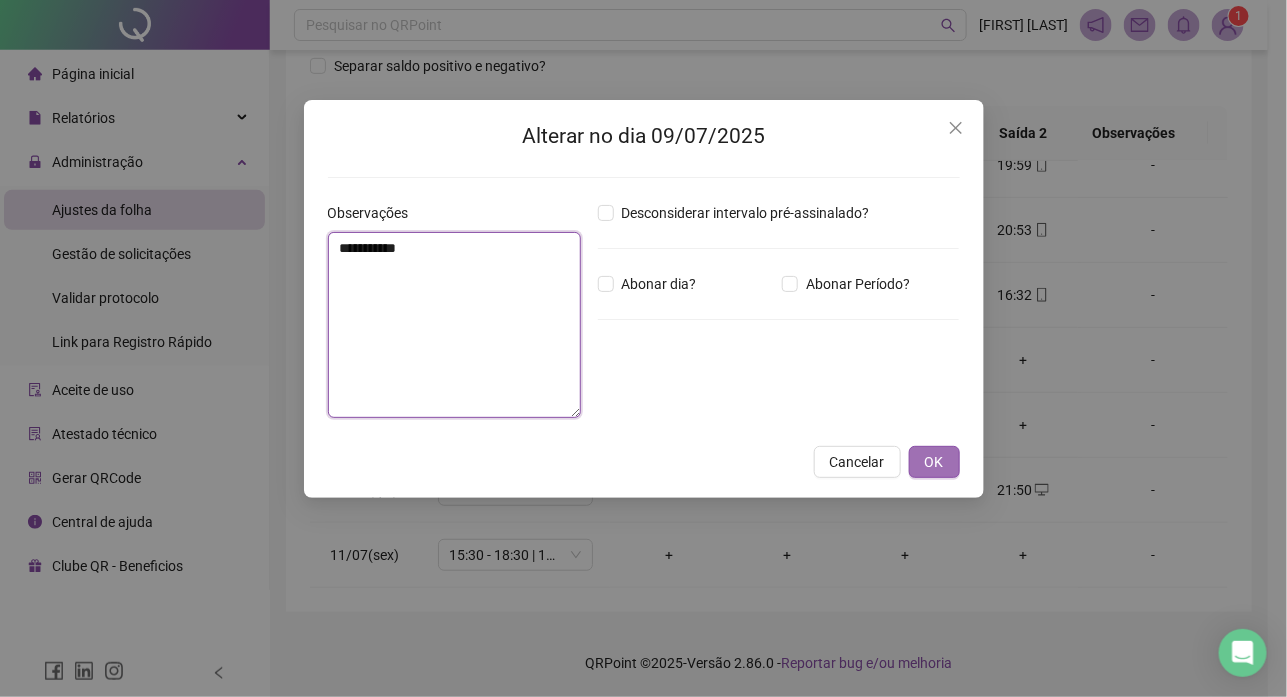 type on "**********" 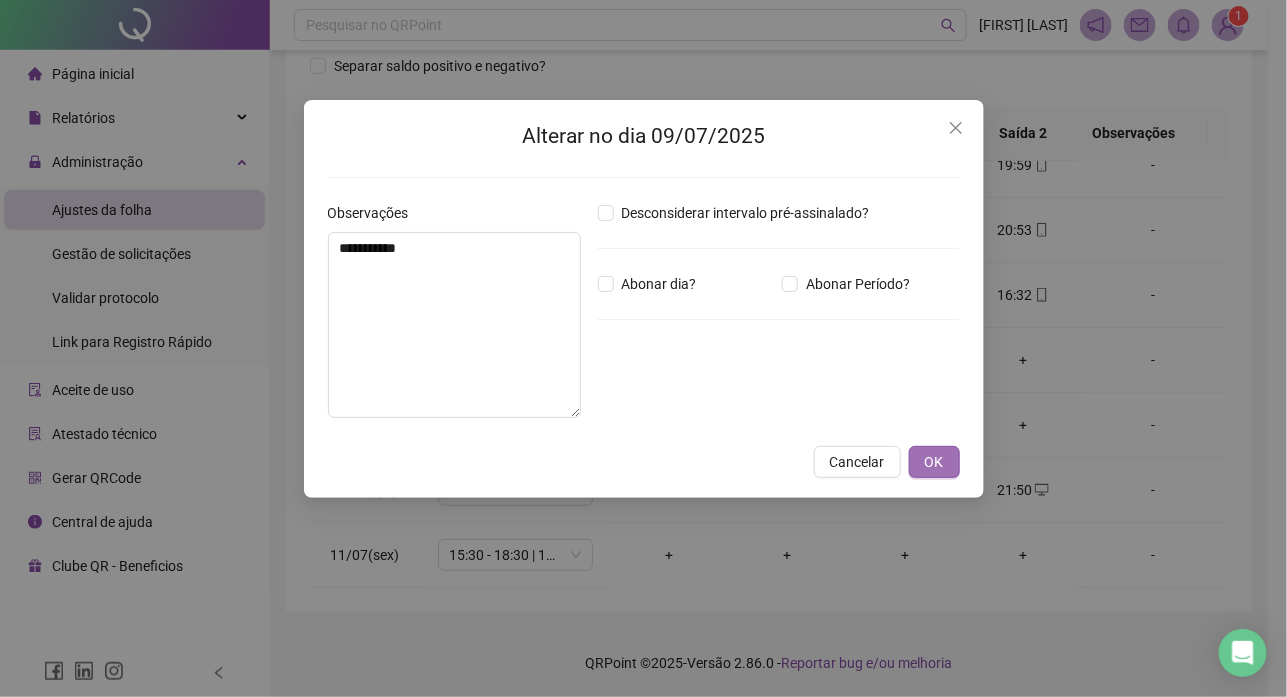 click on "OK" at bounding box center [934, 462] 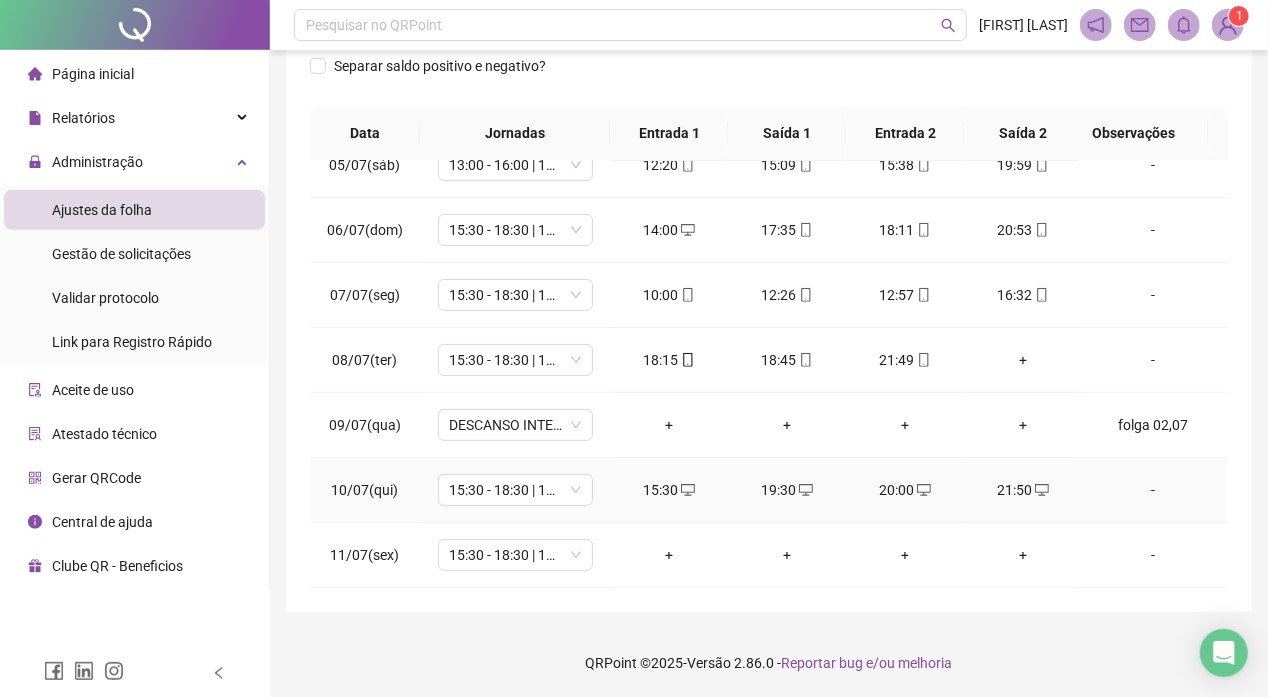 click on "-" at bounding box center (1153, 490) 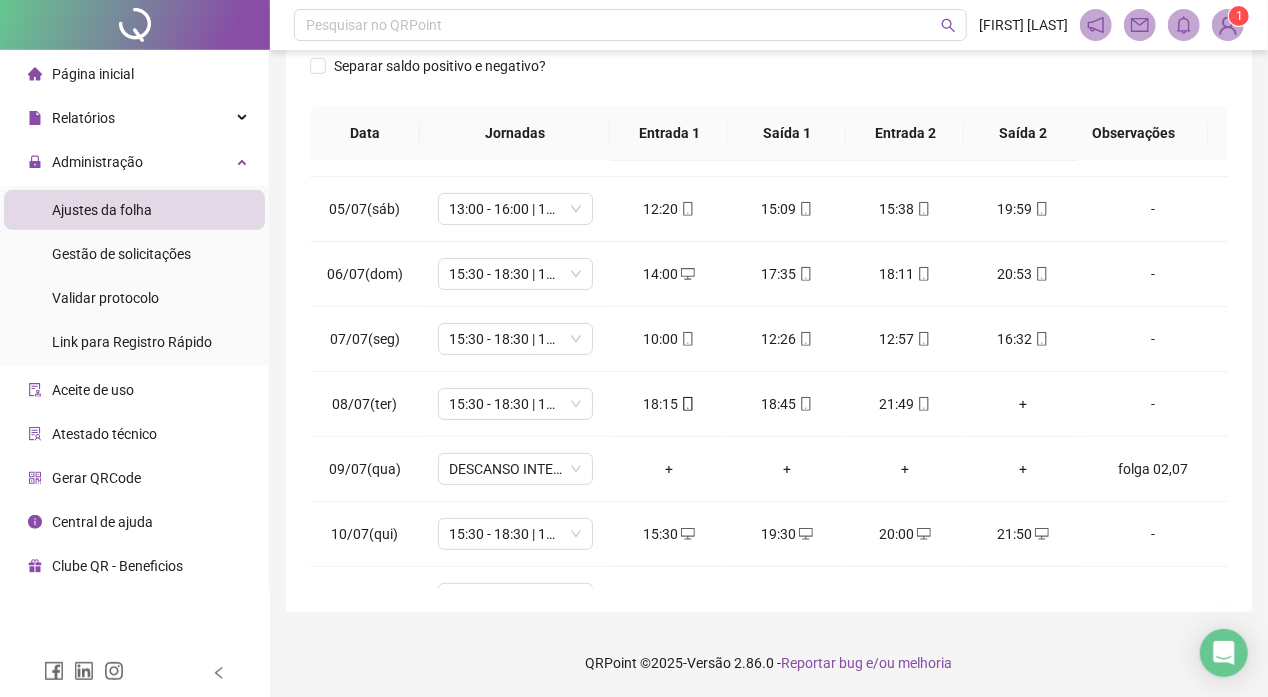 scroll, scrollTop: 305, scrollLeft: 0, axis: vertical 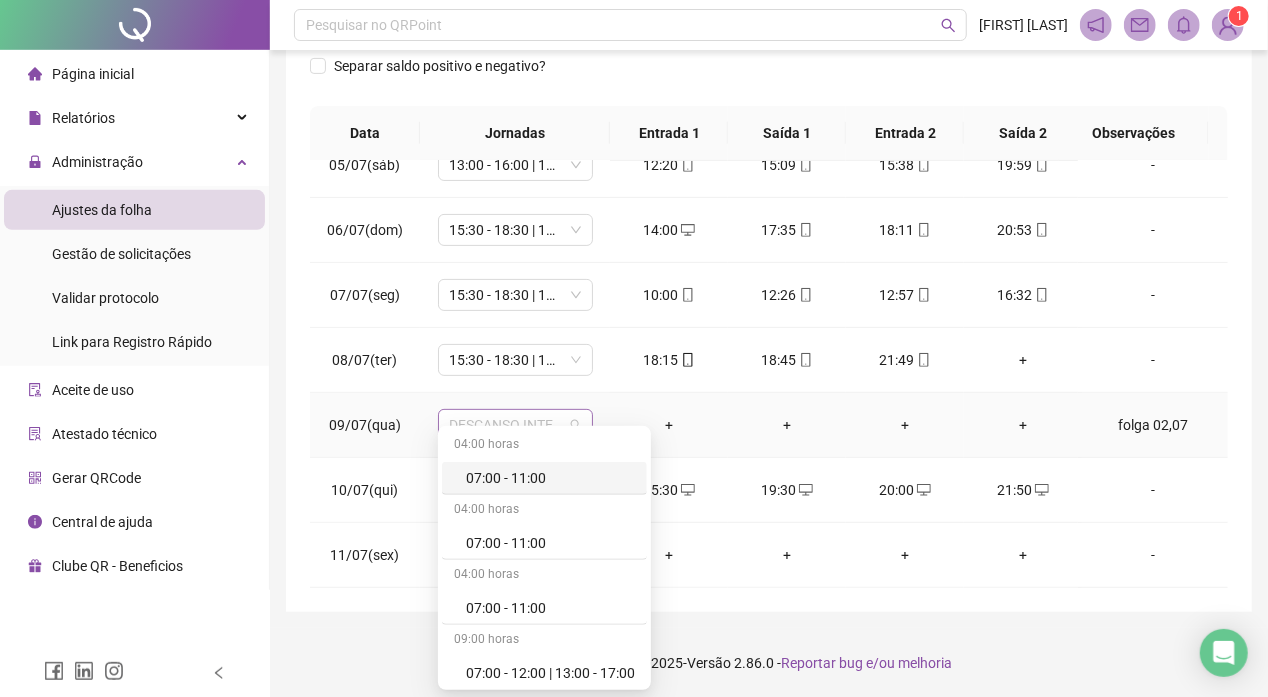 click on "DESCANSO INTER-JORNADA" at bounding box center [515, 425] 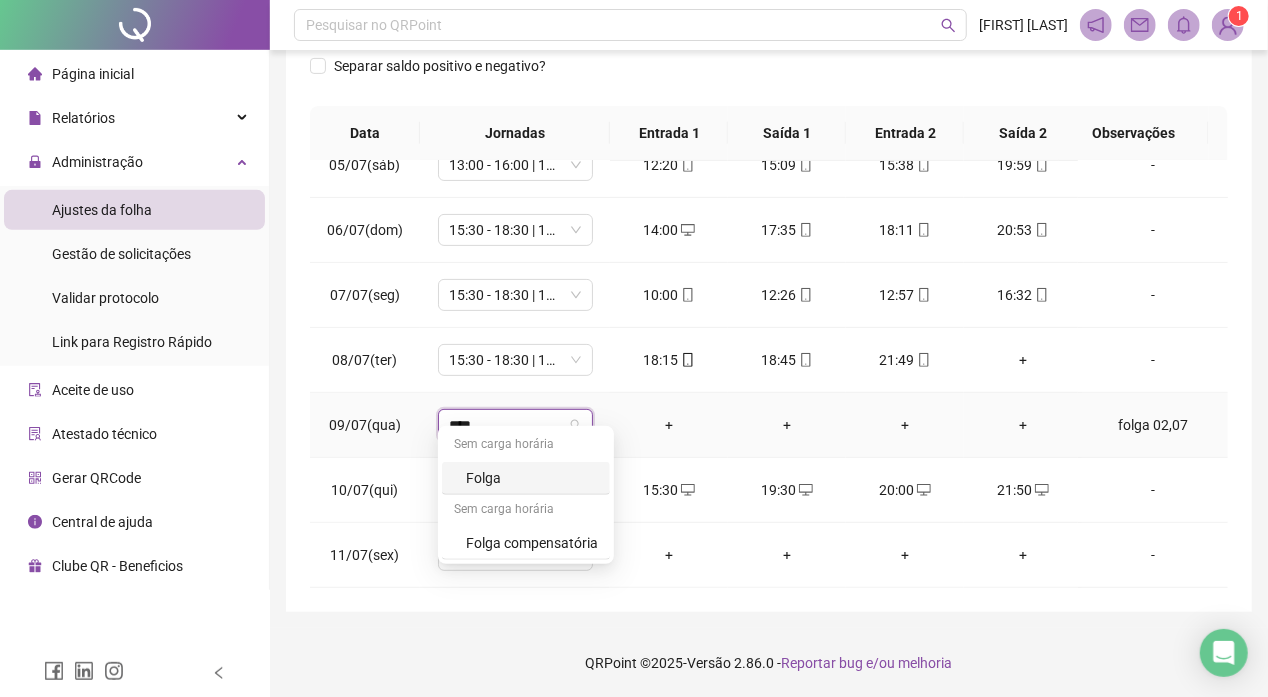 type on "*****" 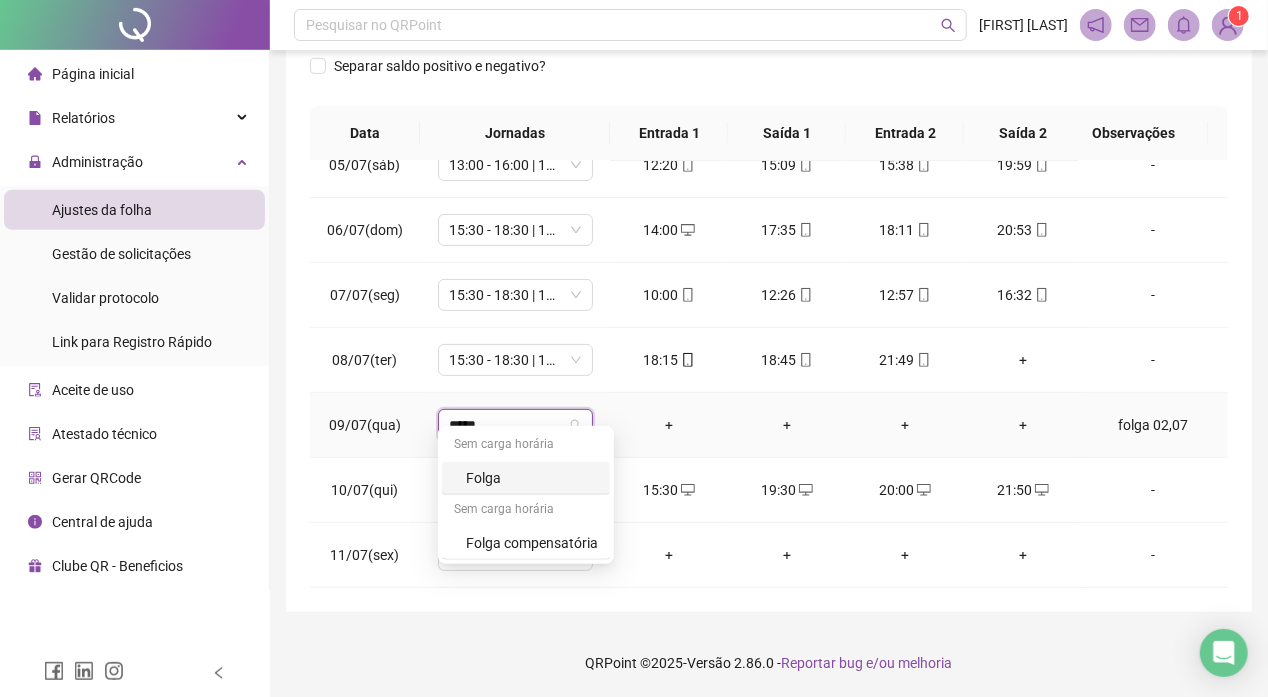 click on "Folga" at bounding box center (532, 478) 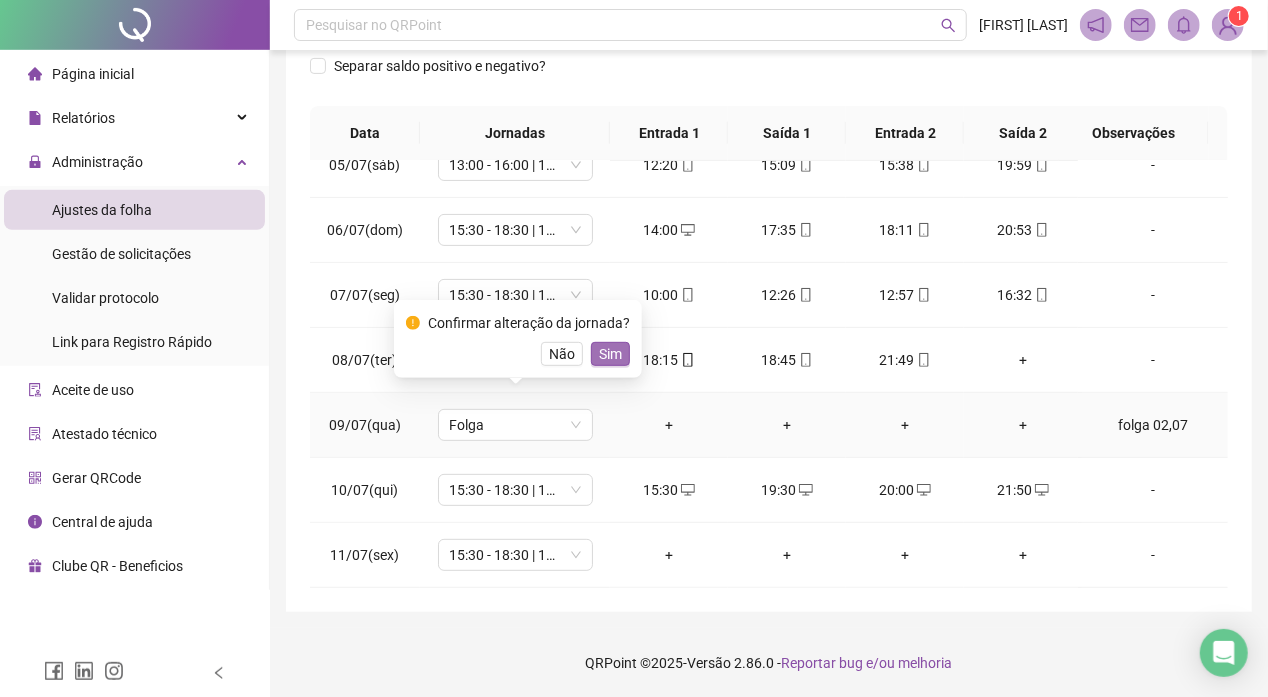 click on "Sim" at bounding box center (610, 354) 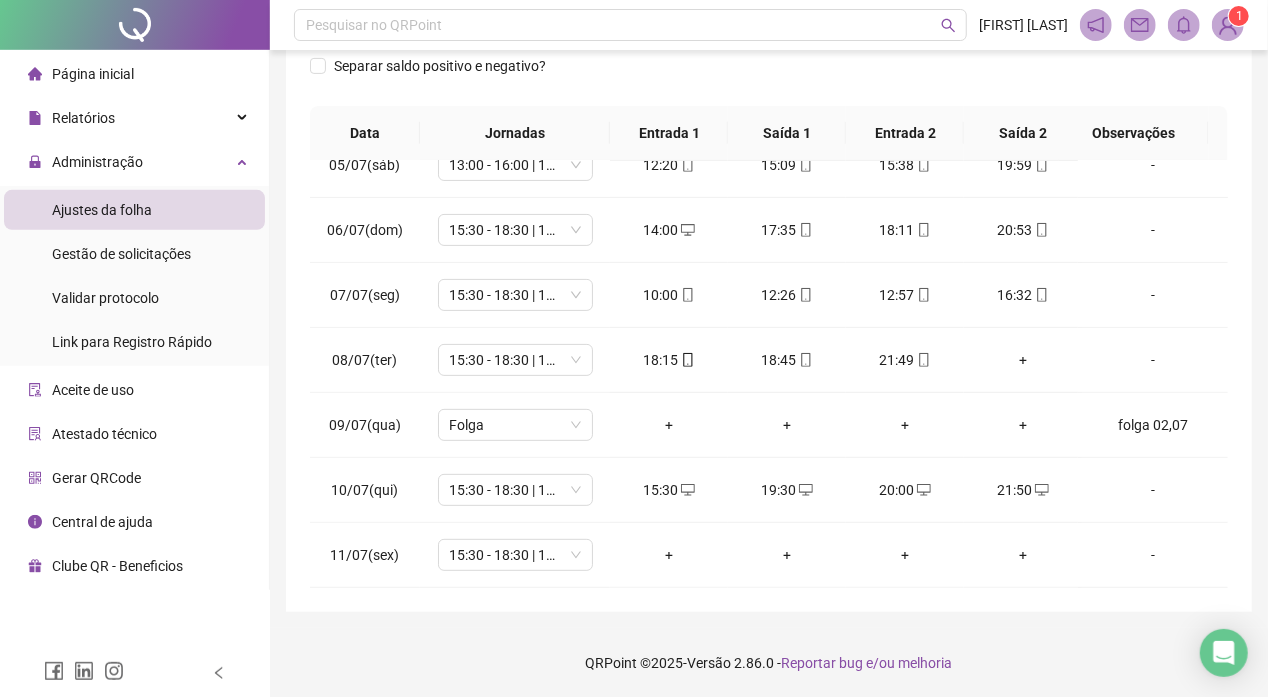 scroll, scrollTop: 305, scrollLeft: 0, axis: vertical 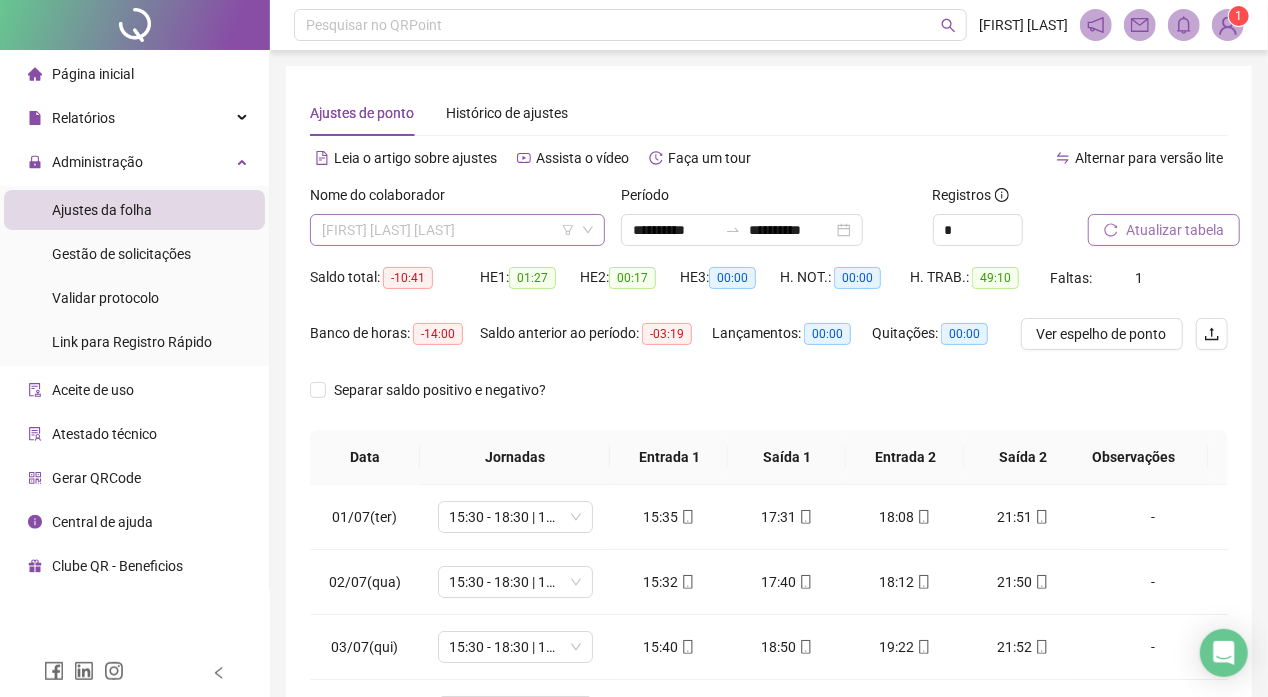 click on "[FIRST] [LAST] [LAST]" at bounding box center (457, 230) 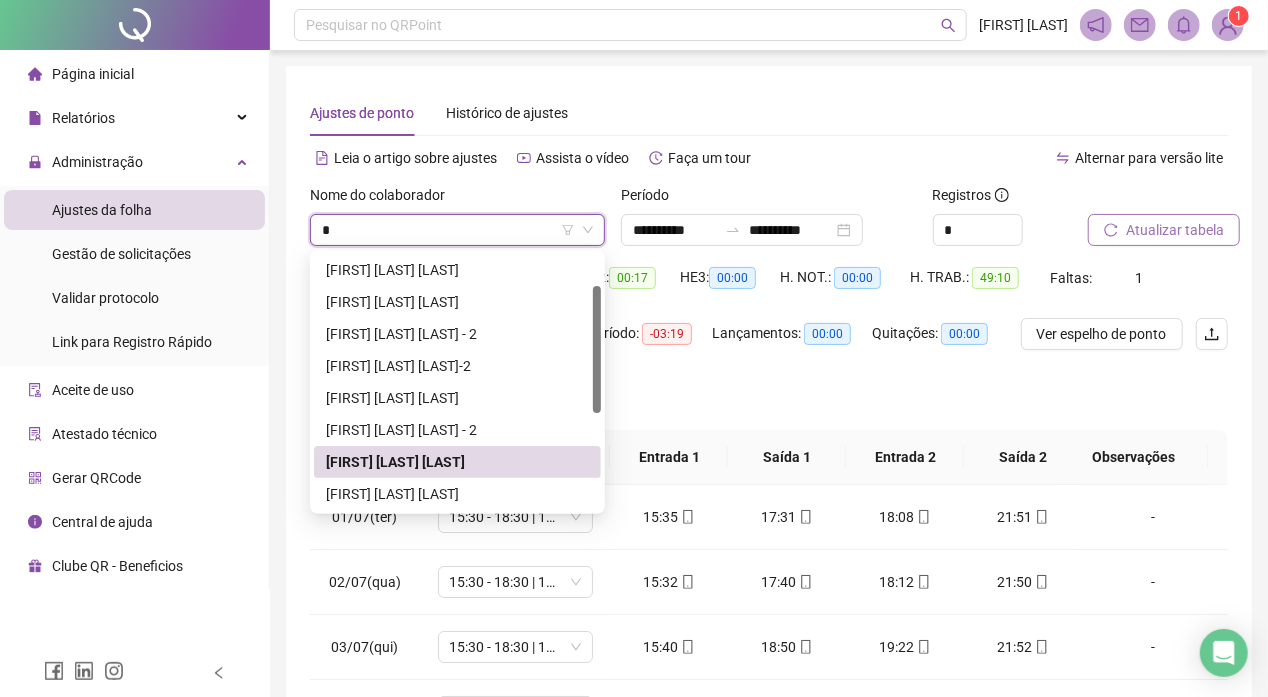 type on "**" 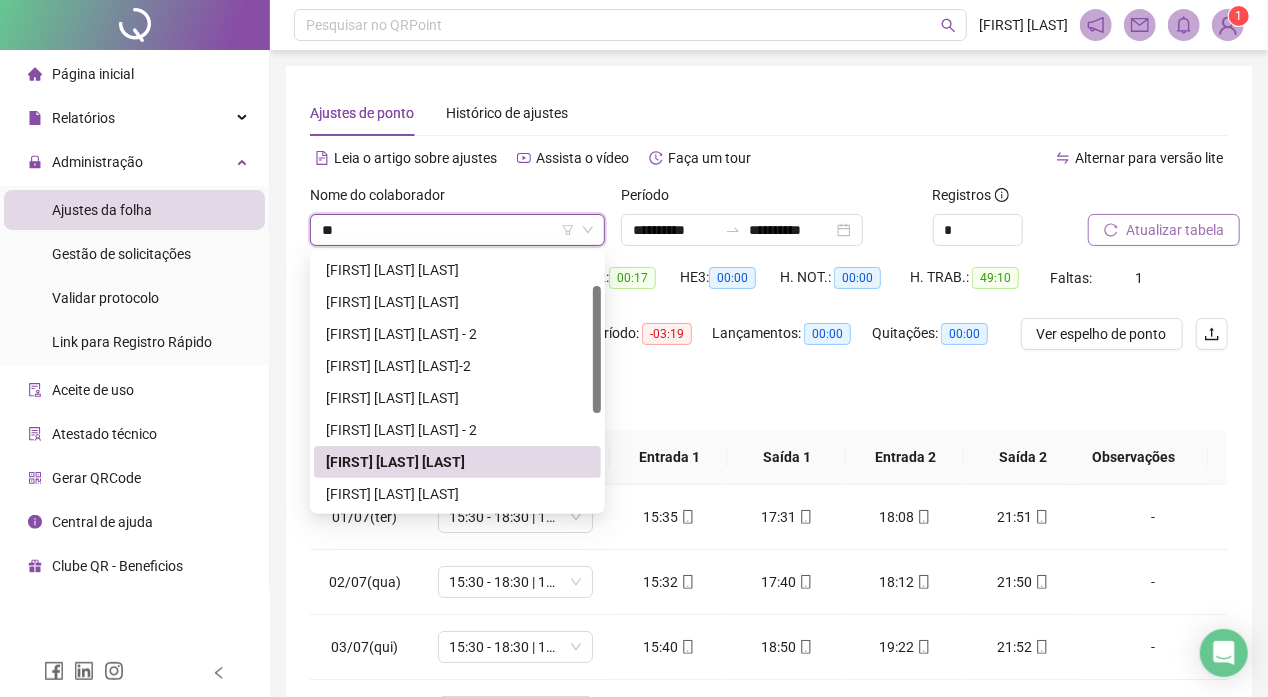 scroll, scrollTop: 0, scrollLeft: 0, axis: both 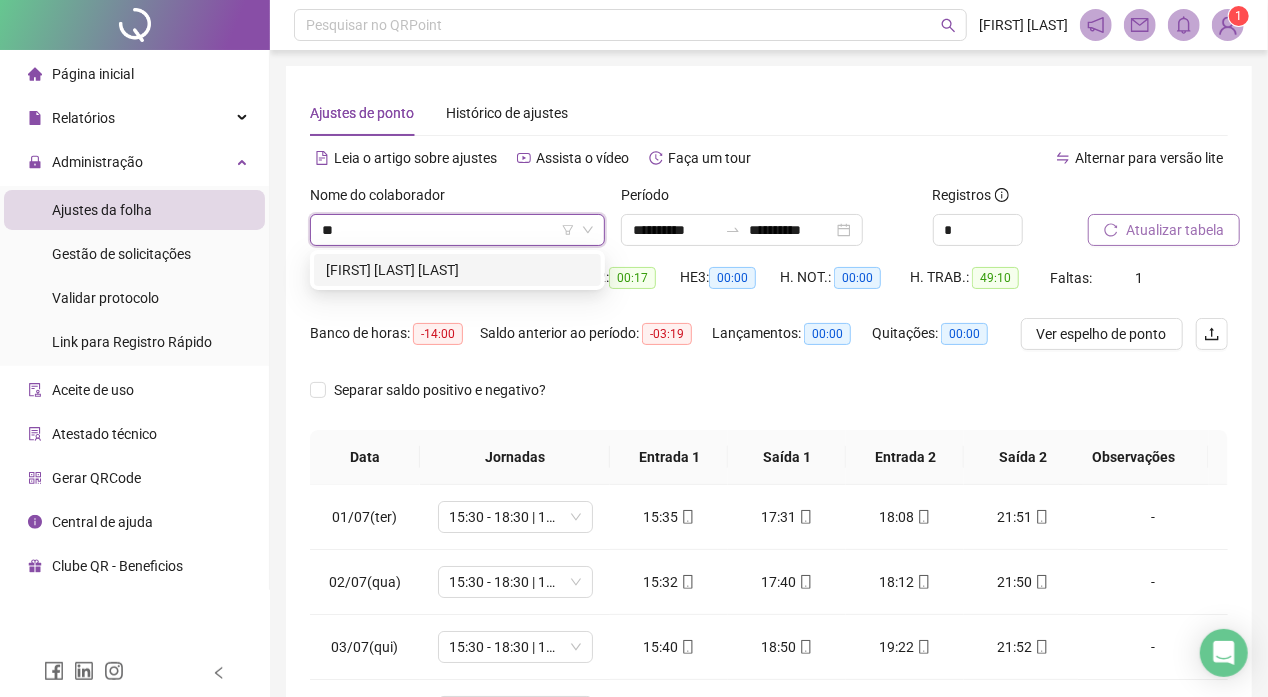 click on "[FIRST] [LAST] [LAST]" at bounding box center [457, 270] 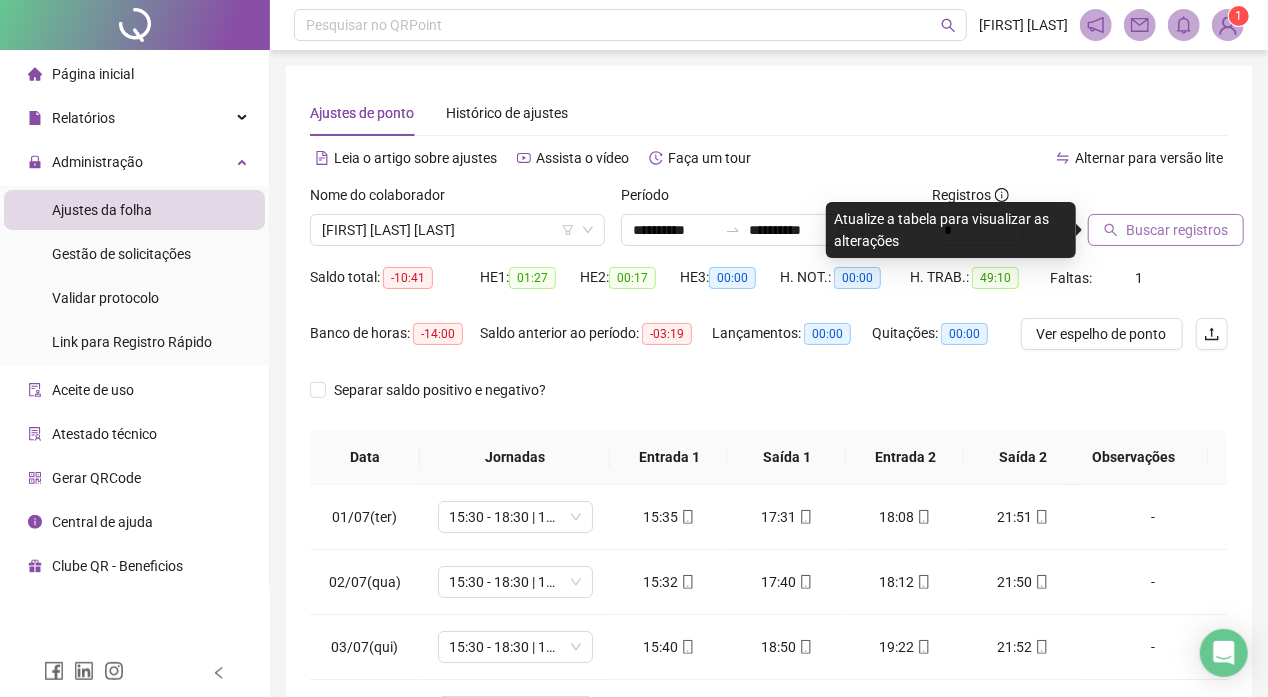click on "Buscar registros" at bounding box center (1177, 230) 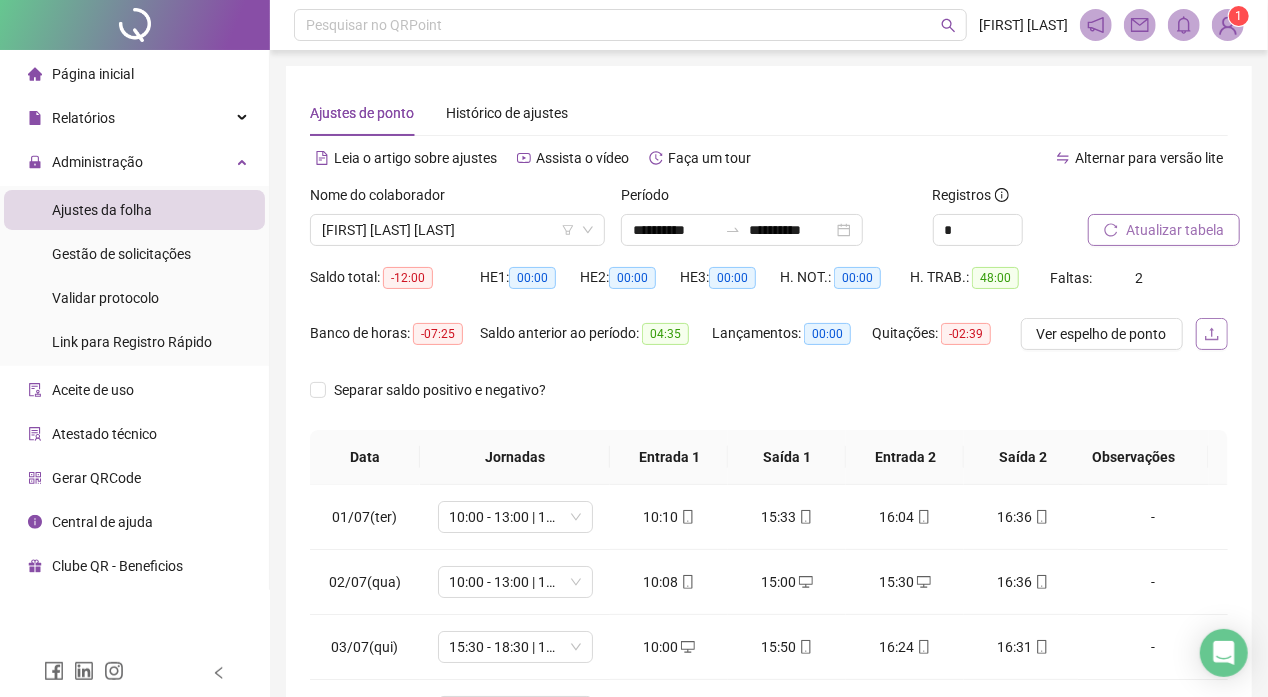 drag, startPoint x: 1135, startPoint y: 226, endPoint x: 1211, endPoint y: 337, distance: 134.52509 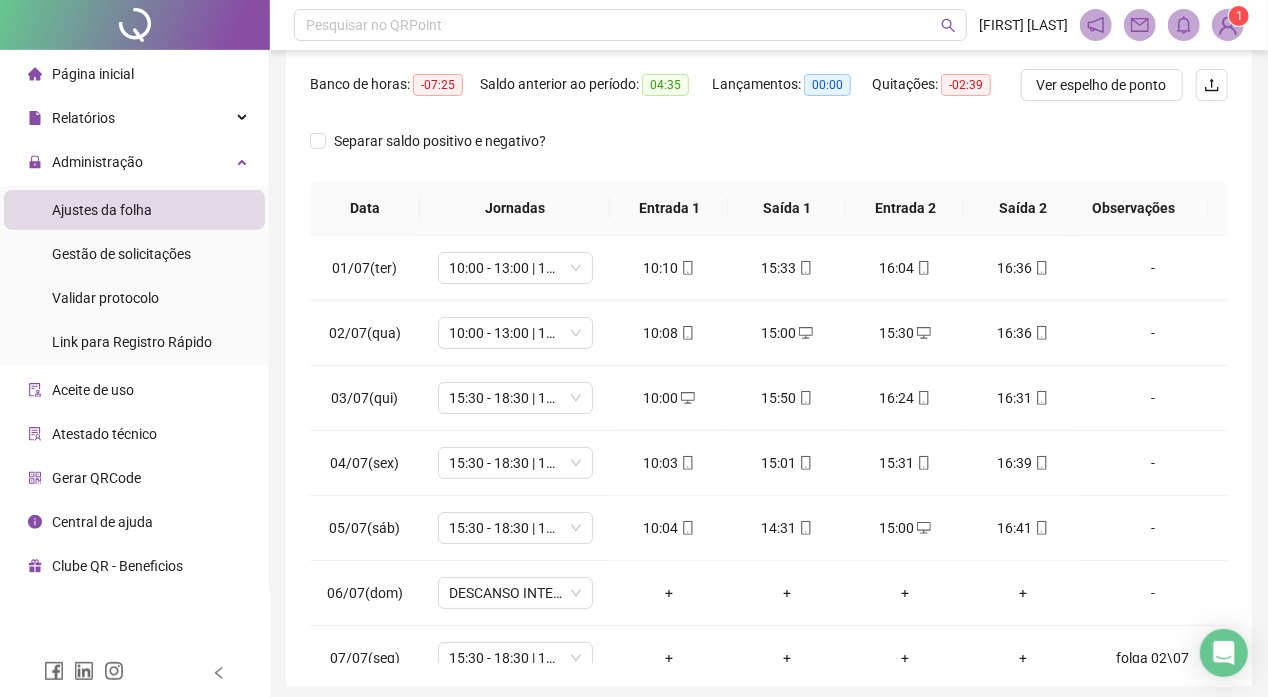 scroll, scrollTop: 324, scrollLeft: 0, axis: vertical 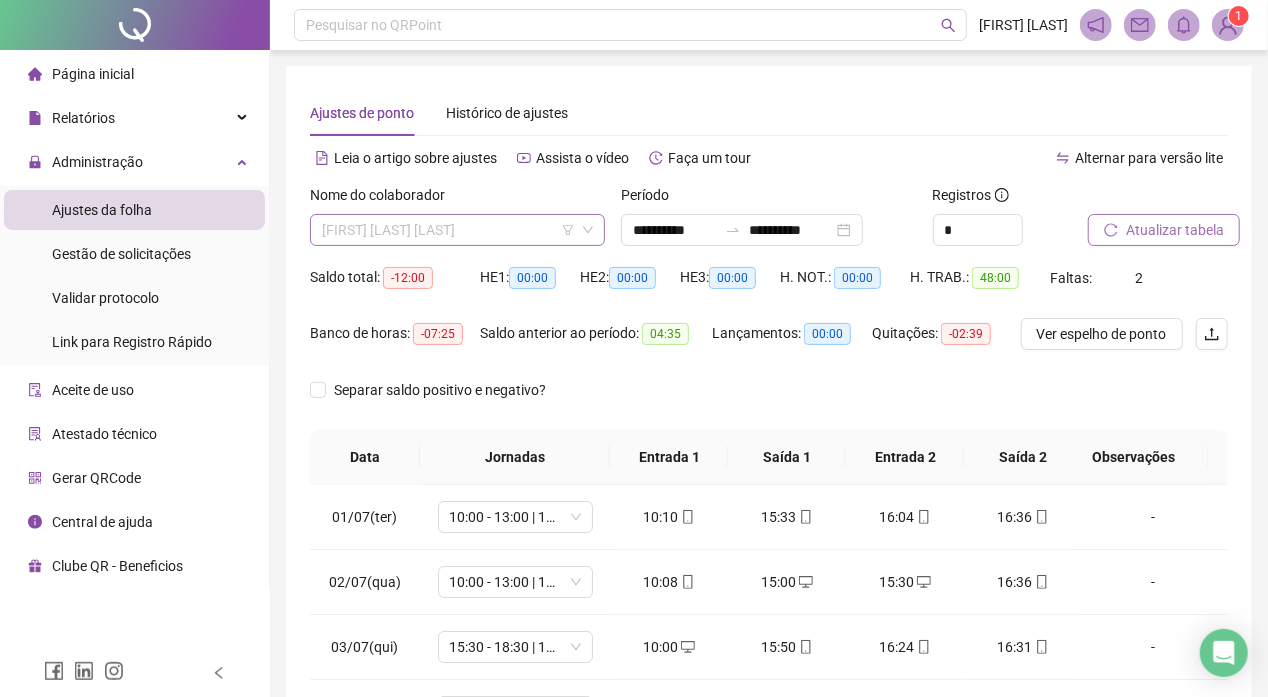 click on "[FIRST] [LAST] [LAST]" at bounding box center [457, 230] 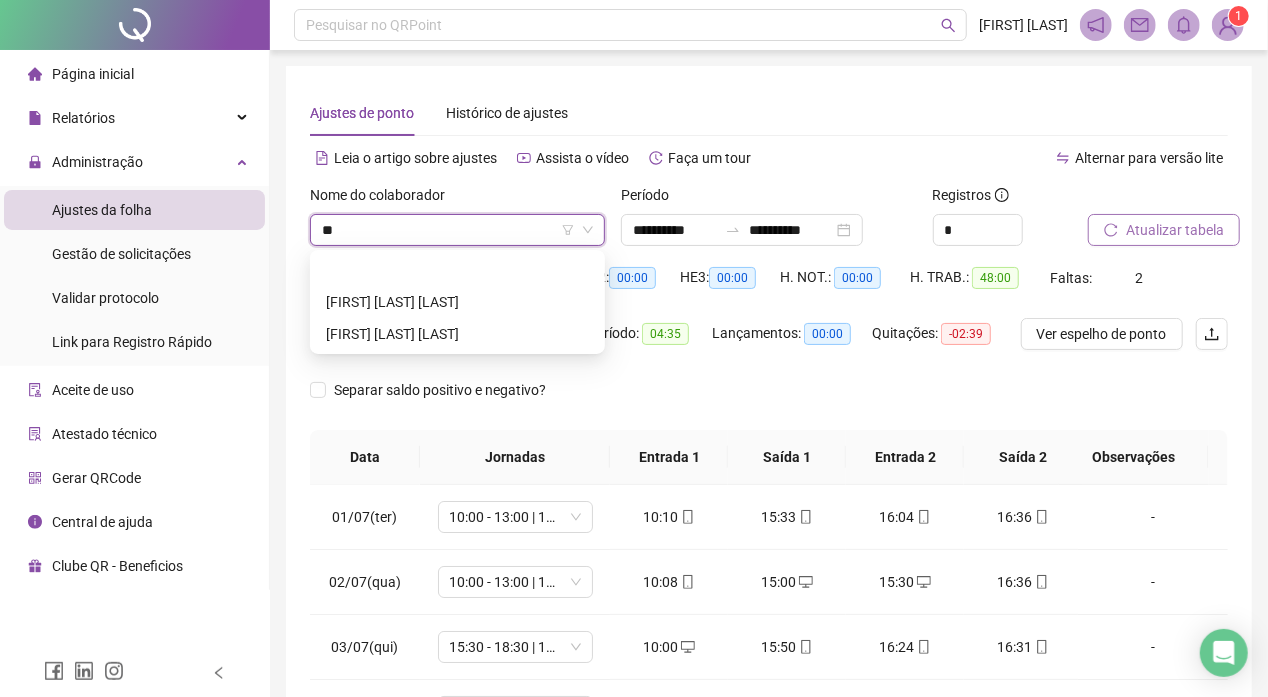 scroll, scrollTop: 0, scrollLeft: 0, axis: both 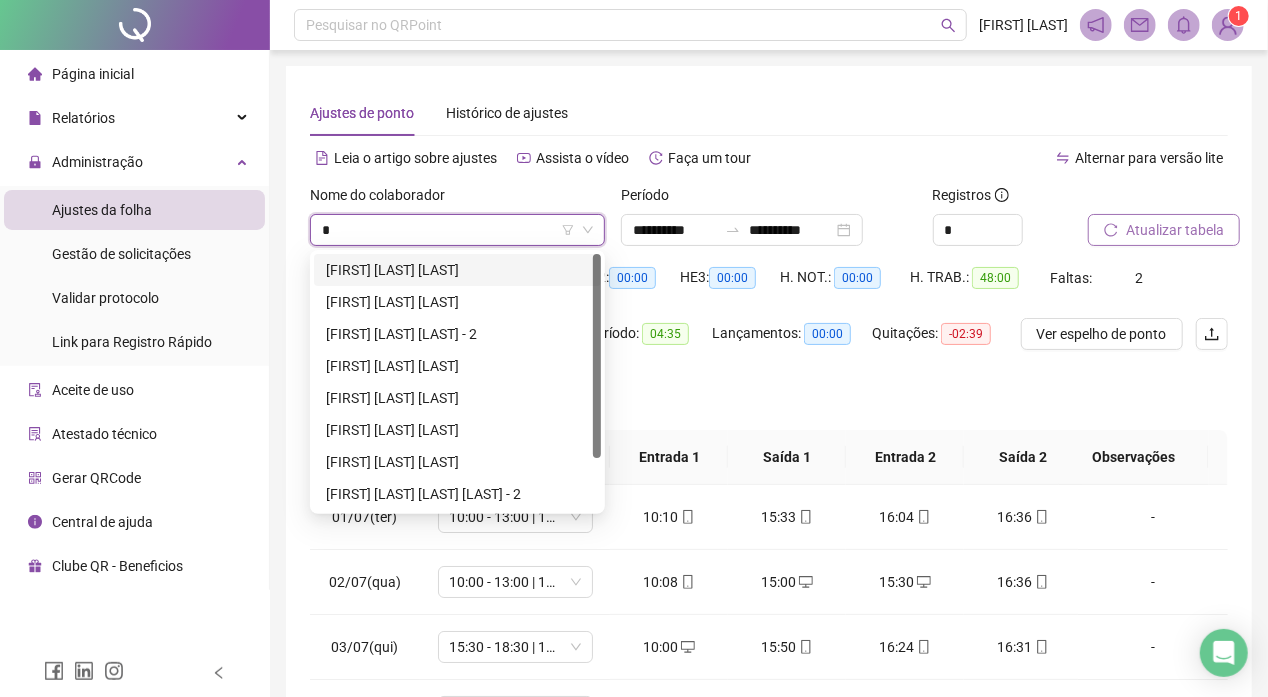 type on "**" 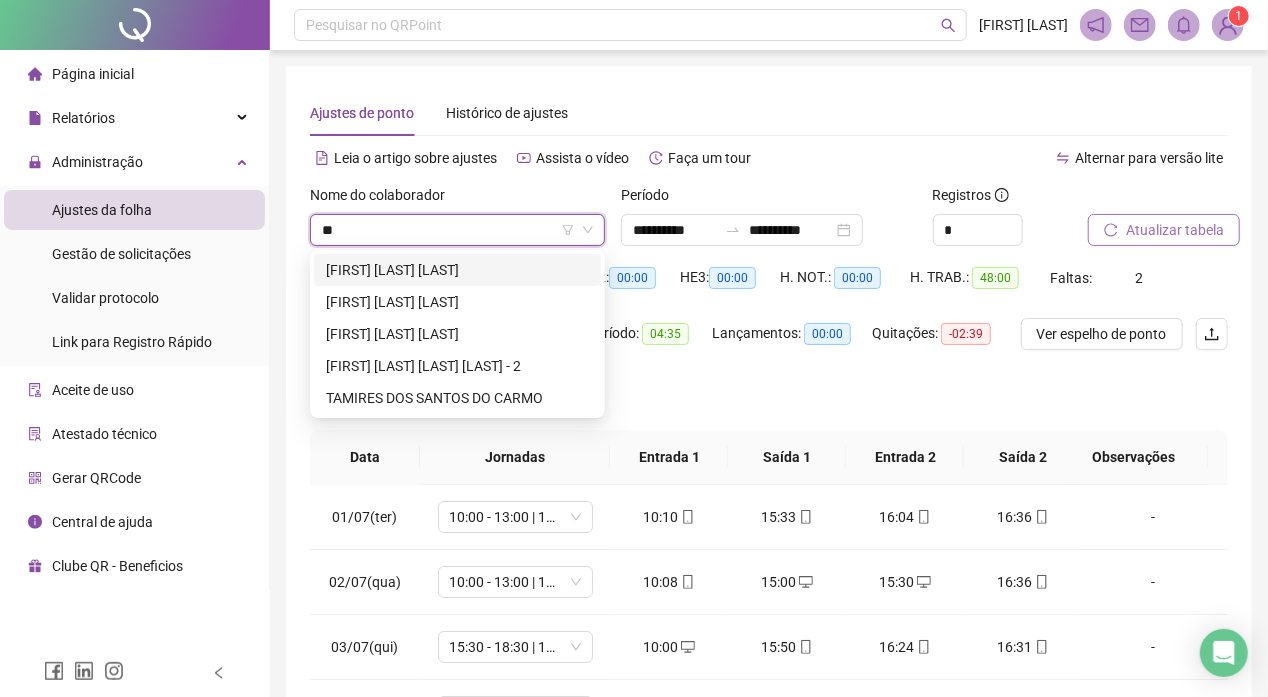 click on "[FIRST] [LAST] [LAST]" at bounding box center [457, 270] 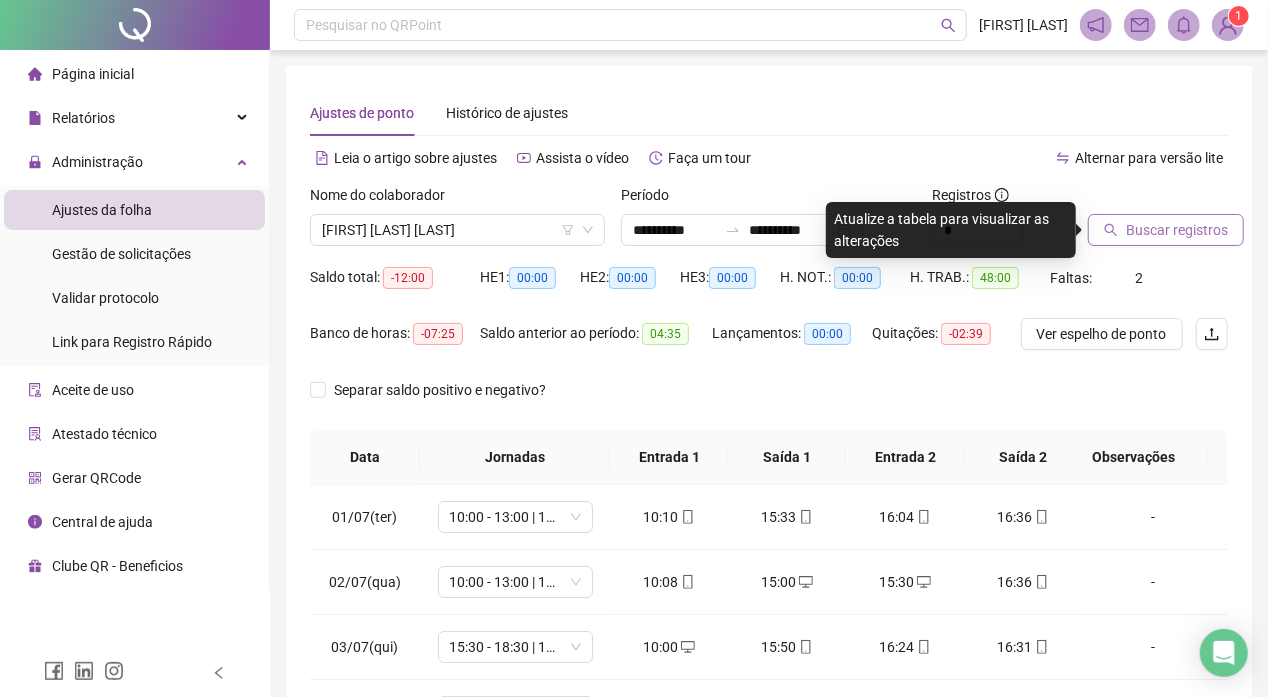 click on "Buscar registros" at bounding box center (1177, 230) 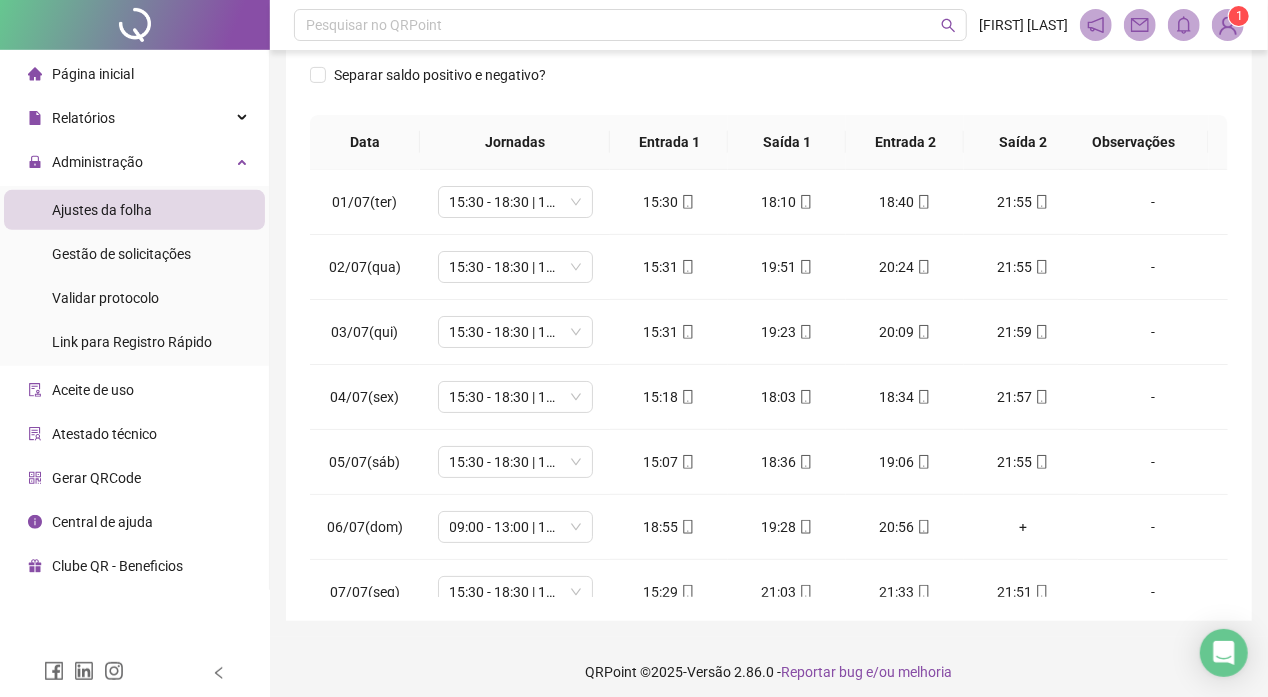 scroll, scrollTop: 324, scrollLeft: 0, axis: vertical 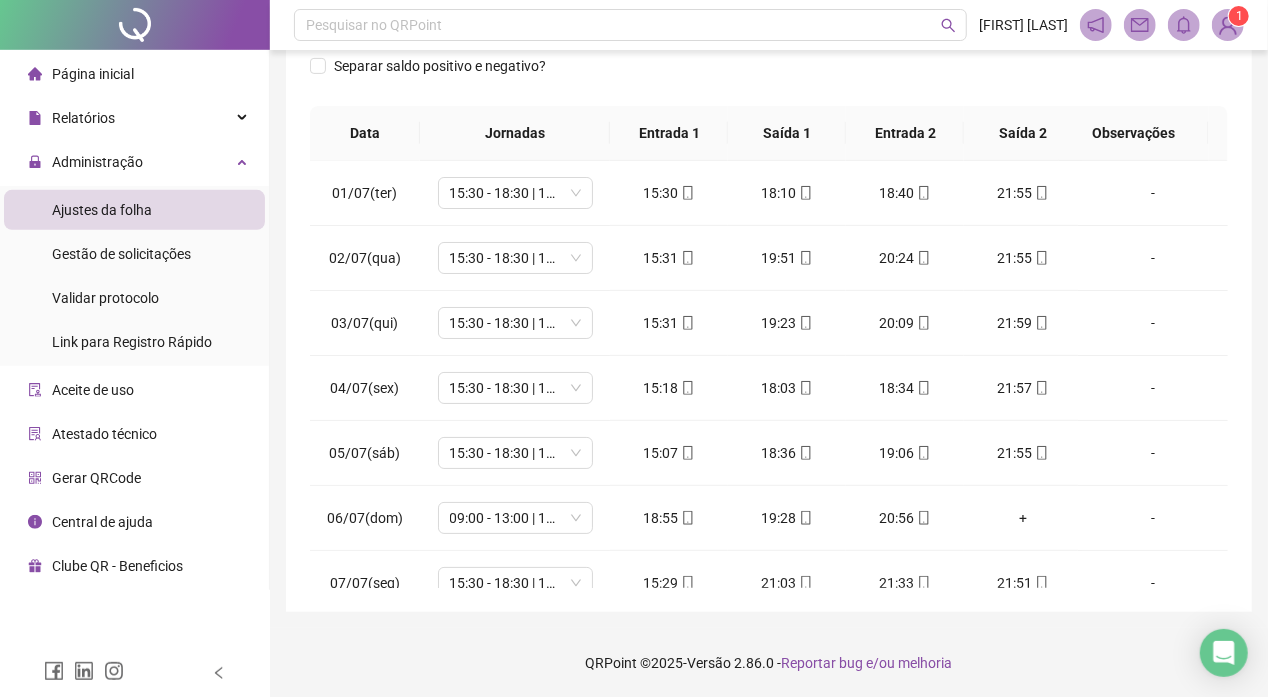 click on "Página inicial" at bounding box center [93, 74] 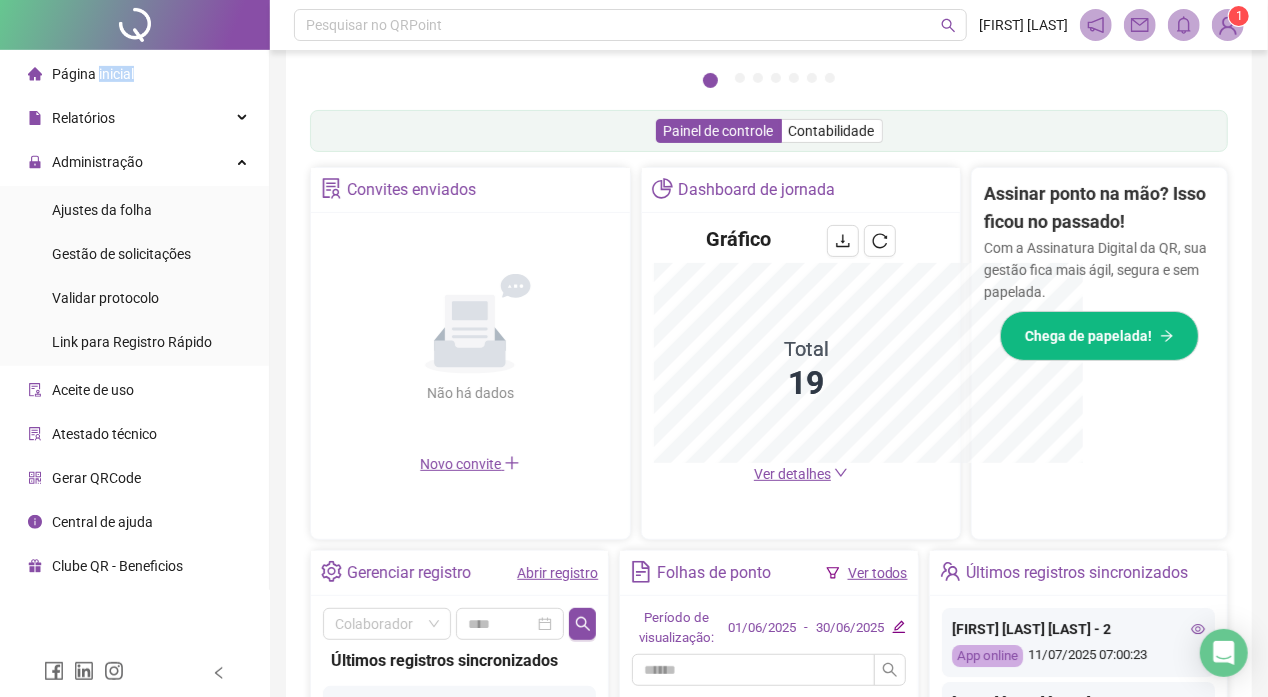 scroll, scrollTop: 324, scrollLeft: 0, axis: vertical 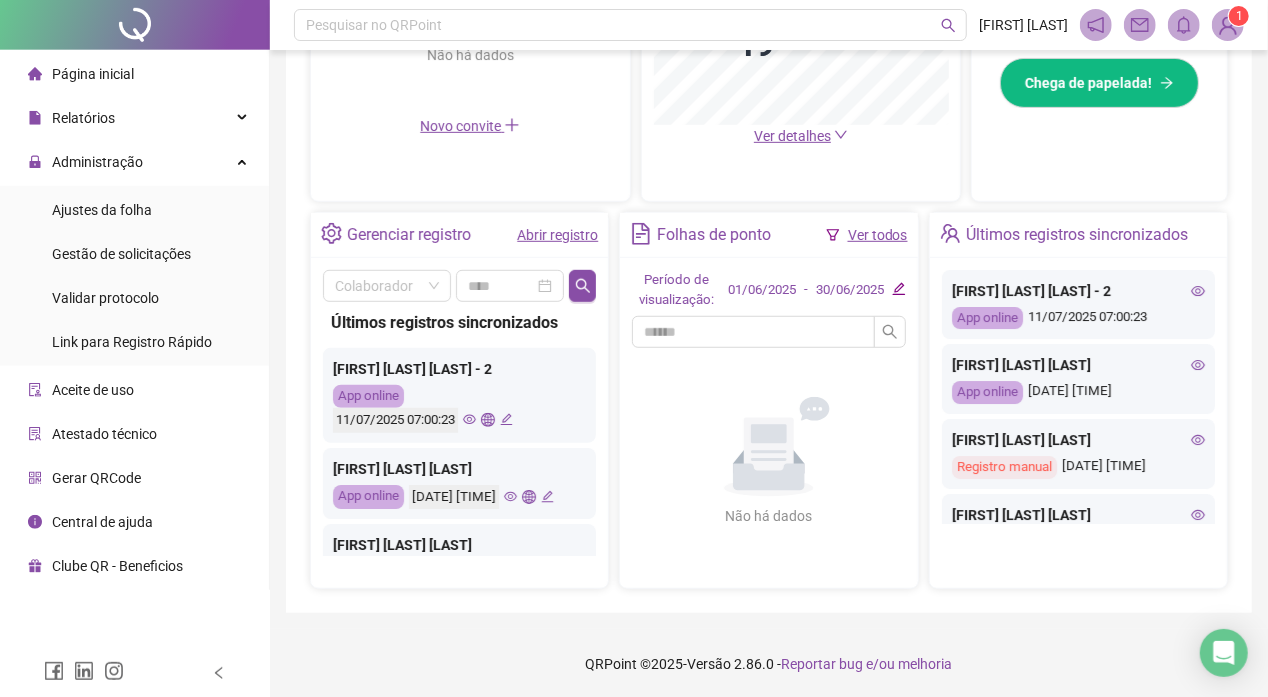 click 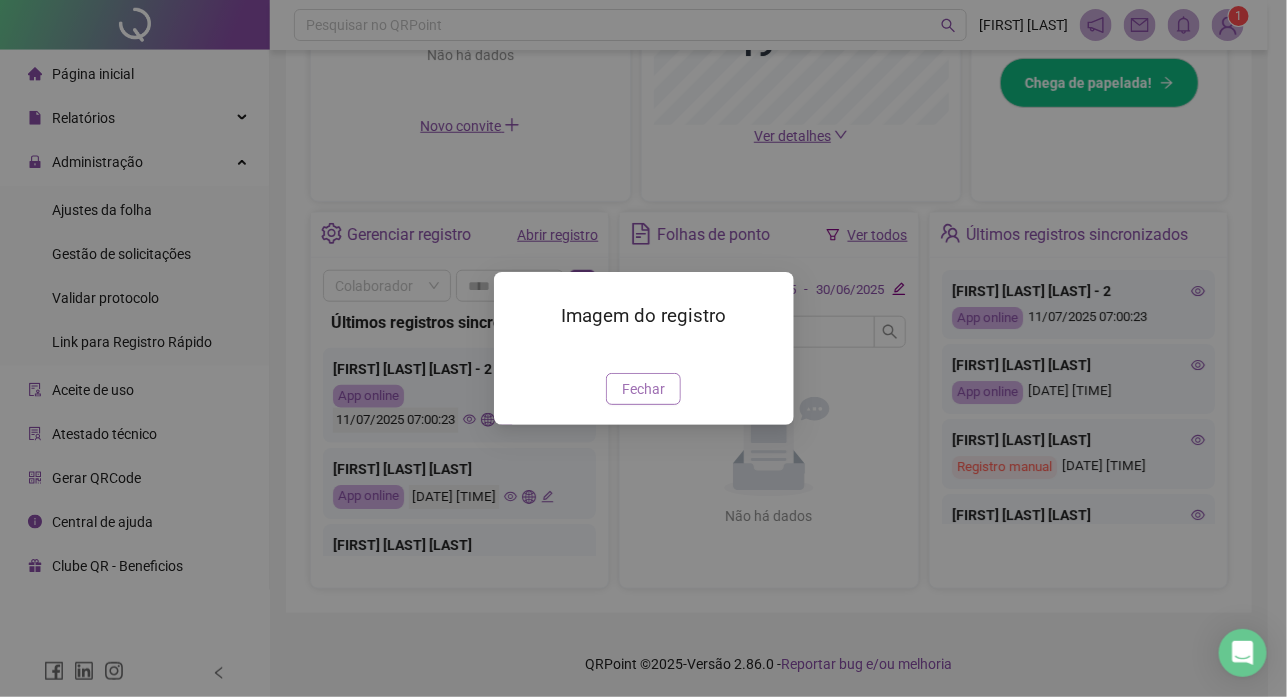 click on "Fechar" at bounding box center (643, 389) 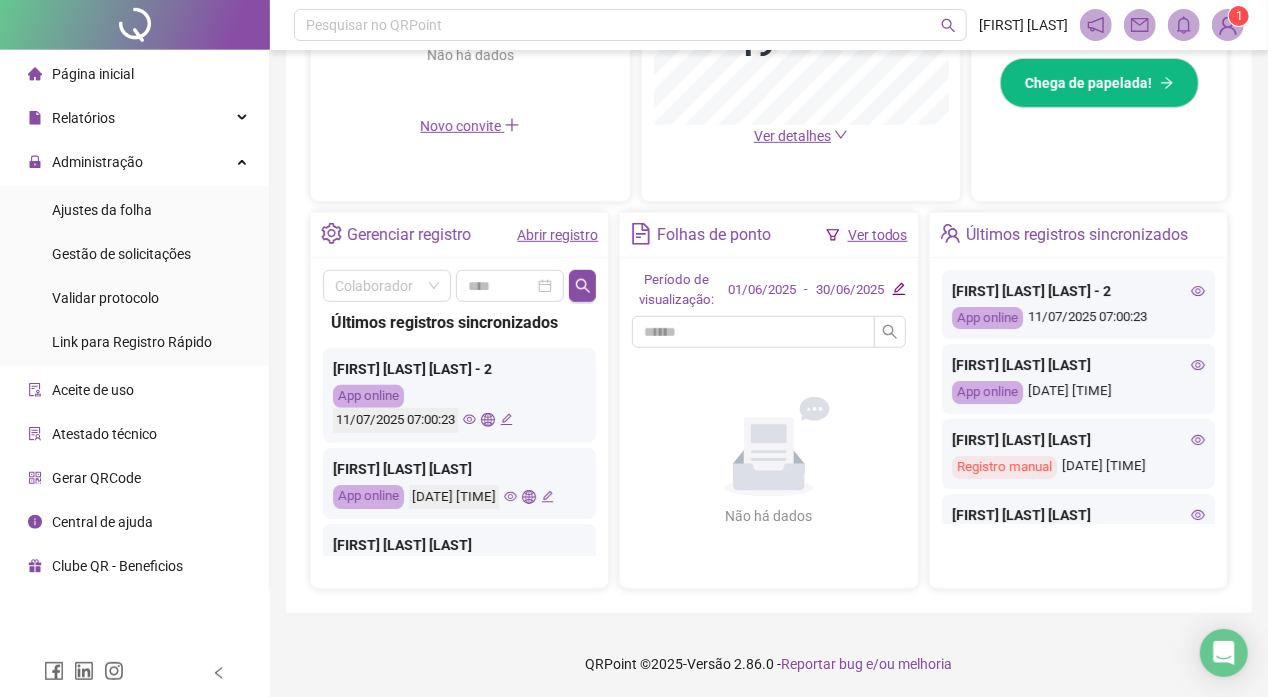 click 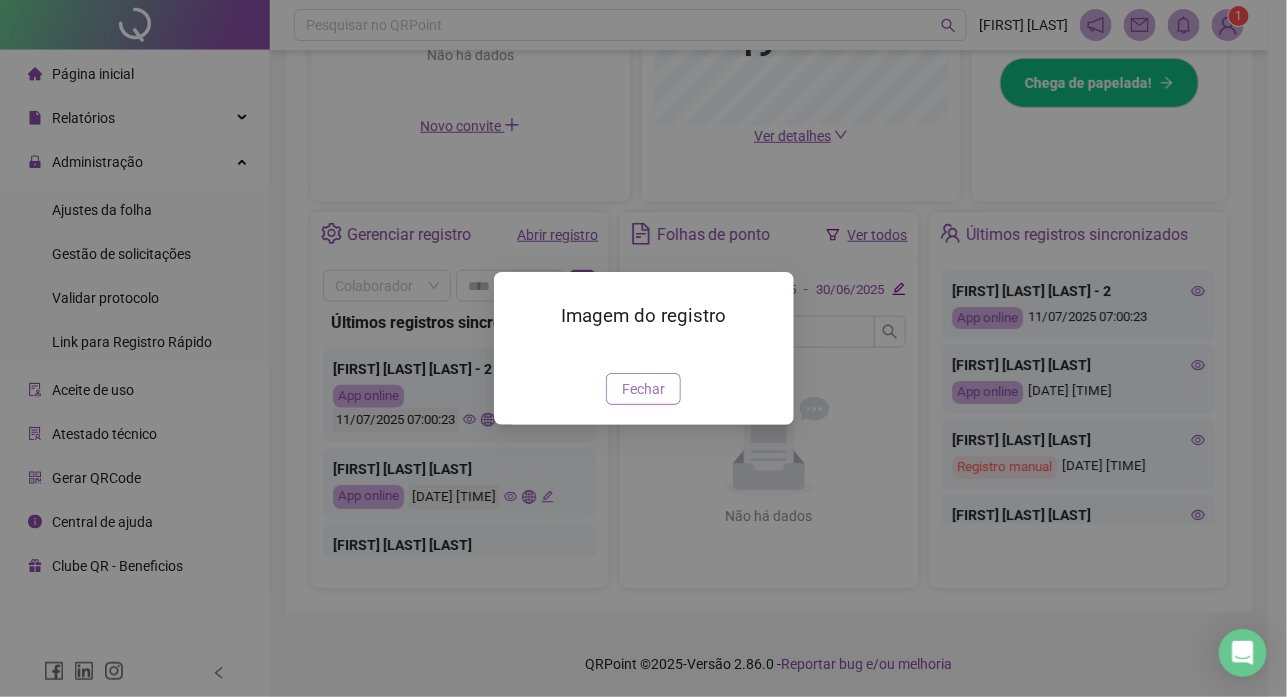 click on "Fechar" at bounding box center [643, 389] 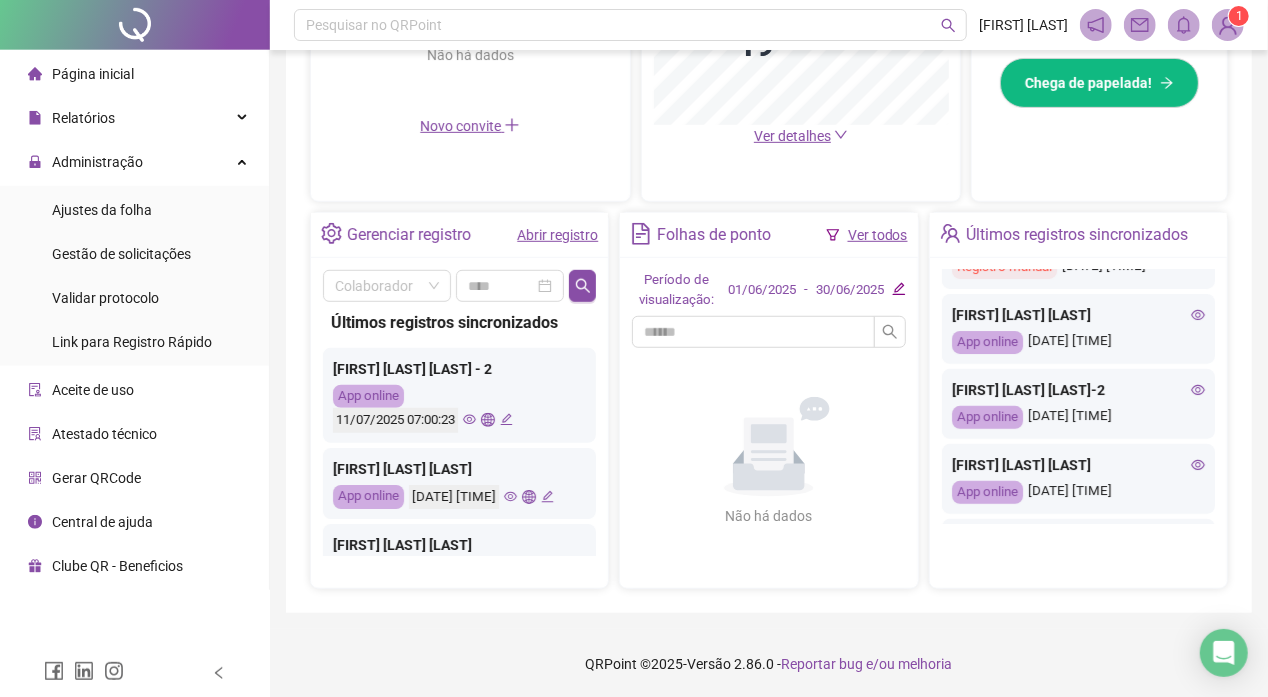 scroll, scrollTop: 478, scrollLeft: 0, axis: vertical 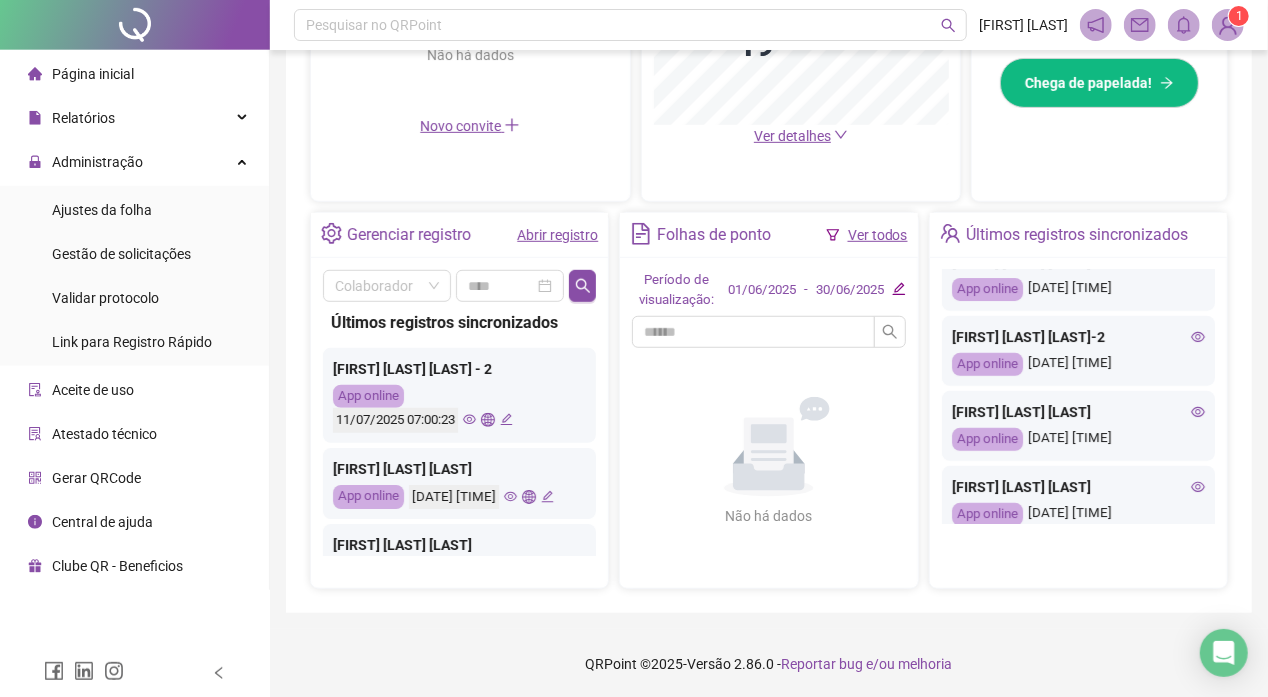 click 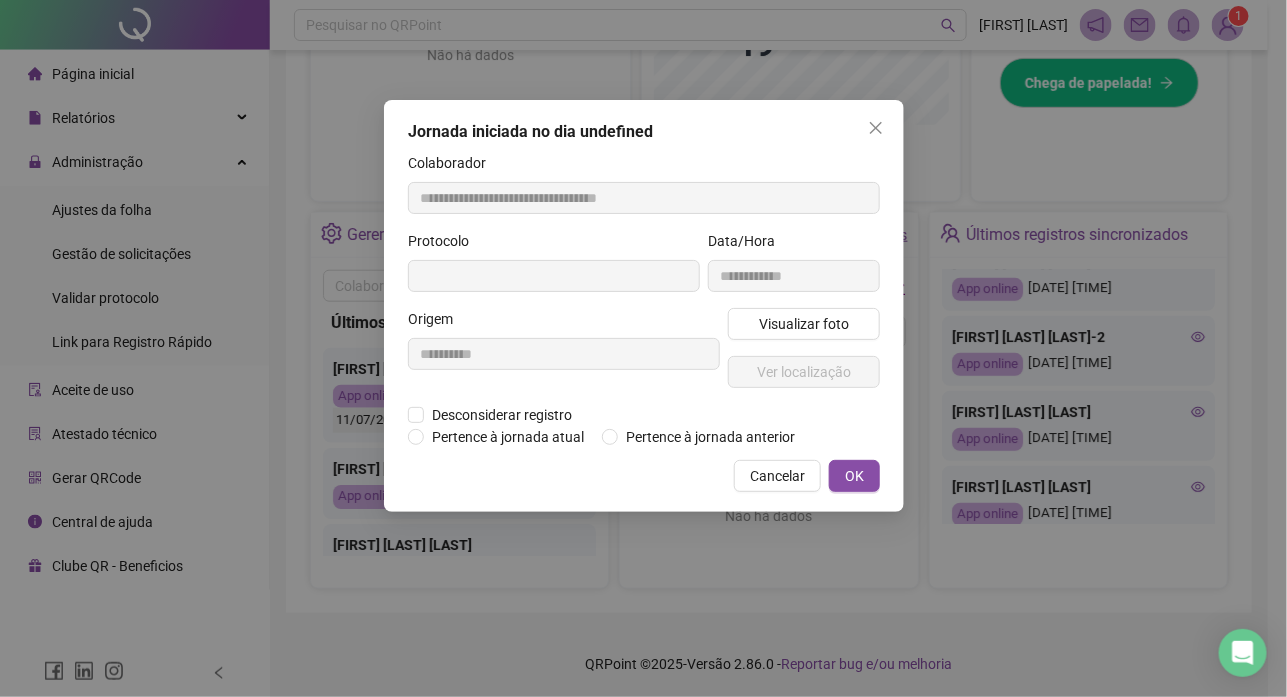 type on "**********" 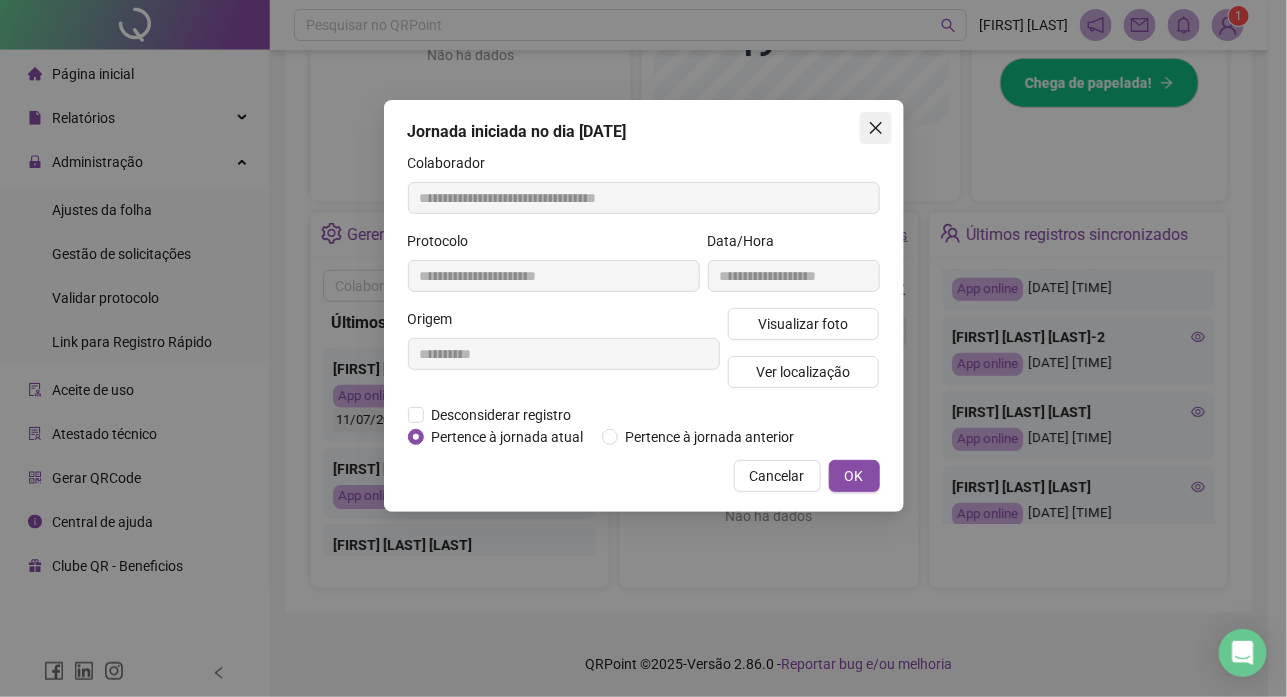 click 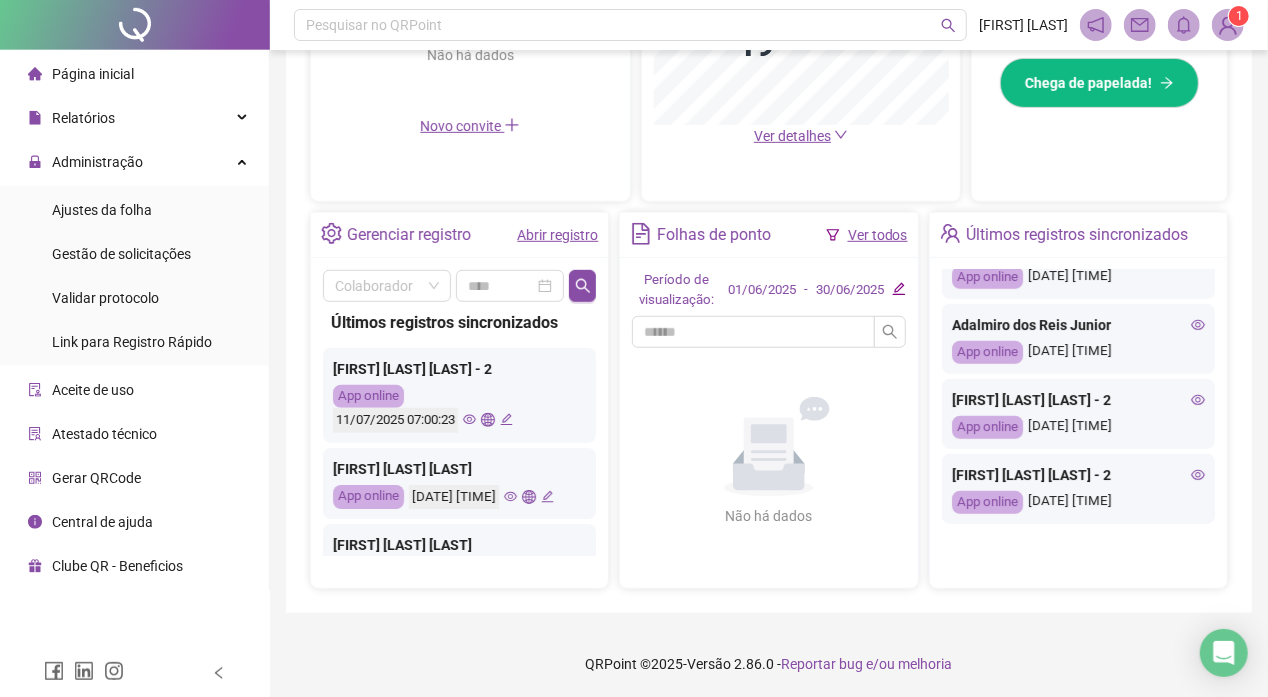 scroll, scrollTop: 952, scrollLeft: 0, axis: vertical 